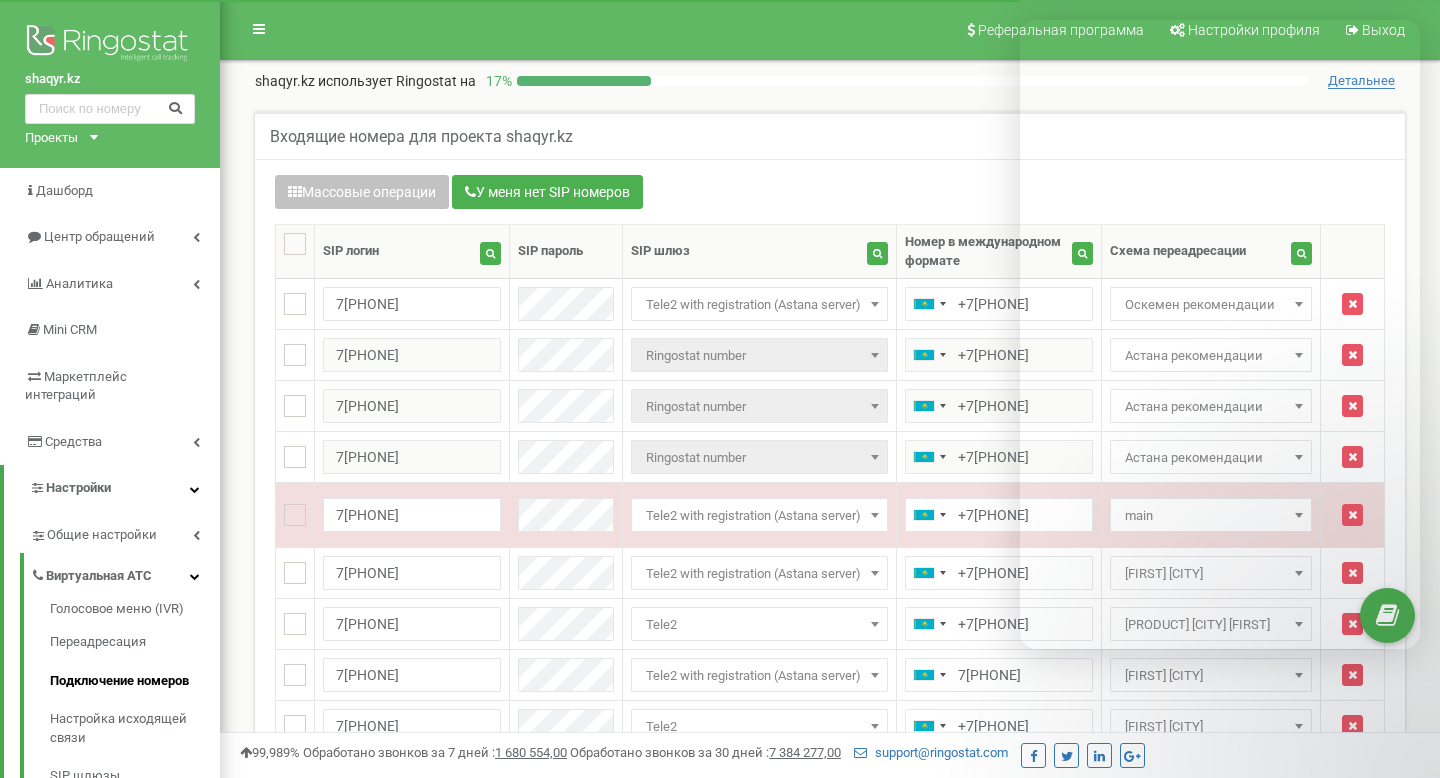 scroll, scrollTop: 0, scrollLeft: 0, axis: both 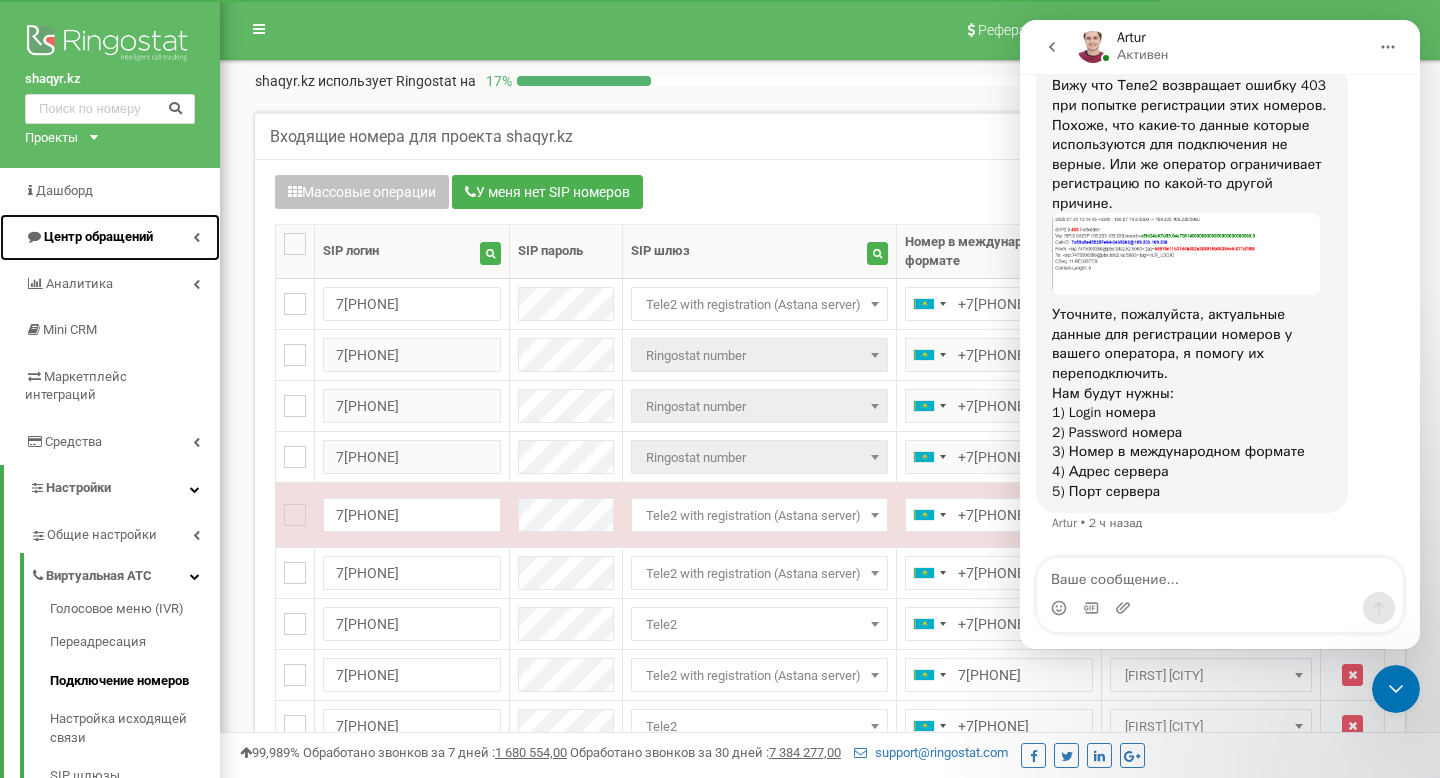 click on "Центр обращений" at bounding box center [110, 237] 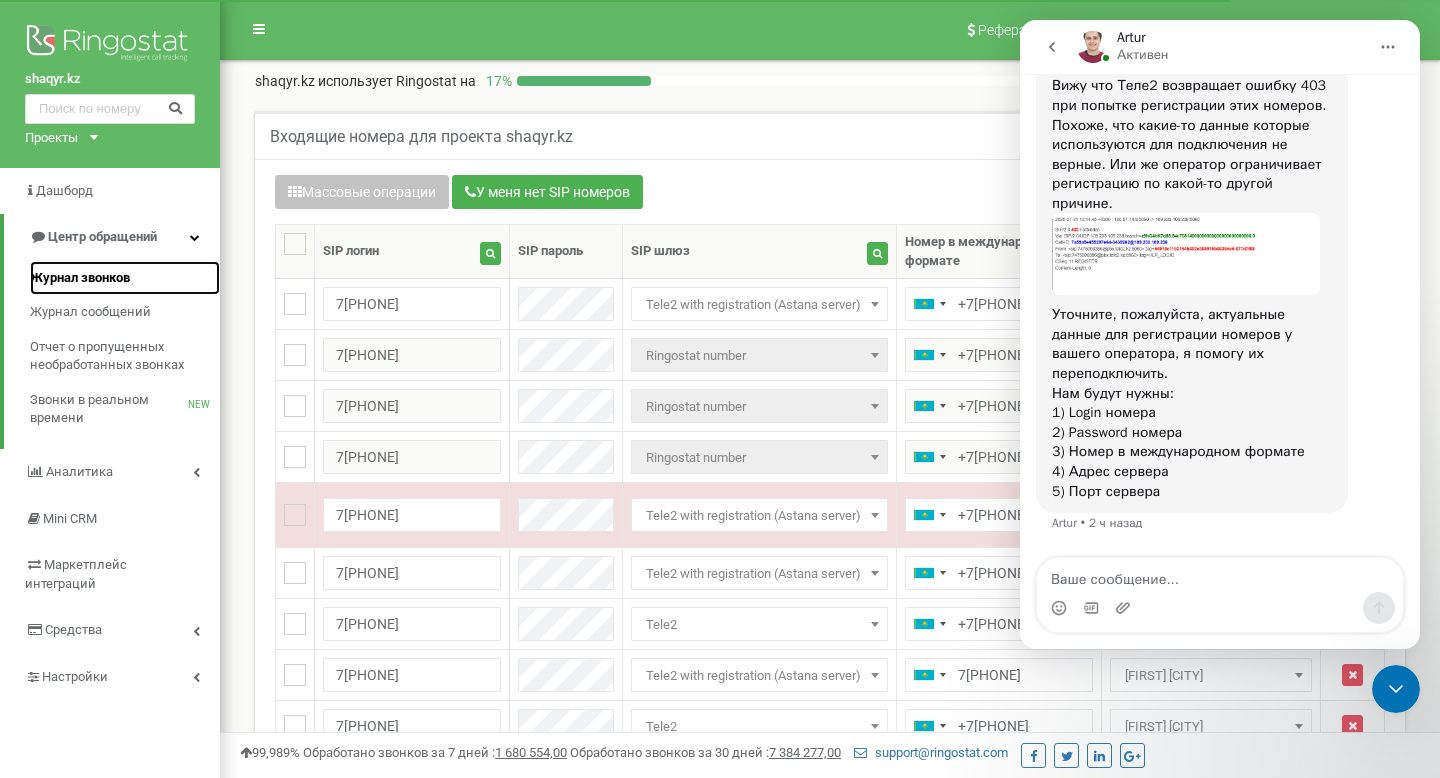 click on "Журнал звонков" at bounding box center (80, 278) 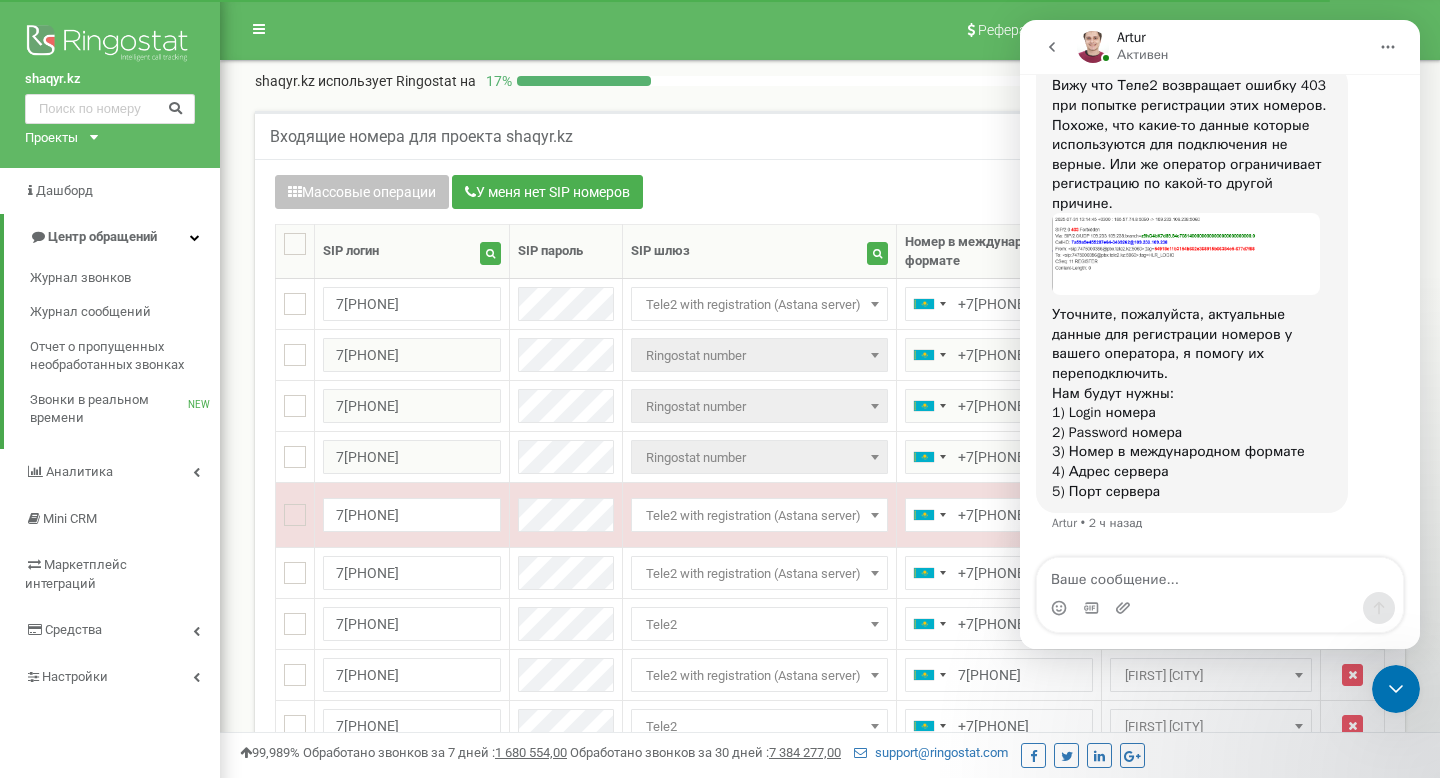 click at bounding box center (1396, 689) 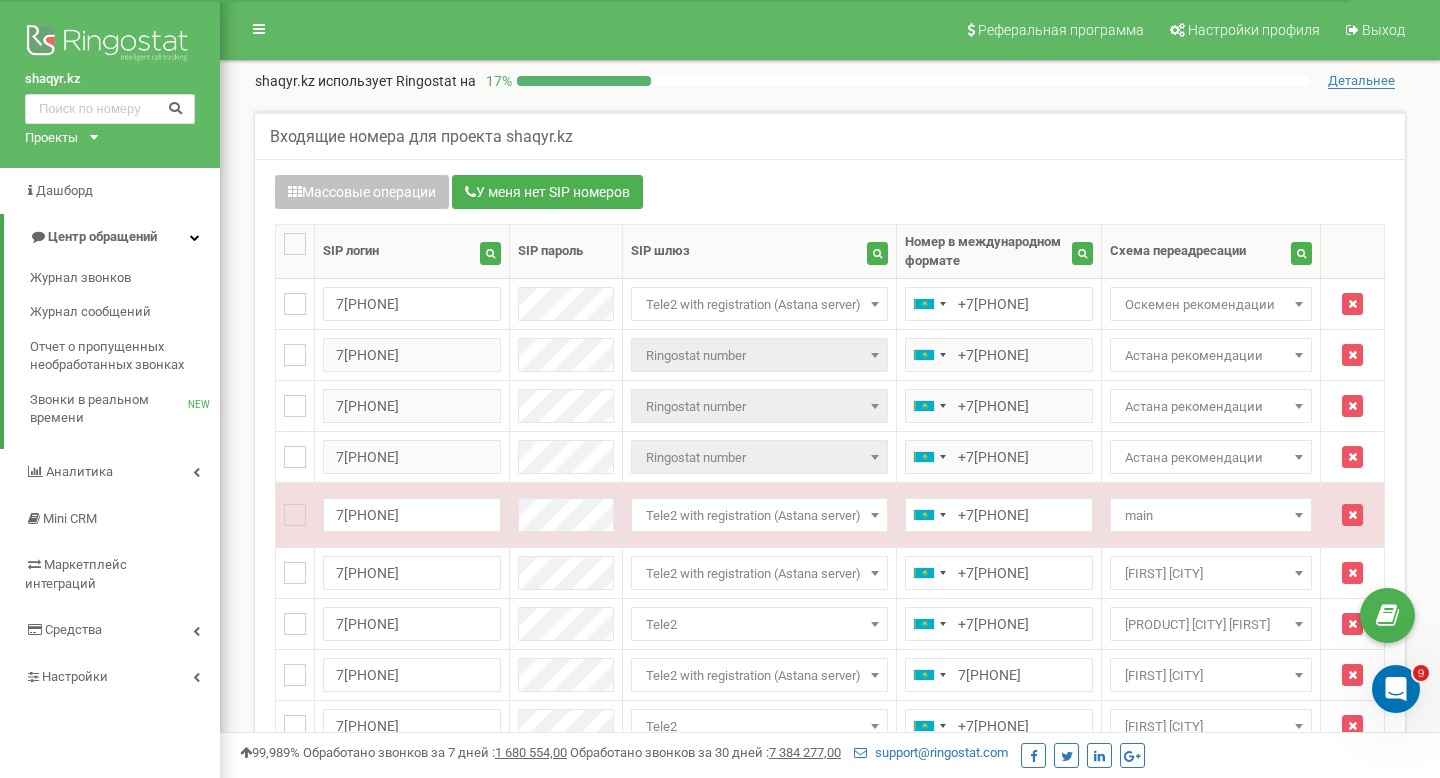 scroll, scrollTop: 0, scrollLeft: 0, axis: both 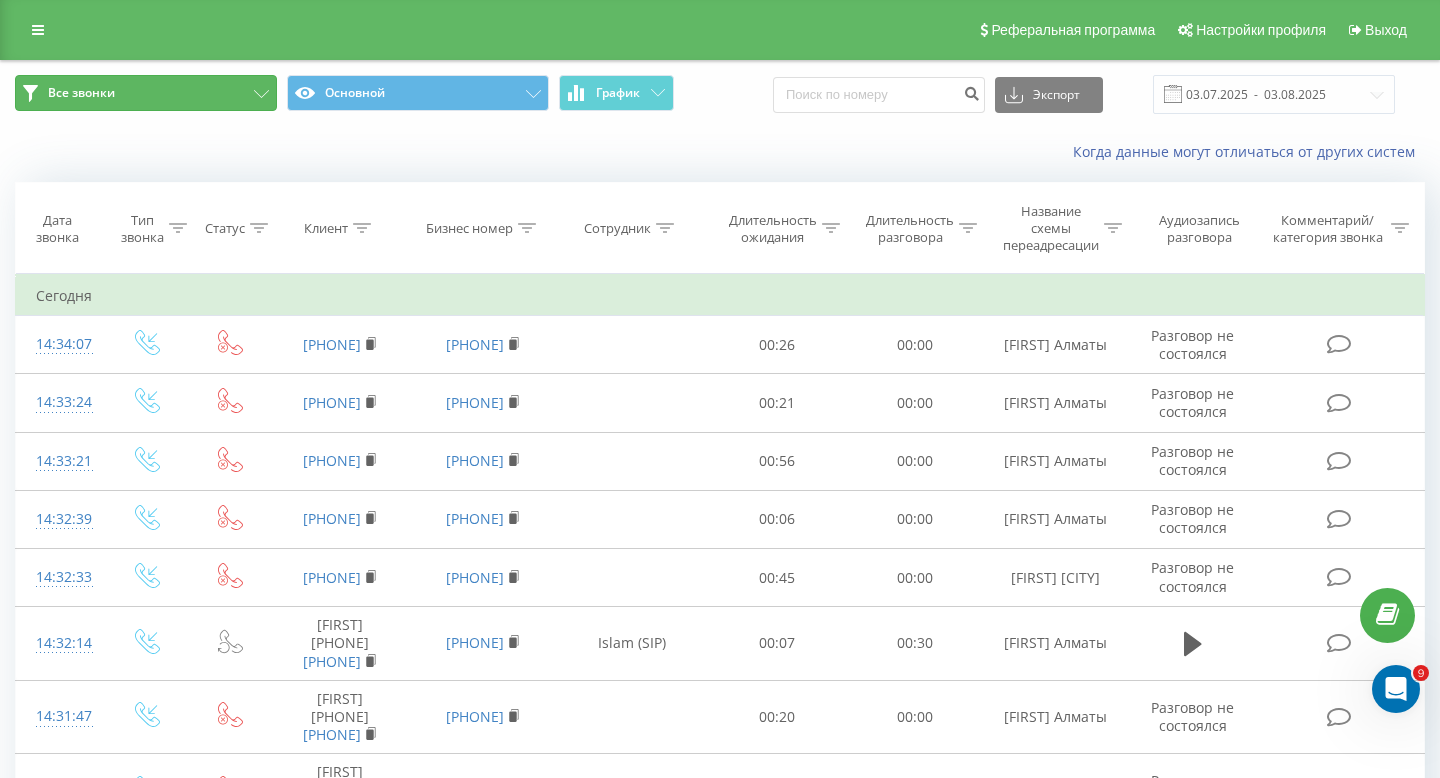click on "Все звонки" at bounding box center (146, 93) 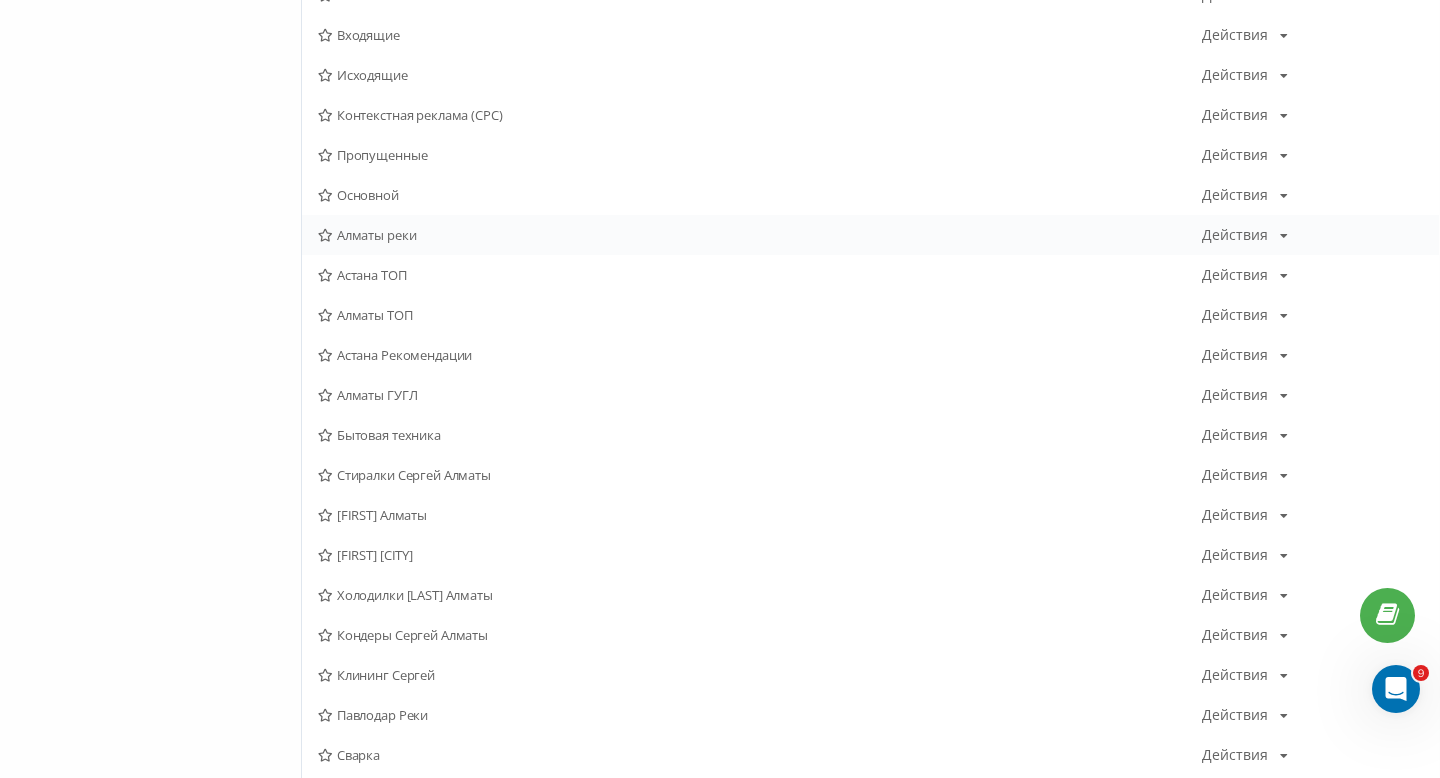 scroll, scrollTop: 336, scrollLeft: 0, axis: vertical 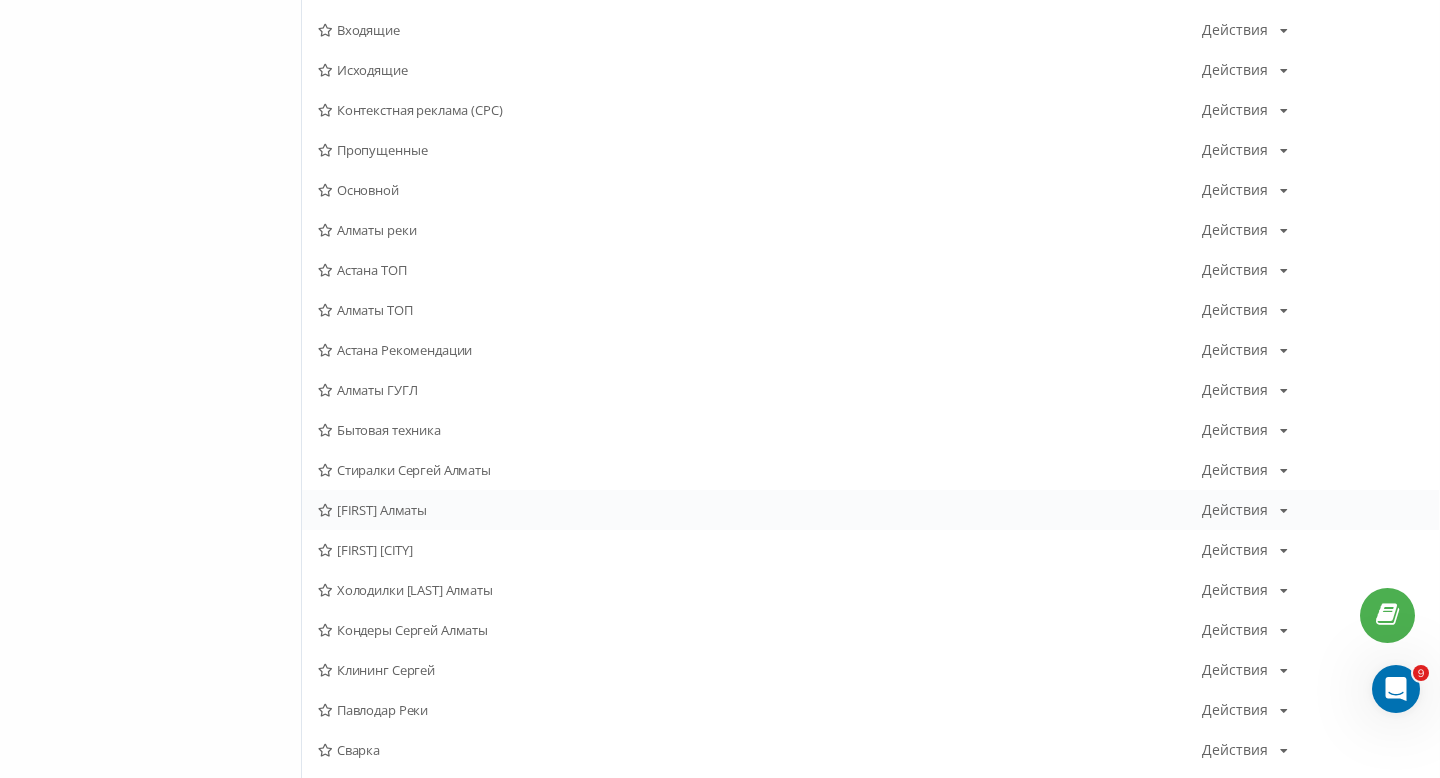 click on "Сергей Алматы Действия Редактировать Копировать Удалить По умолчанию Поделиться" at bounding box center [870, 510] 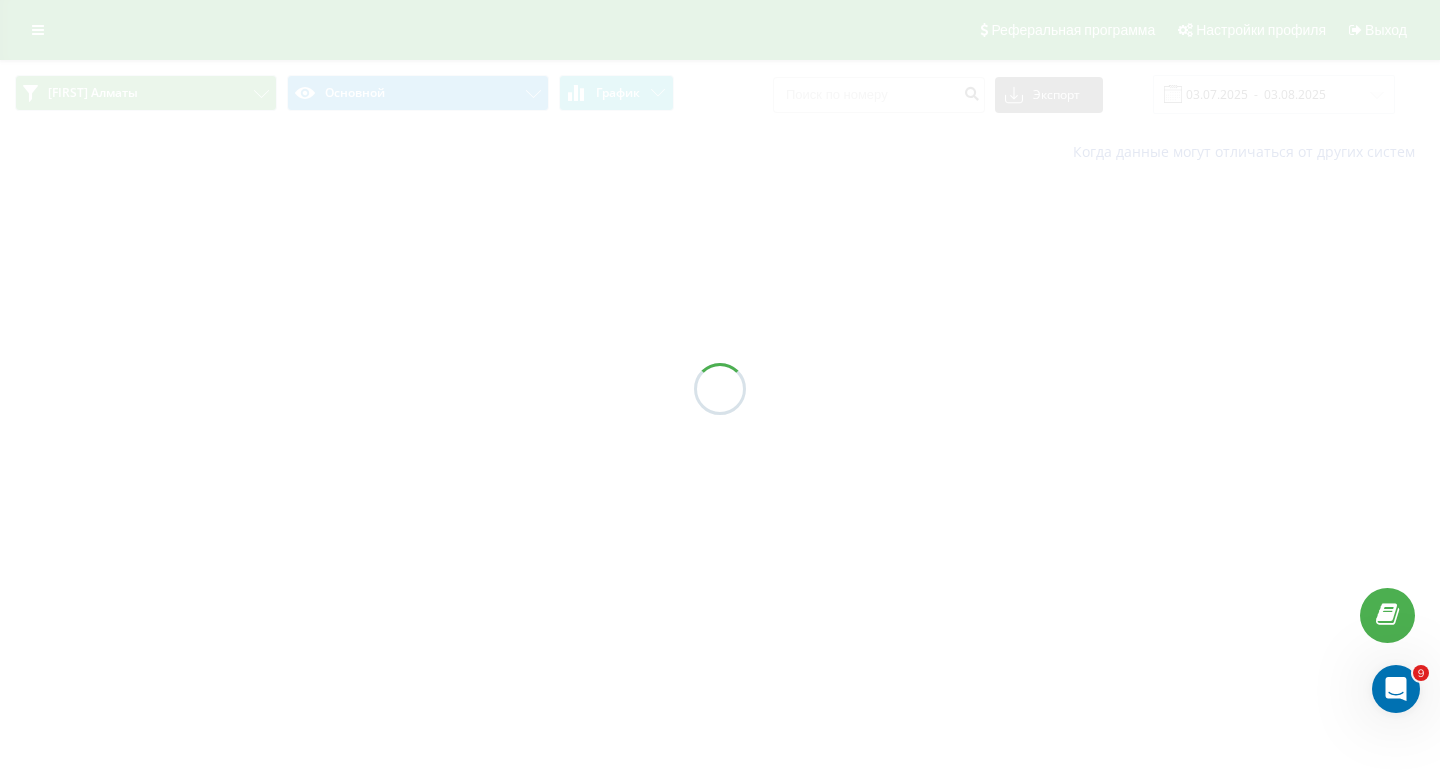 scroll, scrollTop: 0, scrollLeft: 0, axis: both 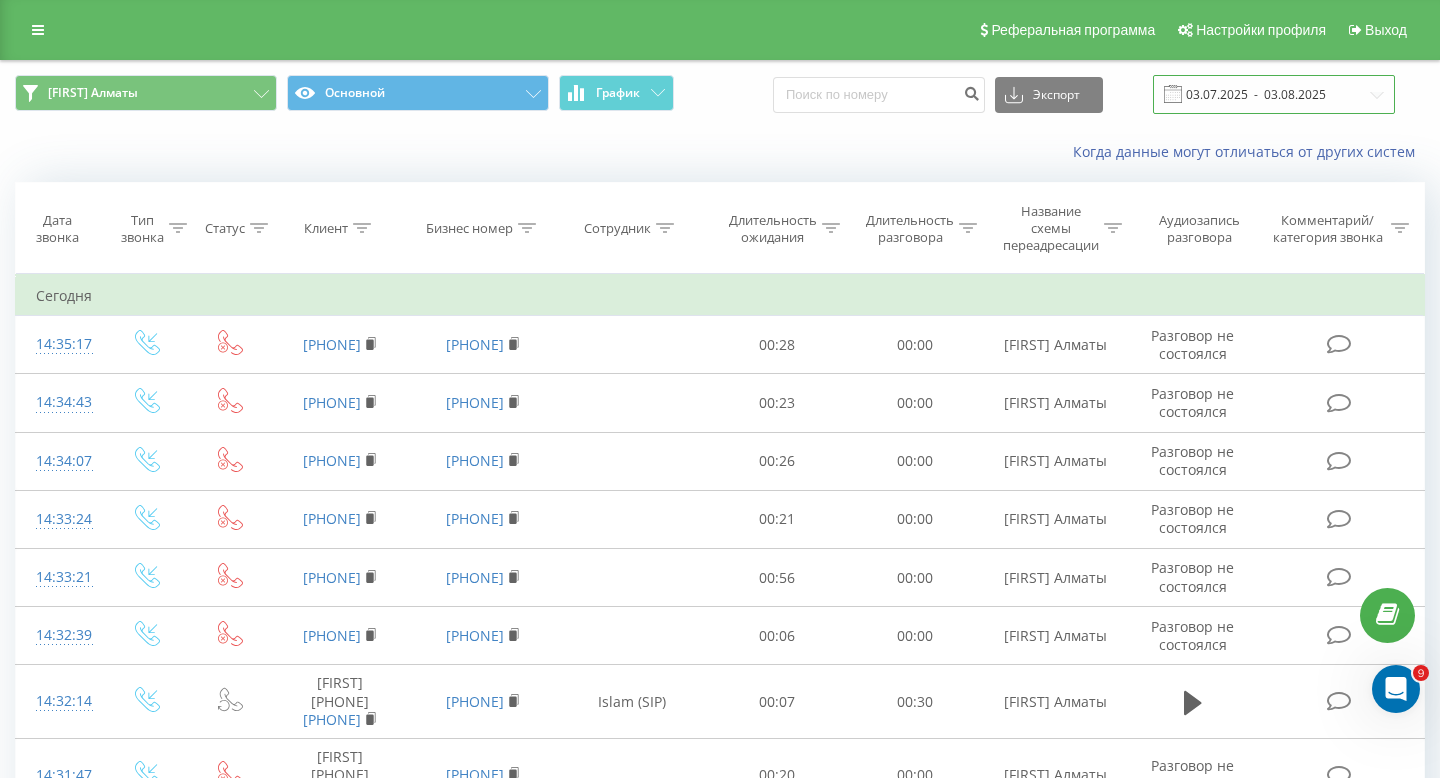 click on "03.07.2025  -  03.08.2025" at bounding box center (1274, 94) 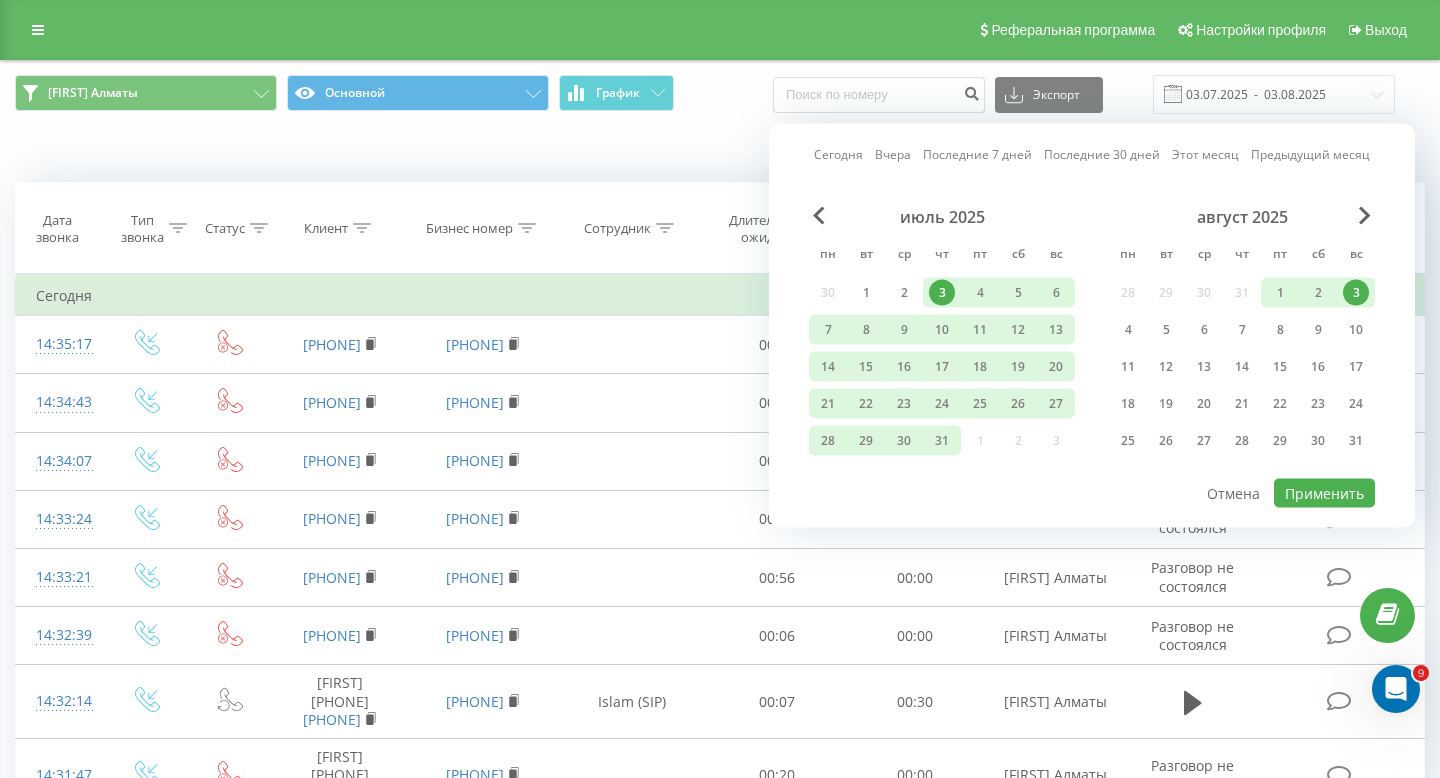 click on "Сегодня Вчера Последние 7 дней Последние 30 дней Этот месяц Предыдущий месяц" at bounding box center (1092, 155) 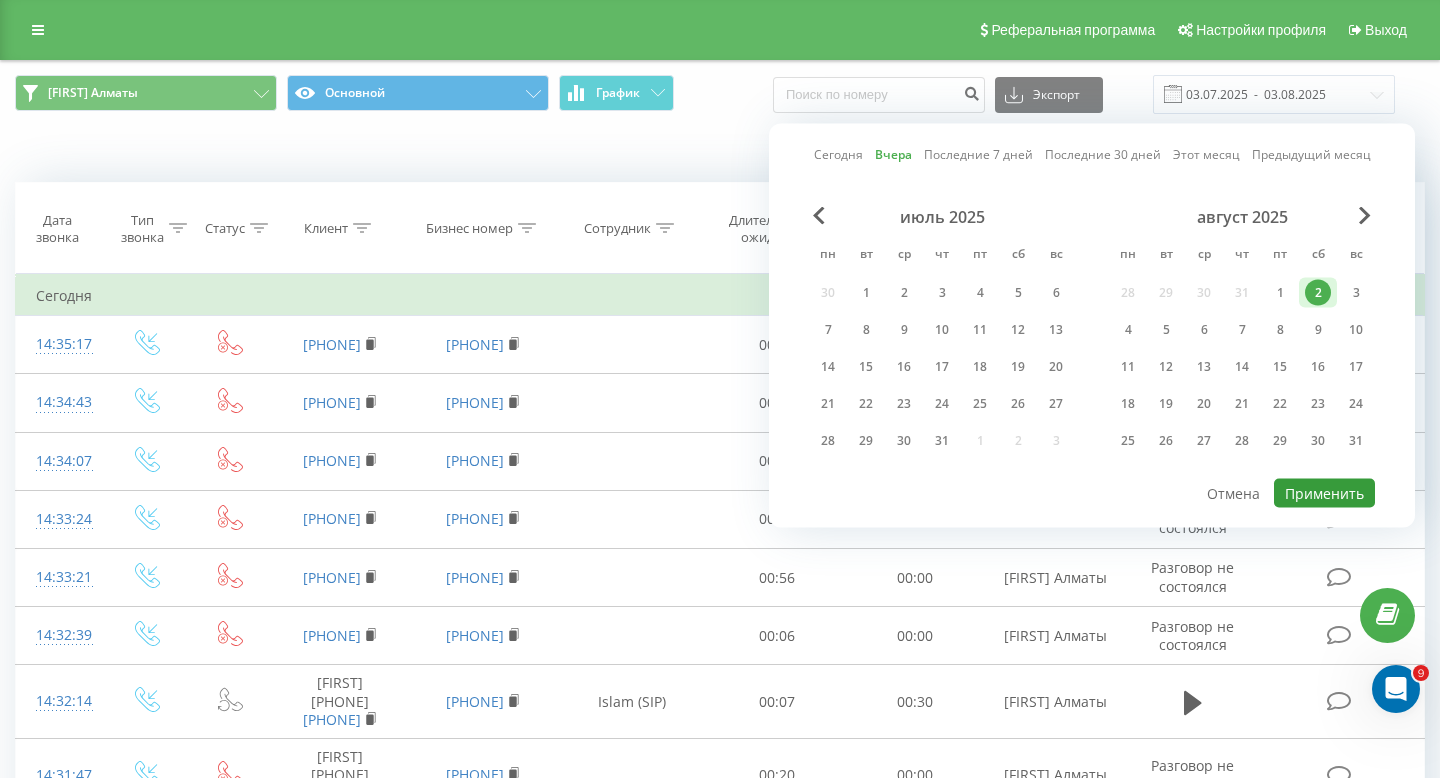 click on "Применить" at bounding box center [1324, 493] 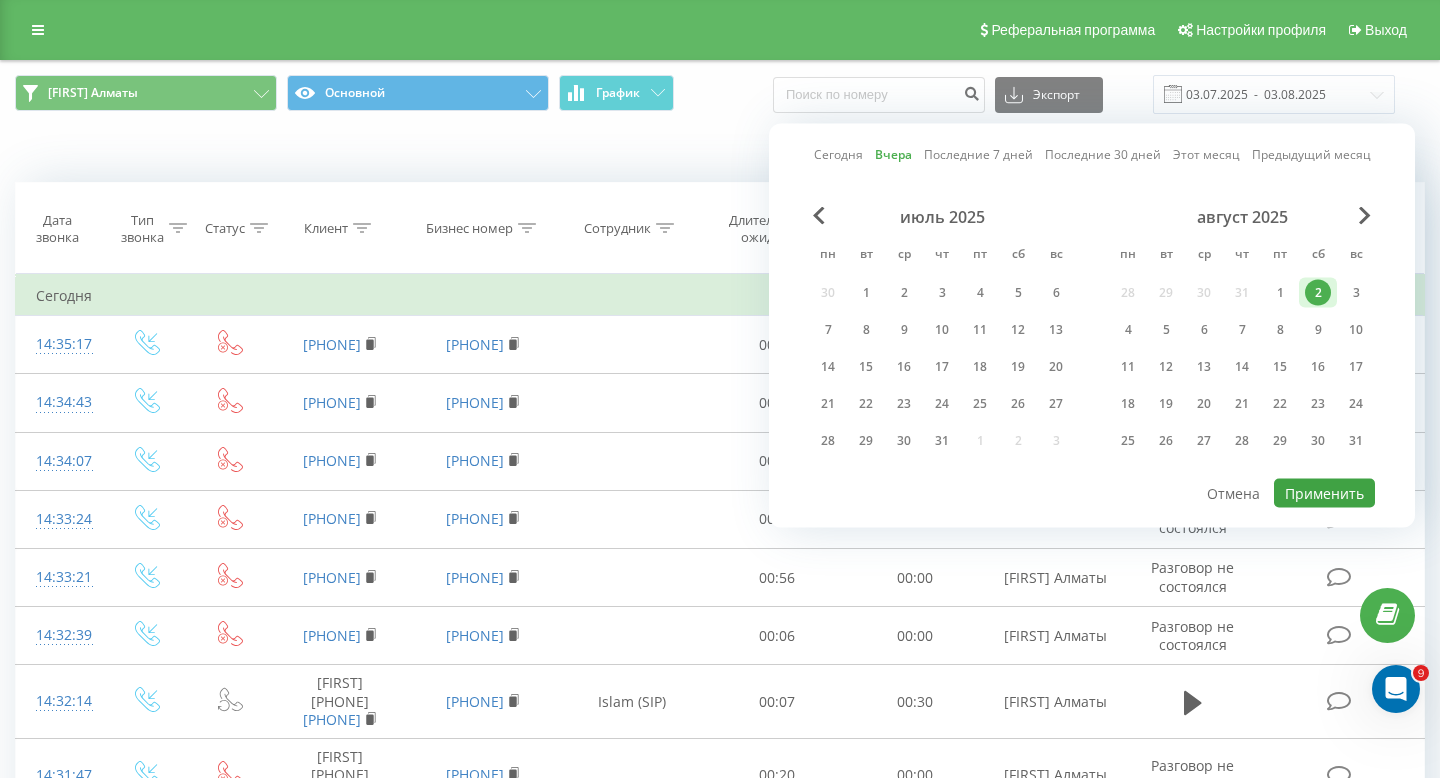 type on "02.08.2025  -  02.08.2025" 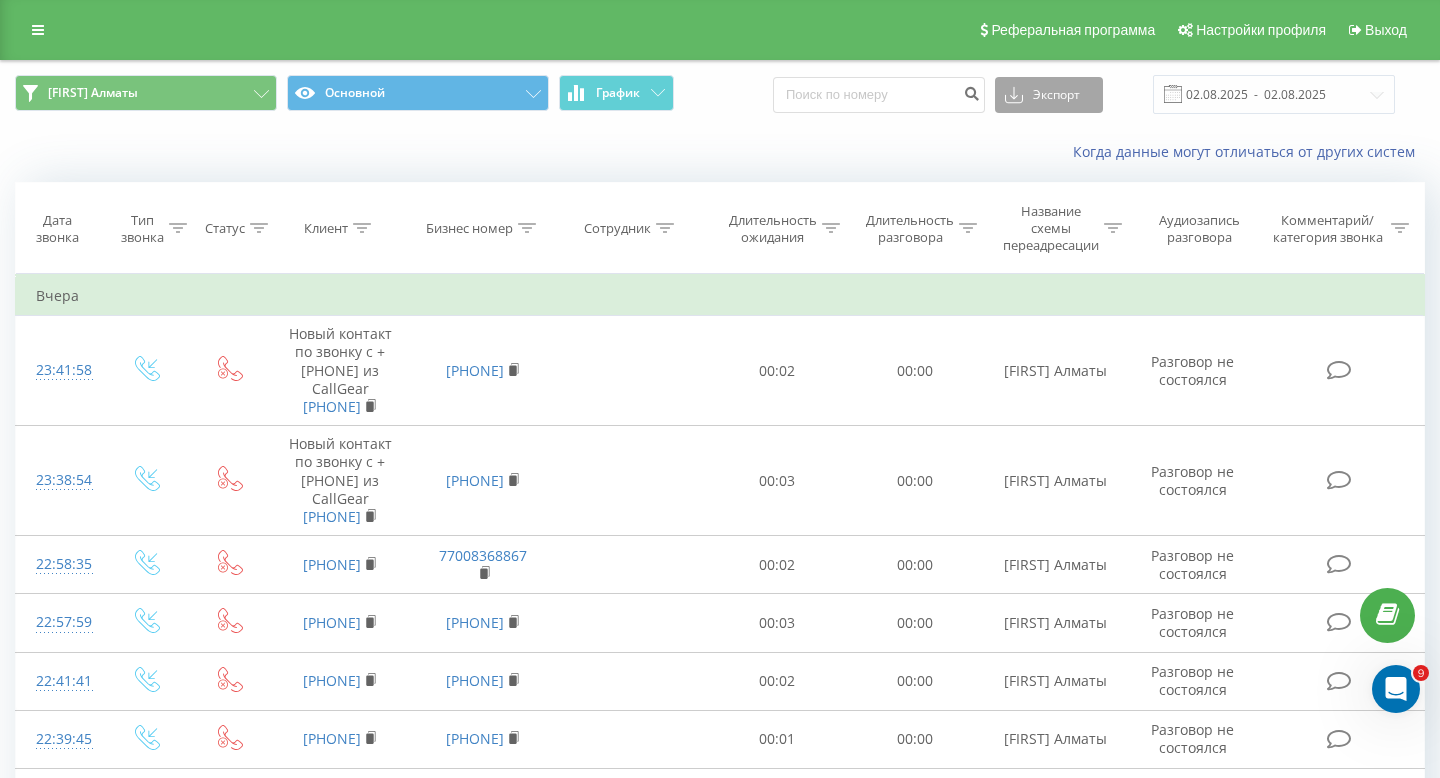 click on "Экспорт" at bounding box center (1049, 95) 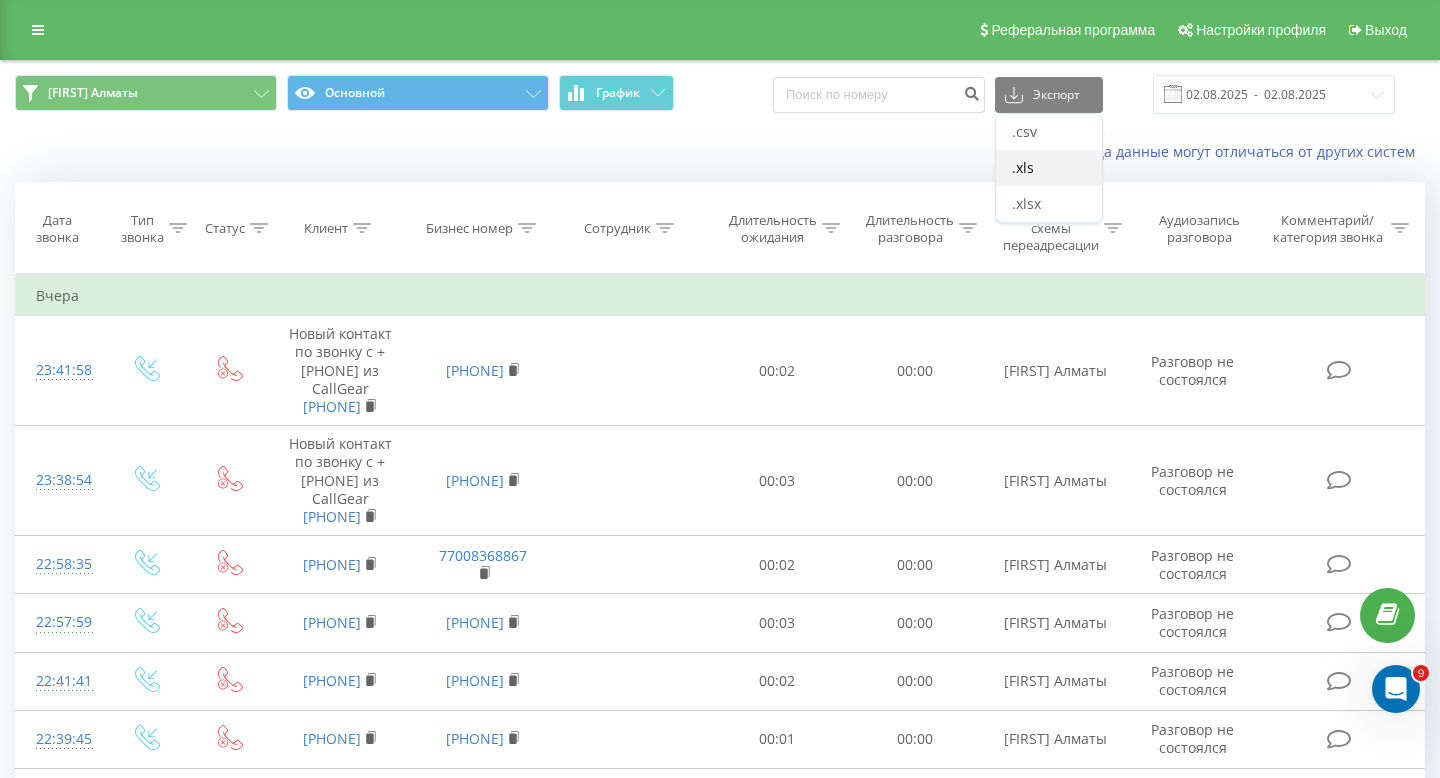 click on ".xls" at bounding box center (1023, 167) 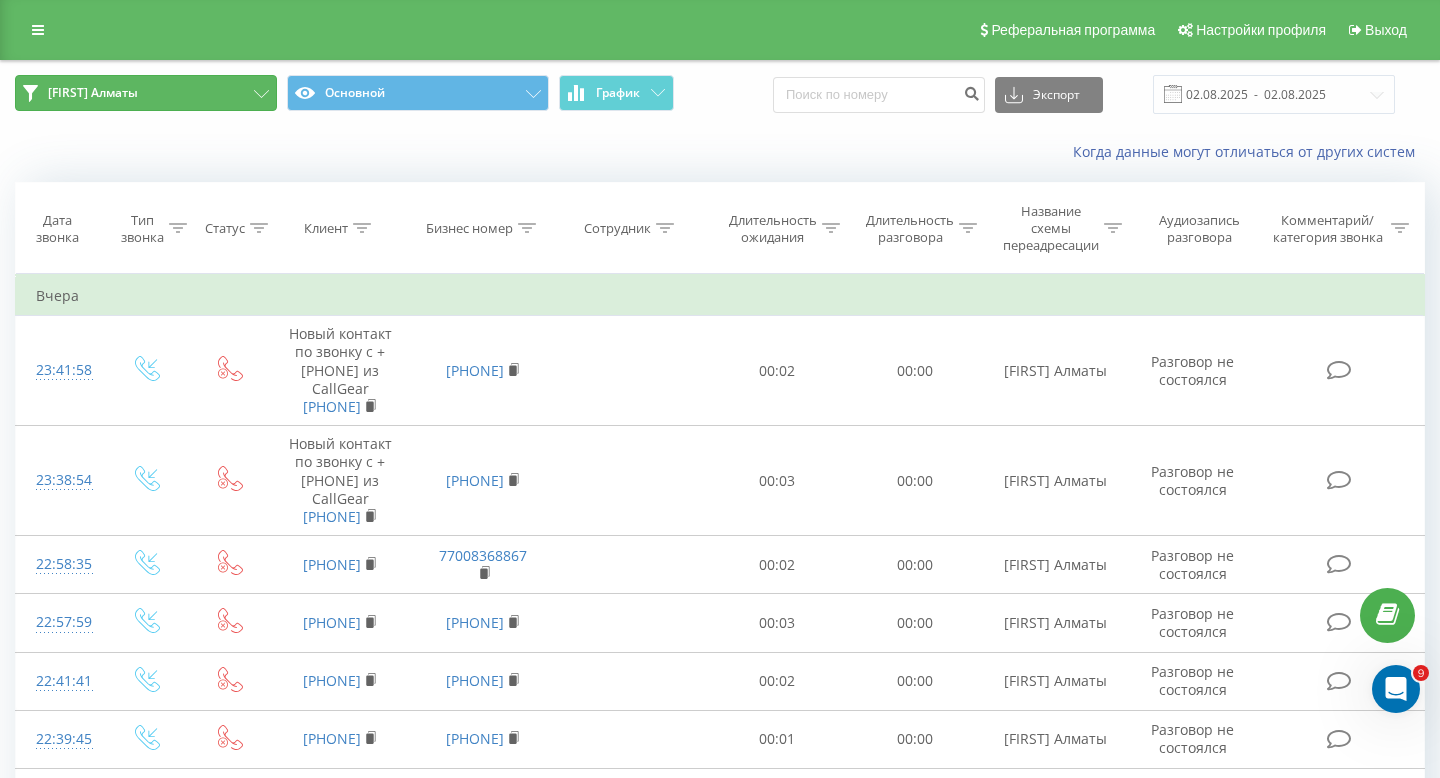 click on "Сергей Алматы" at bounding box center [146, 93] 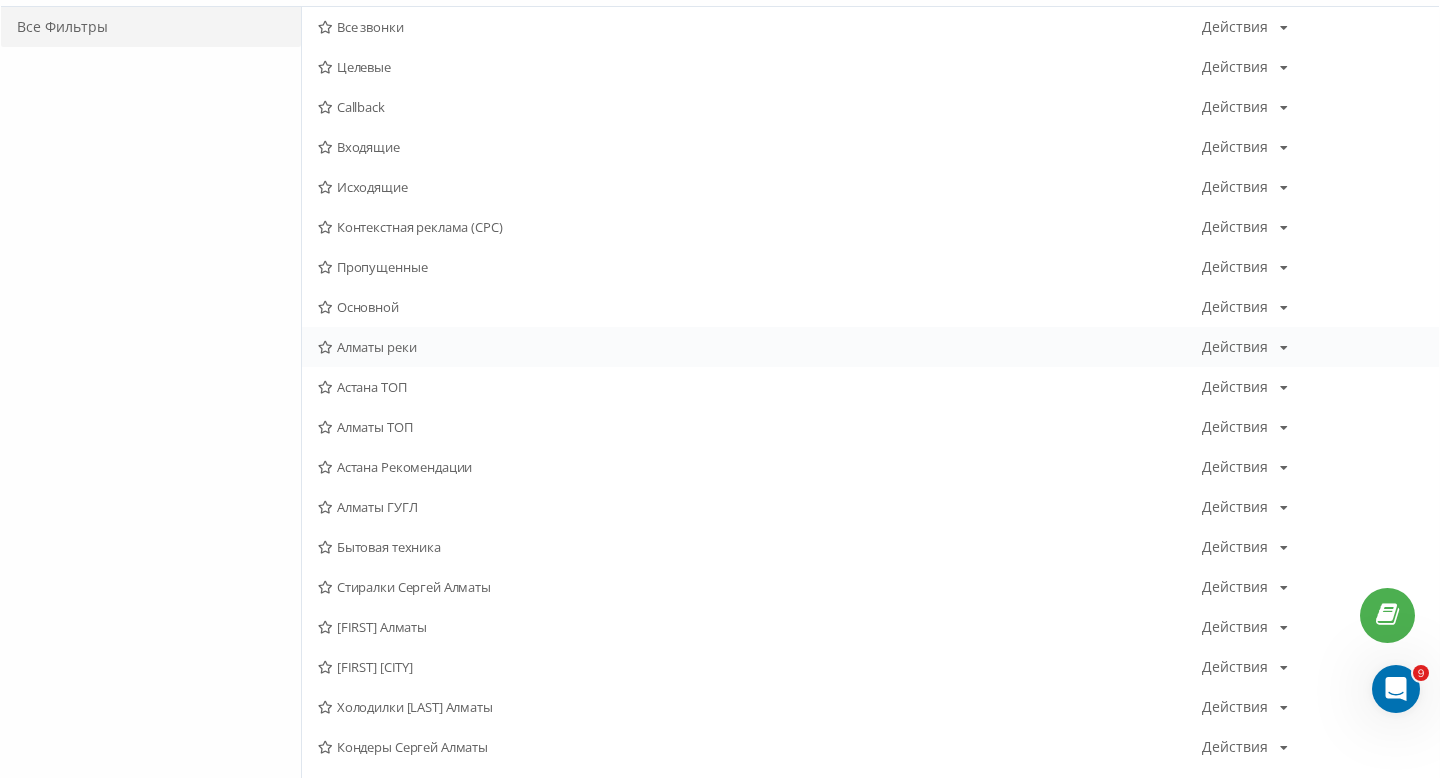 scroll, scrollTop: 220, scrollLeft: 0, axis: vertical 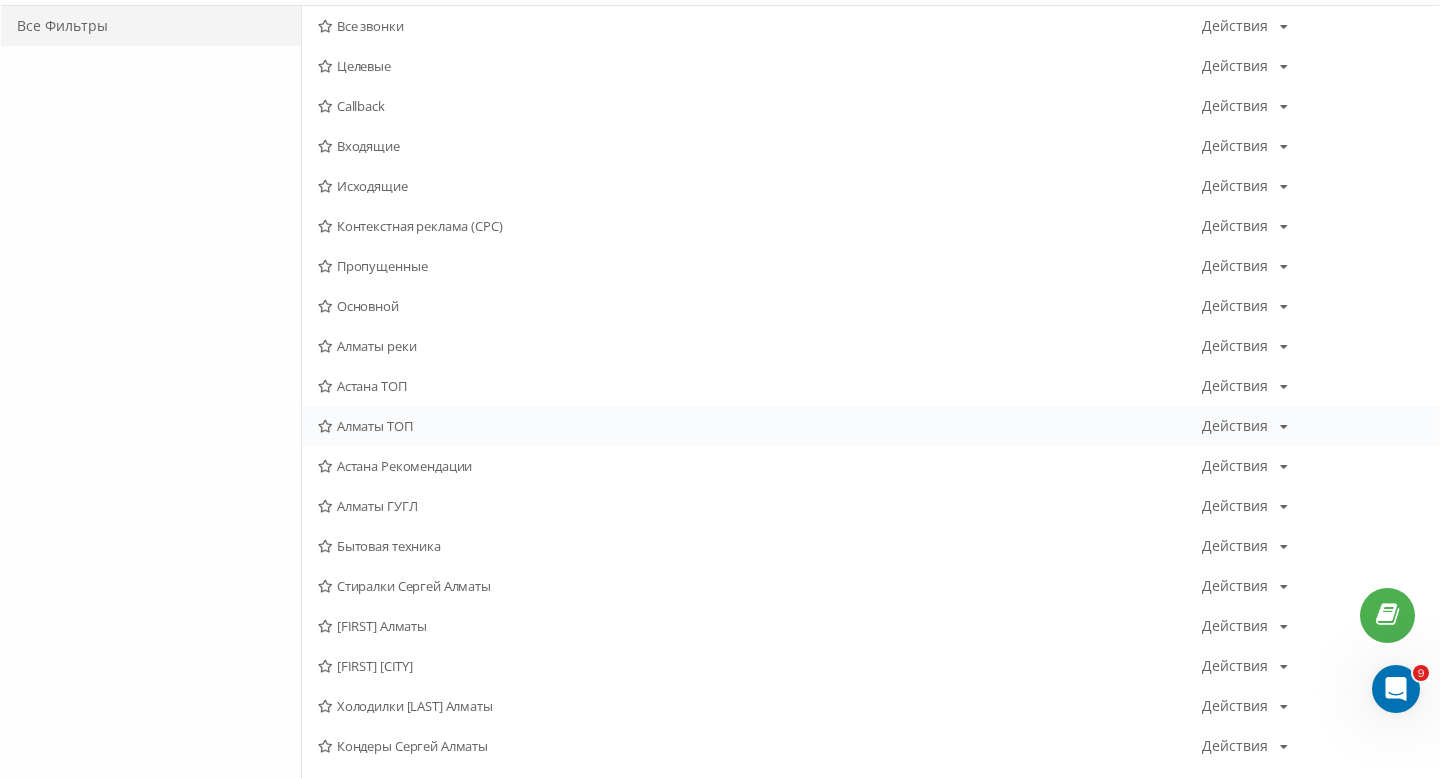 click on "Алматы ТОП" at bounding box center [760, 426] 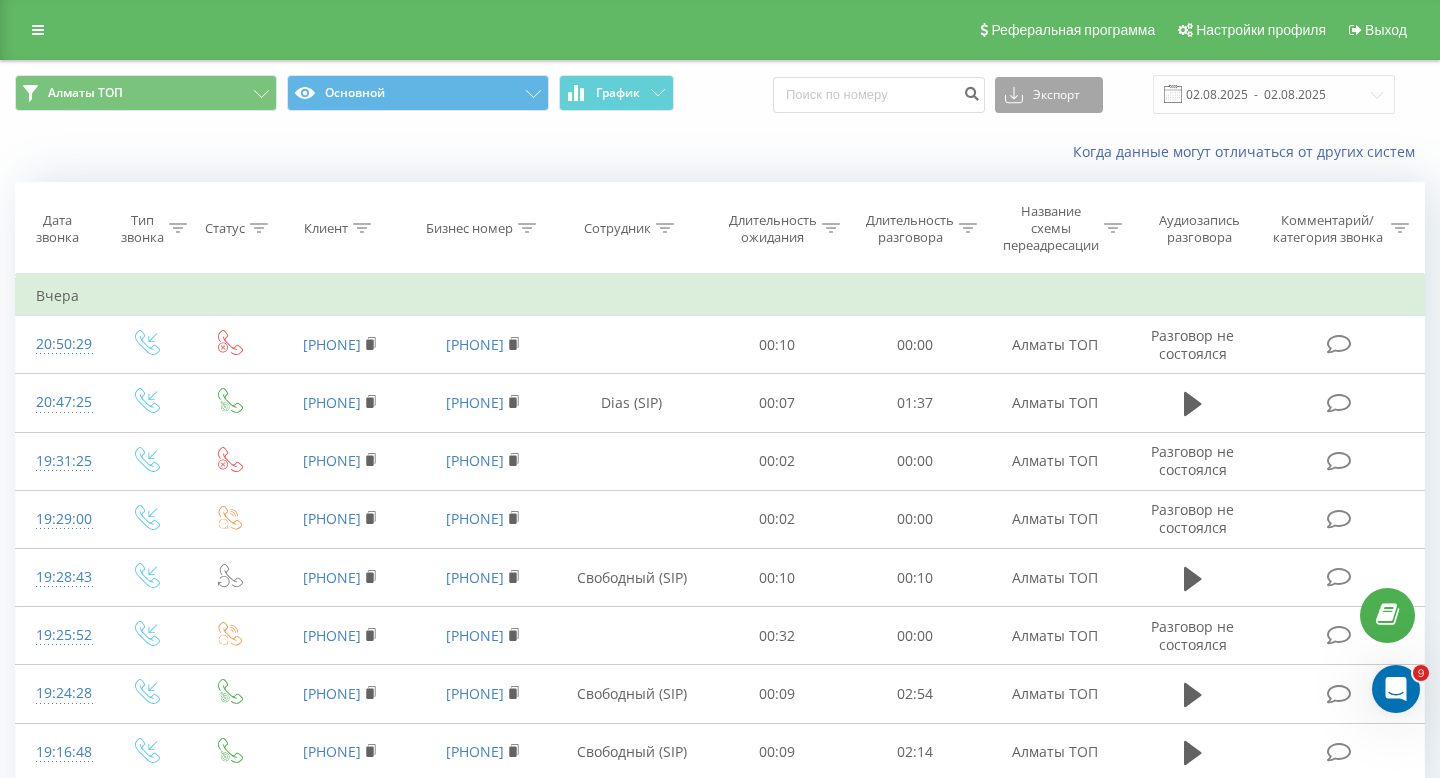click on "Экспорт" at bounding box center [1049, 95] 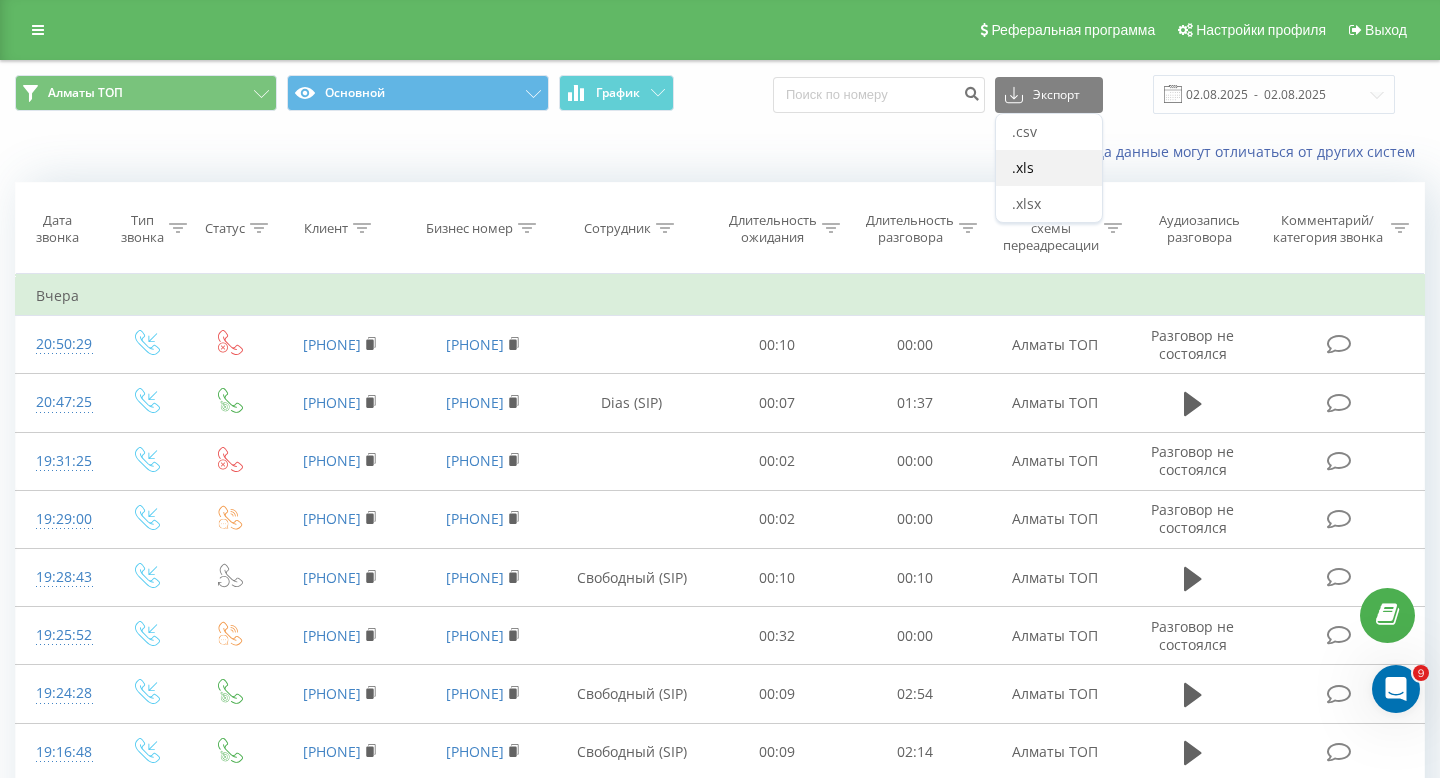 click on ".xls" at bounding box center (1049, 168) 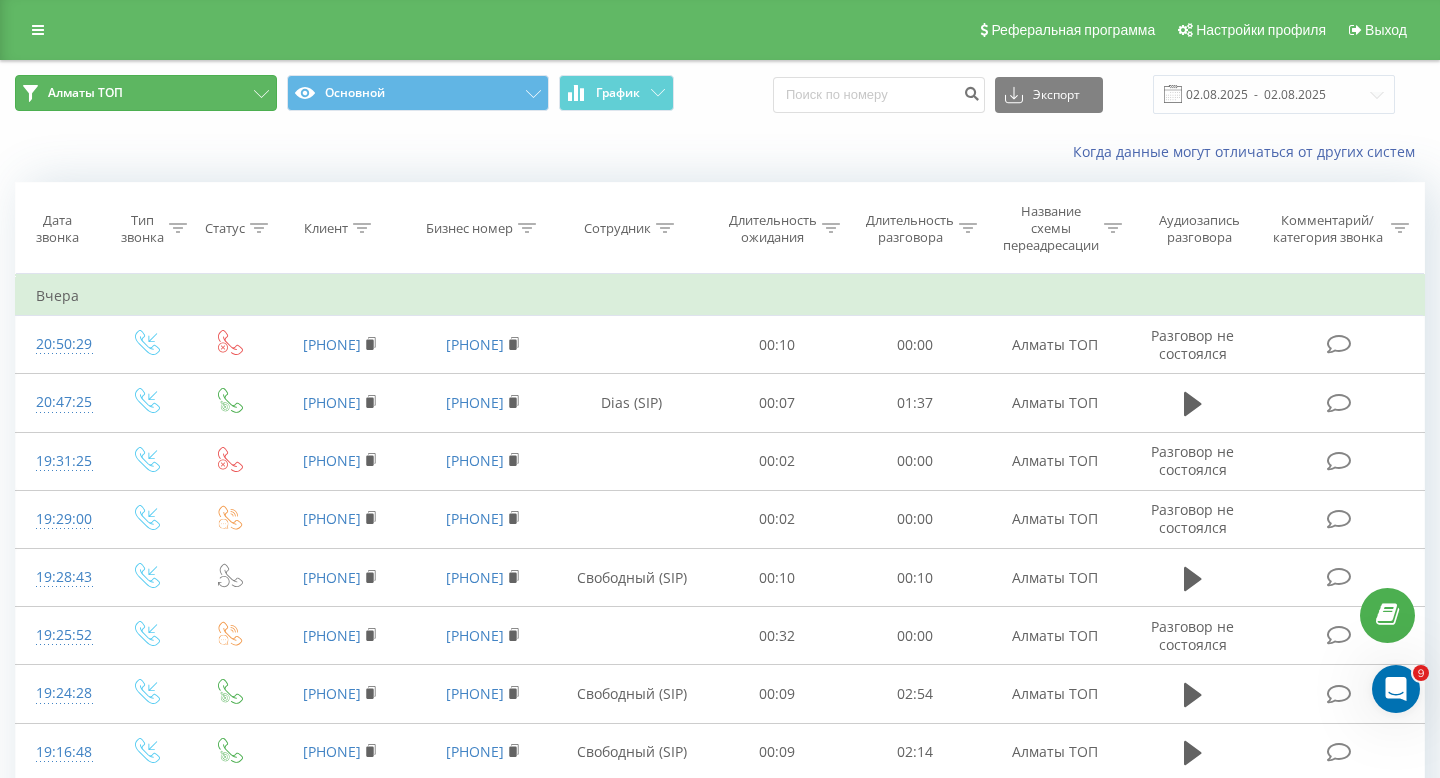 click on "Алматы ТОП" at bounding box center [146, 93] 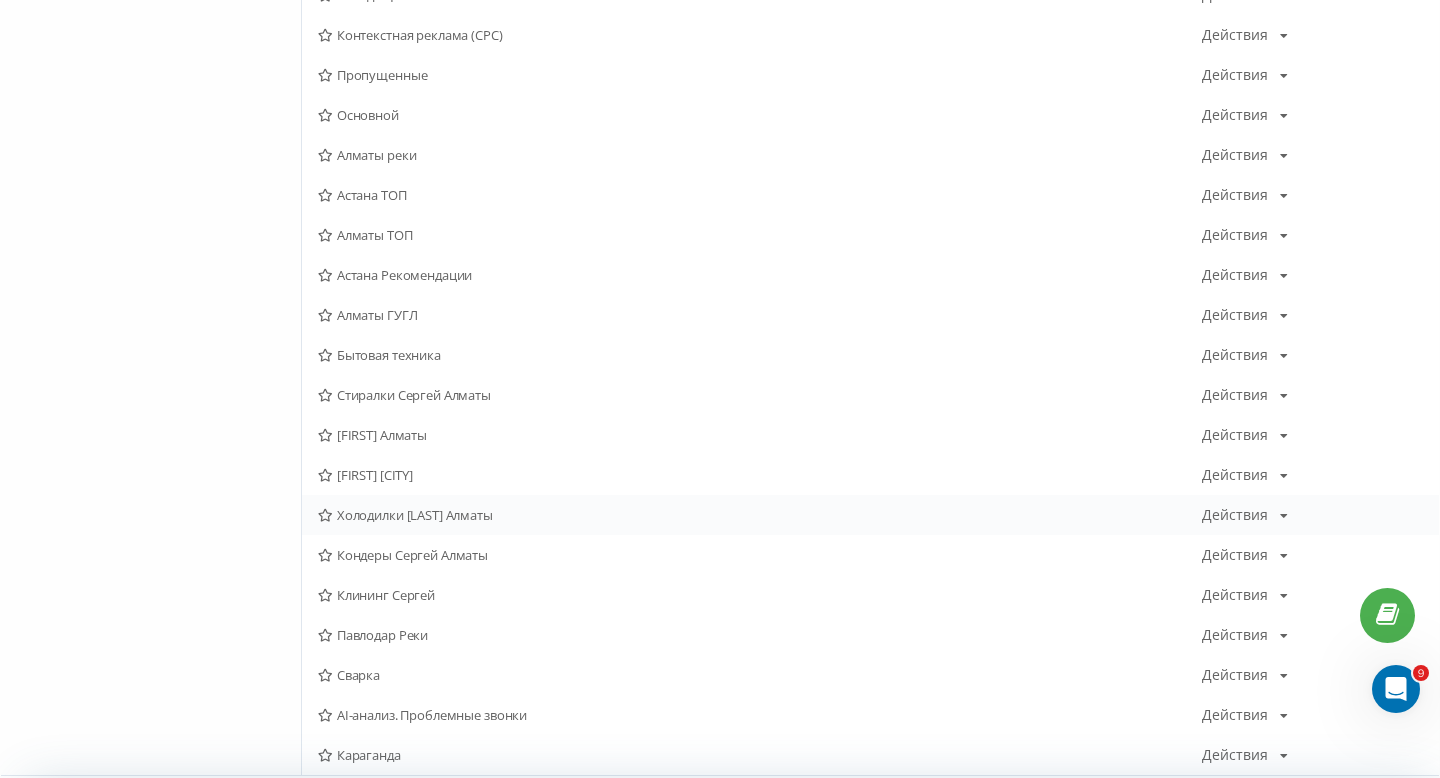 scroll, scrollTop: 409, scrollLeft: 0, axis: vertical 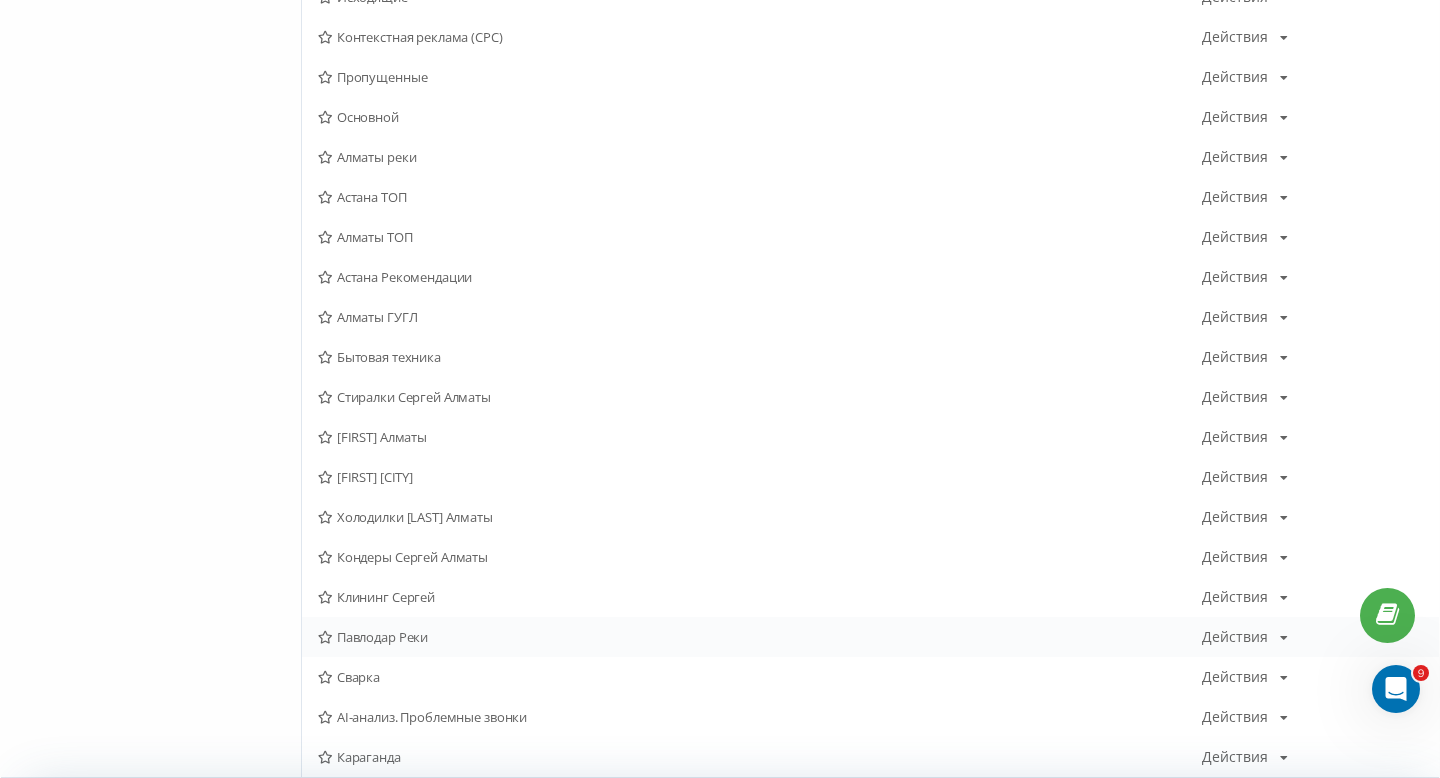 click on "Павлодар Реки" at bounding box center (760, 637) 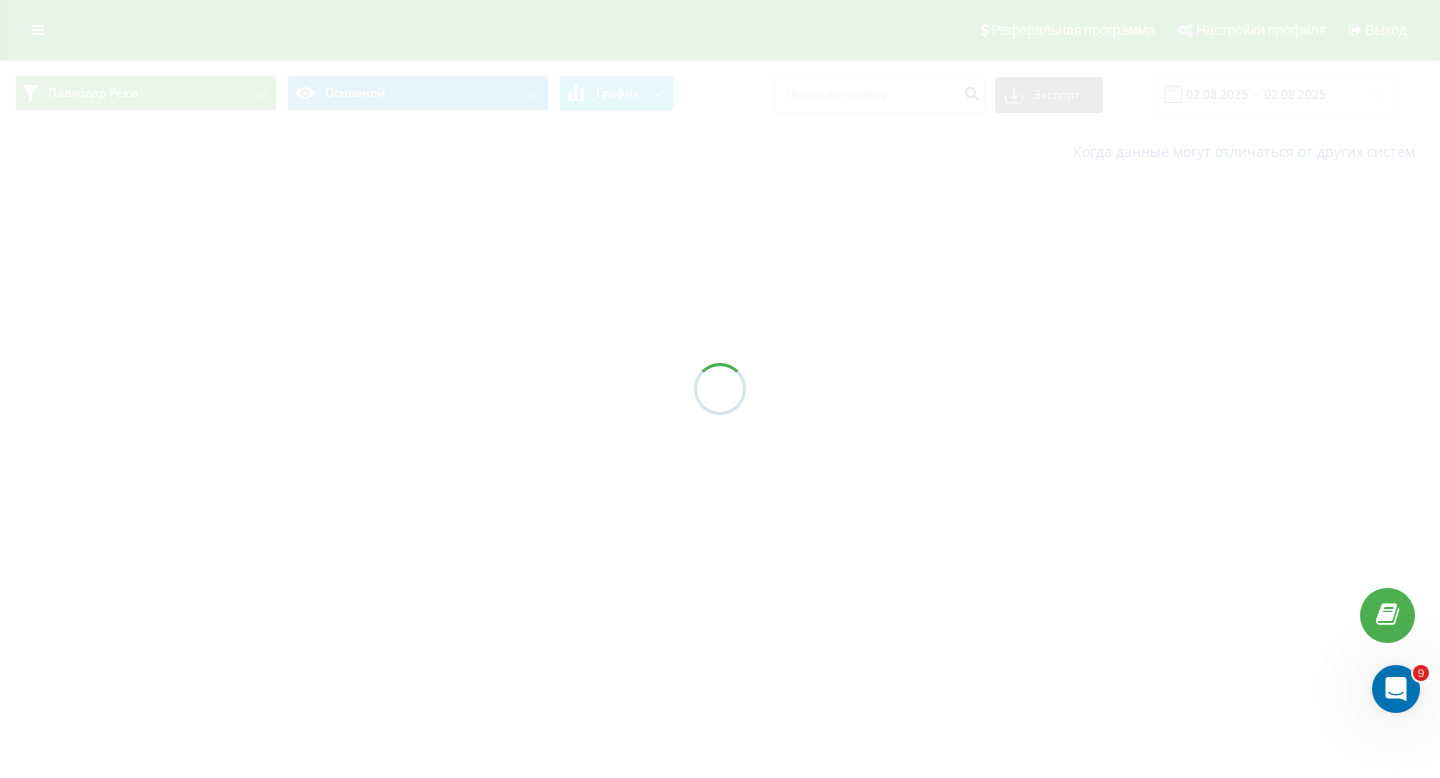 scroll, scrollTop: 0, scrollLeft: 0, axis: both 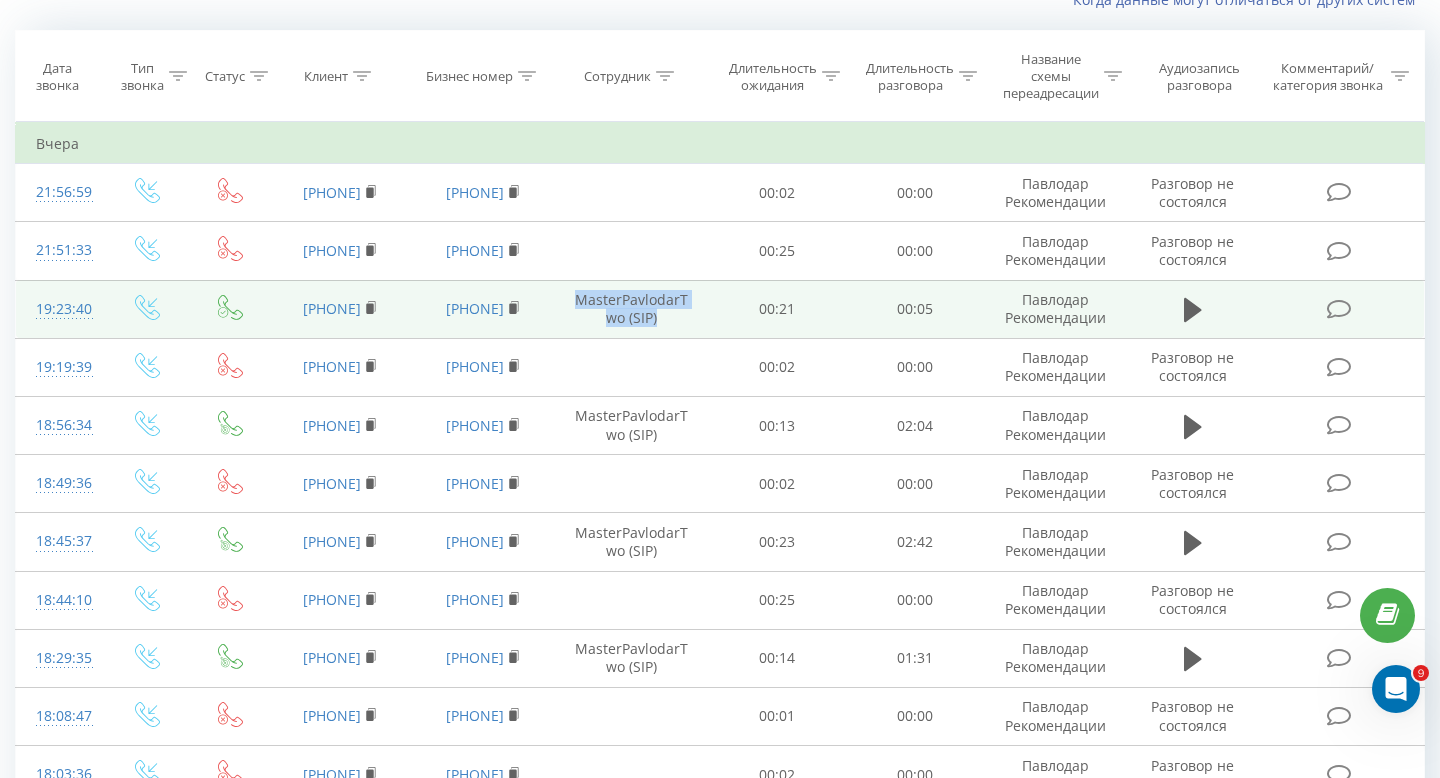 drag, startPoint x: 657, startPoint y: 320, endPoint x: 581, endPoint y: 299, distance: 78.84795 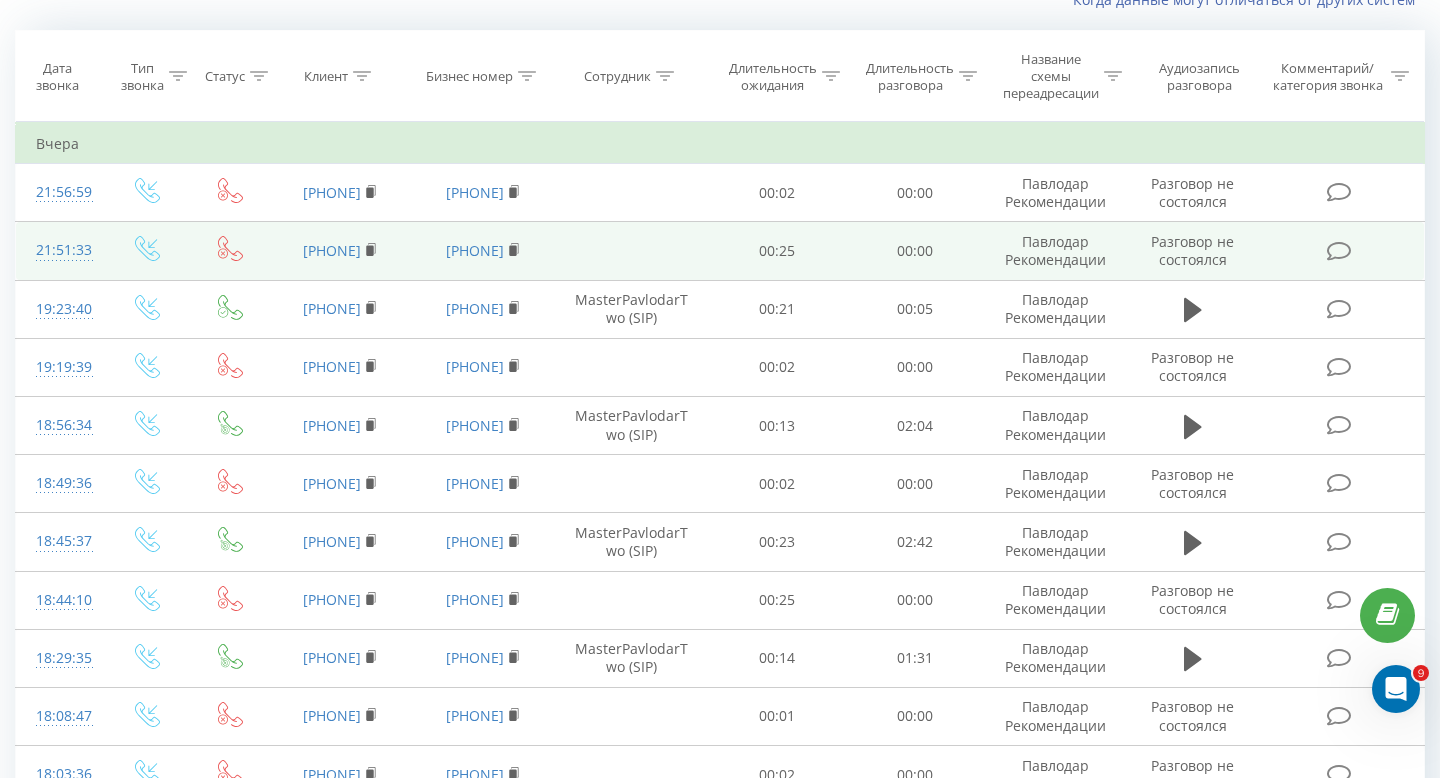 click at bounding box center [632, 251] 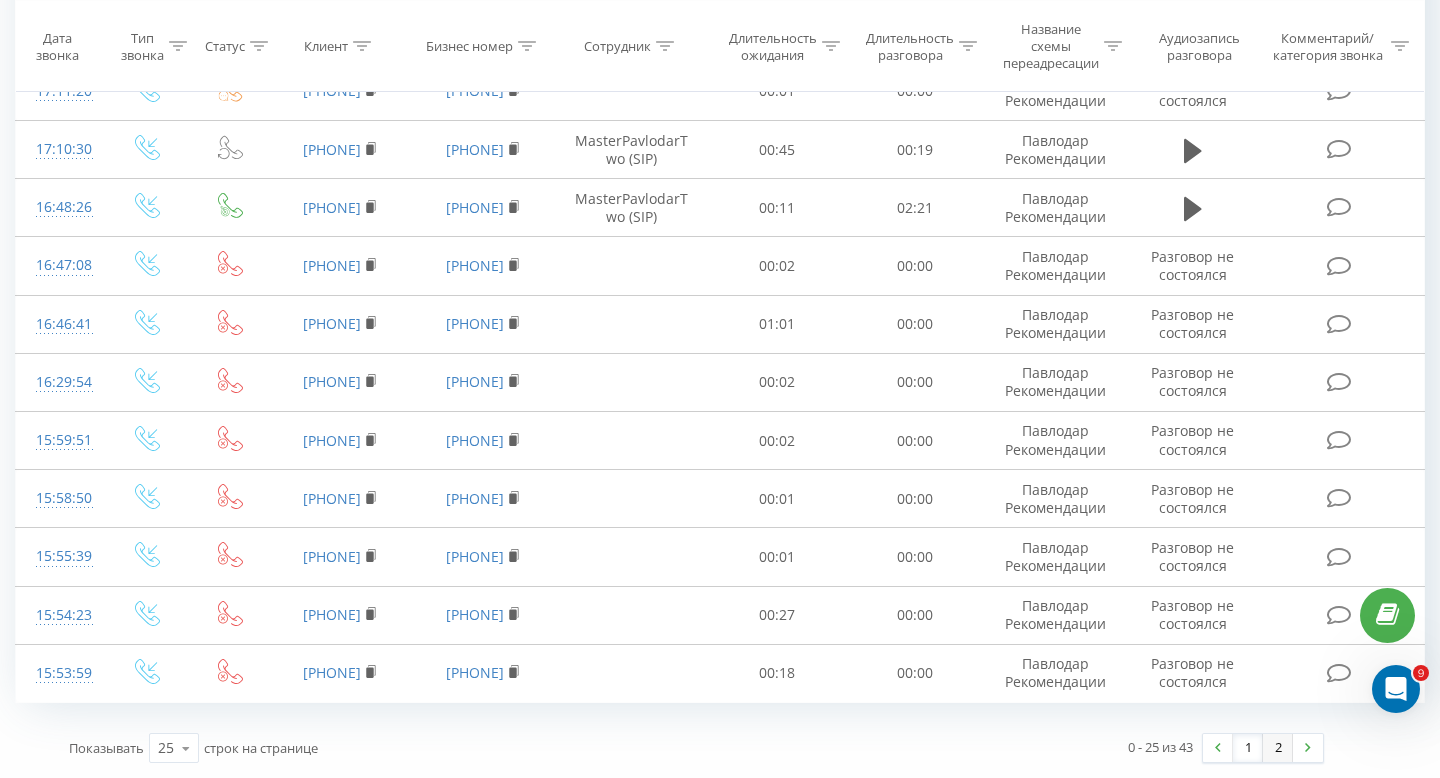 click on "2" at bounding box center [1278, 748] 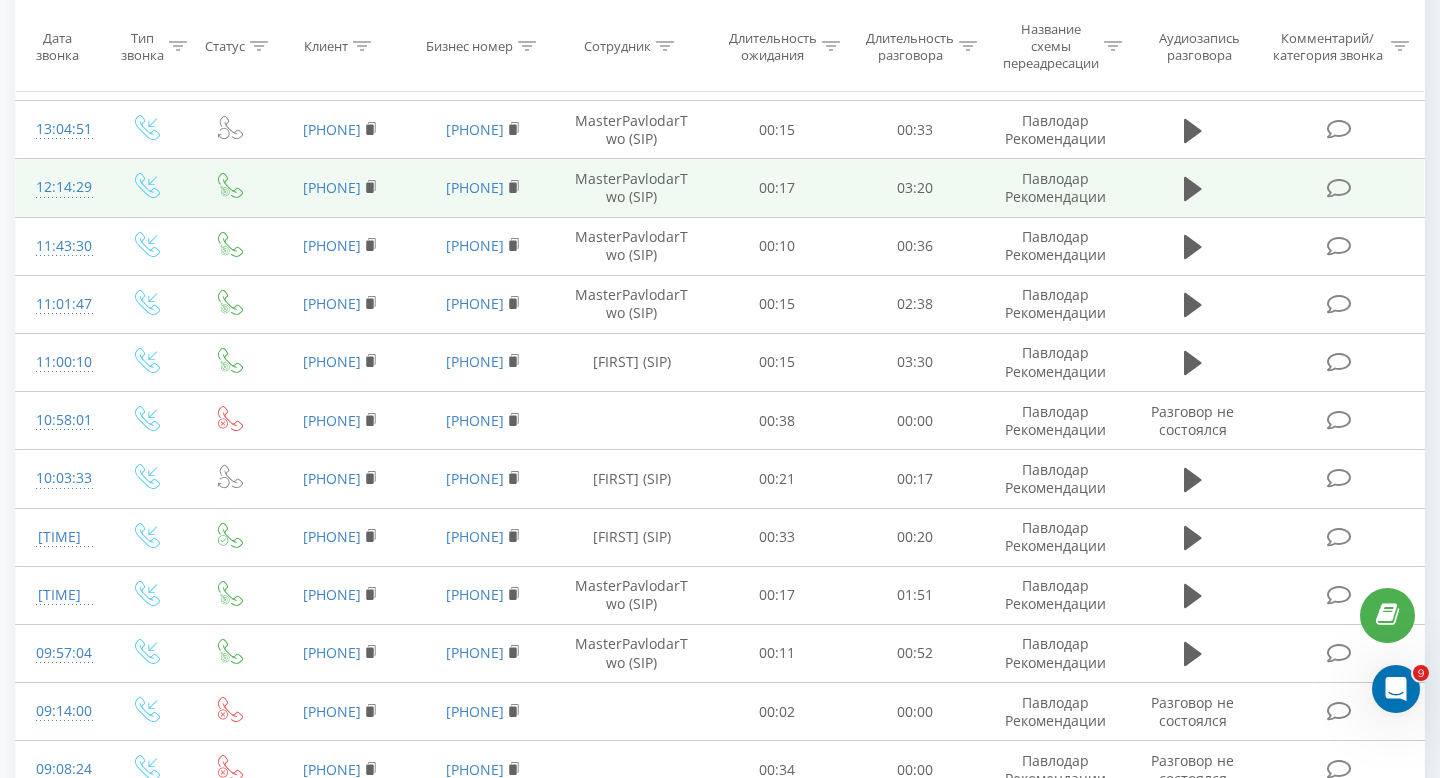 scroll, scrollTop: 0, scrollLeft: 0, axis: both 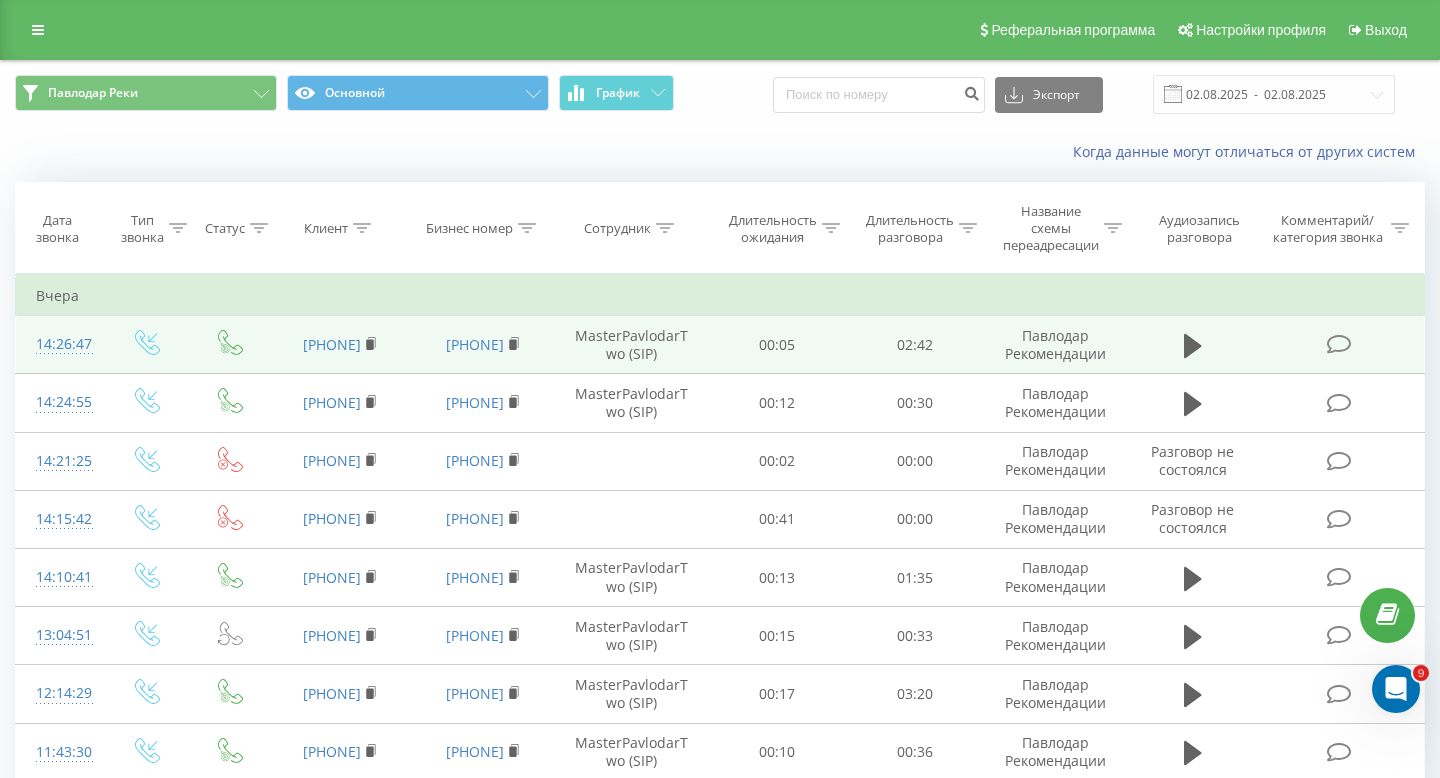 click 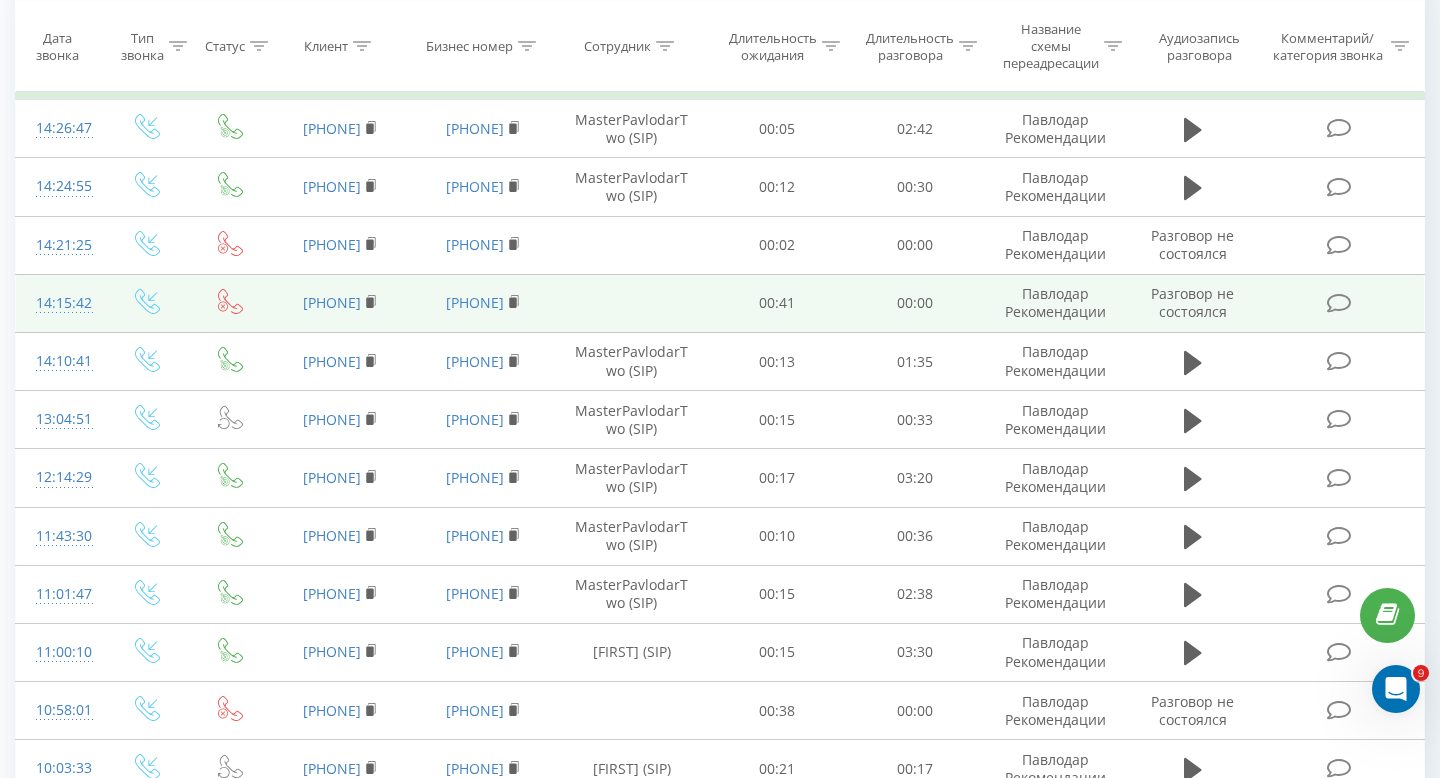 scroll, scrollTop: 214, scrollLeft: 0, axis: vertical 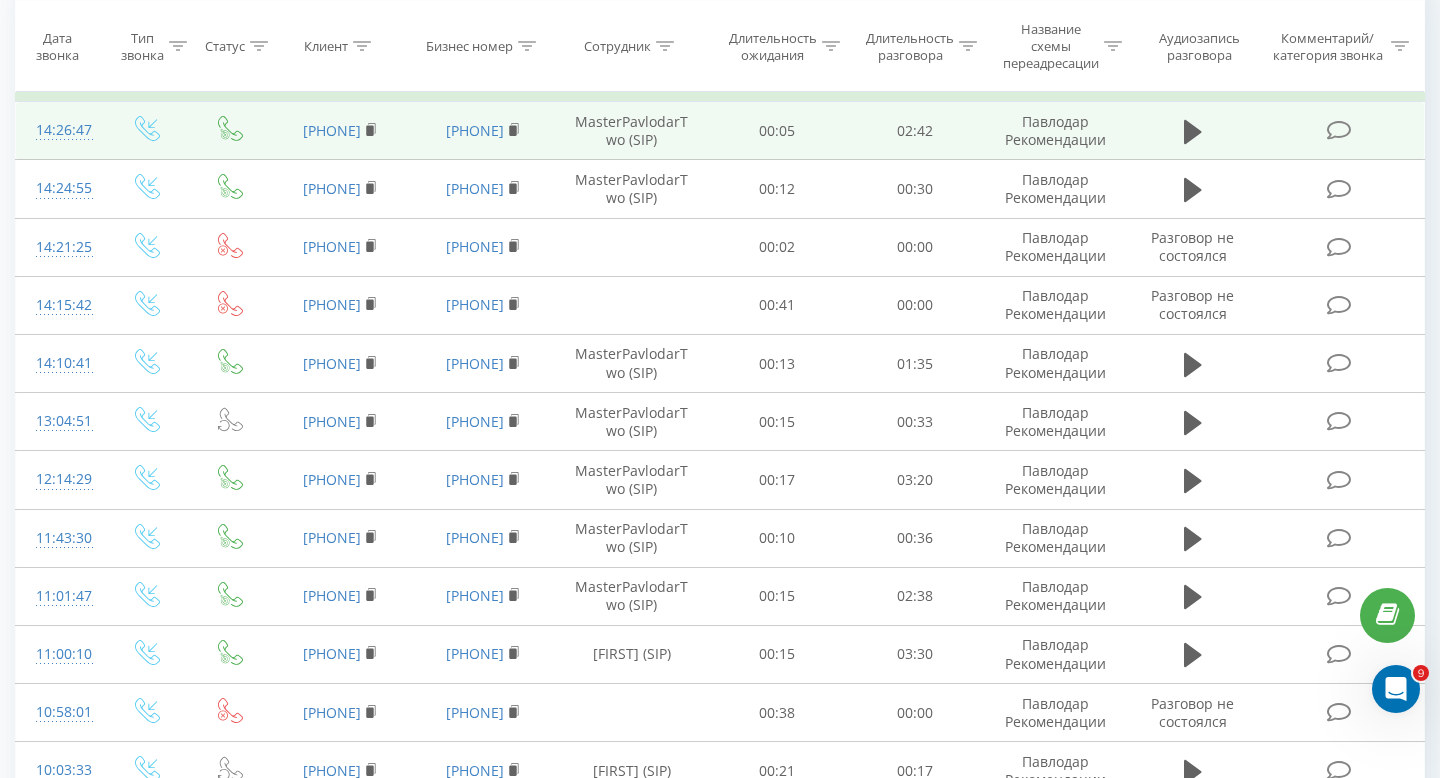 click at bounding box center [230, 135] 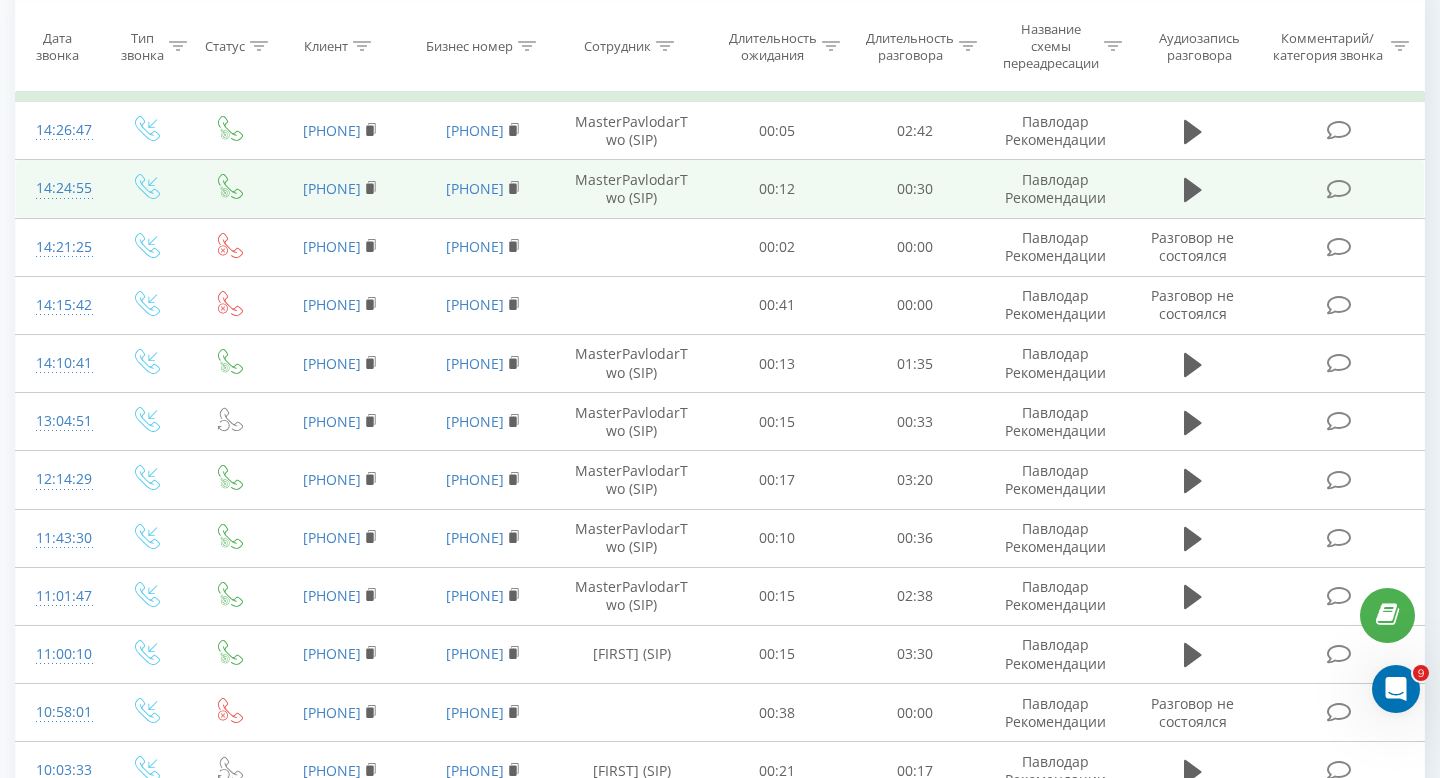 click on "77054051616" at bounding box center (340, 189) 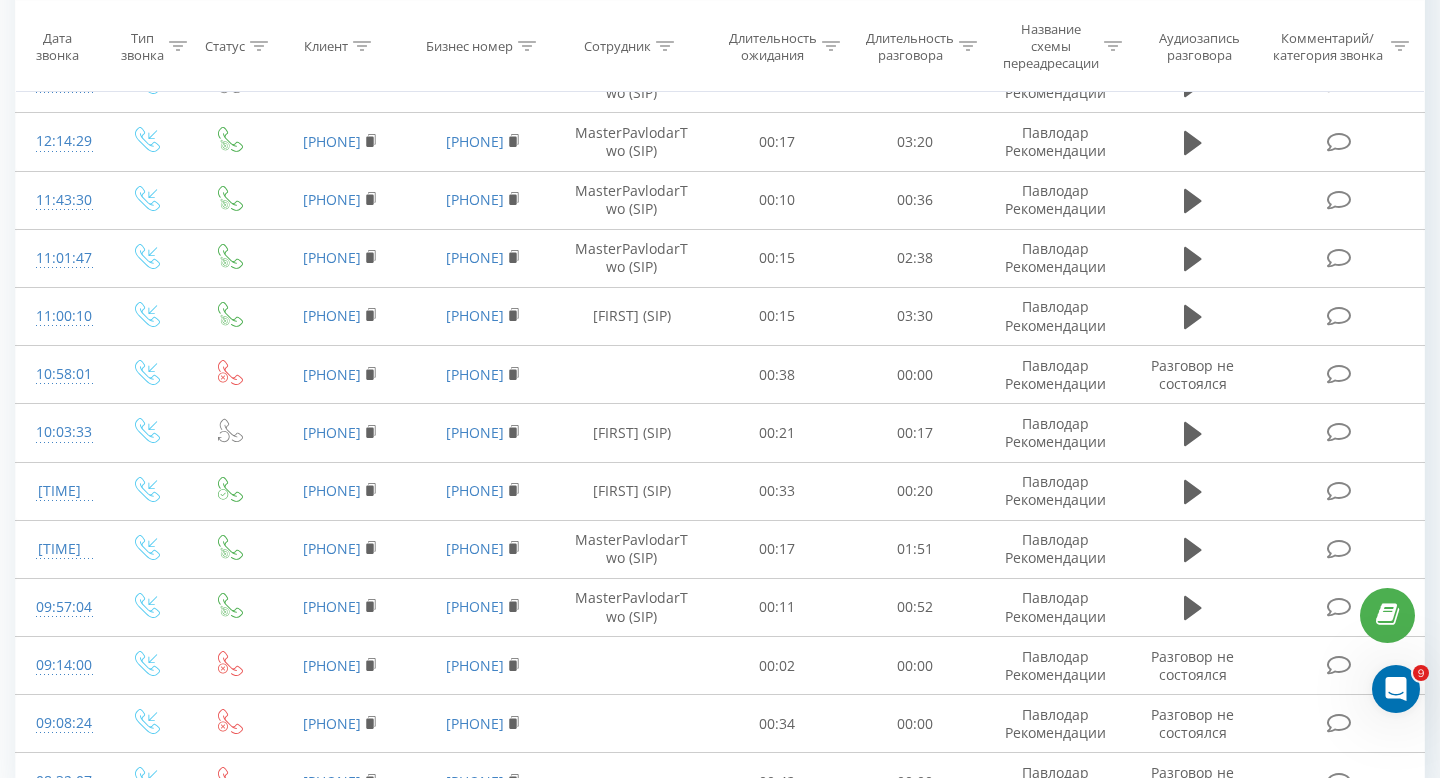 scroll, scrollTop: 0, scrollLeft: 0, axis: both 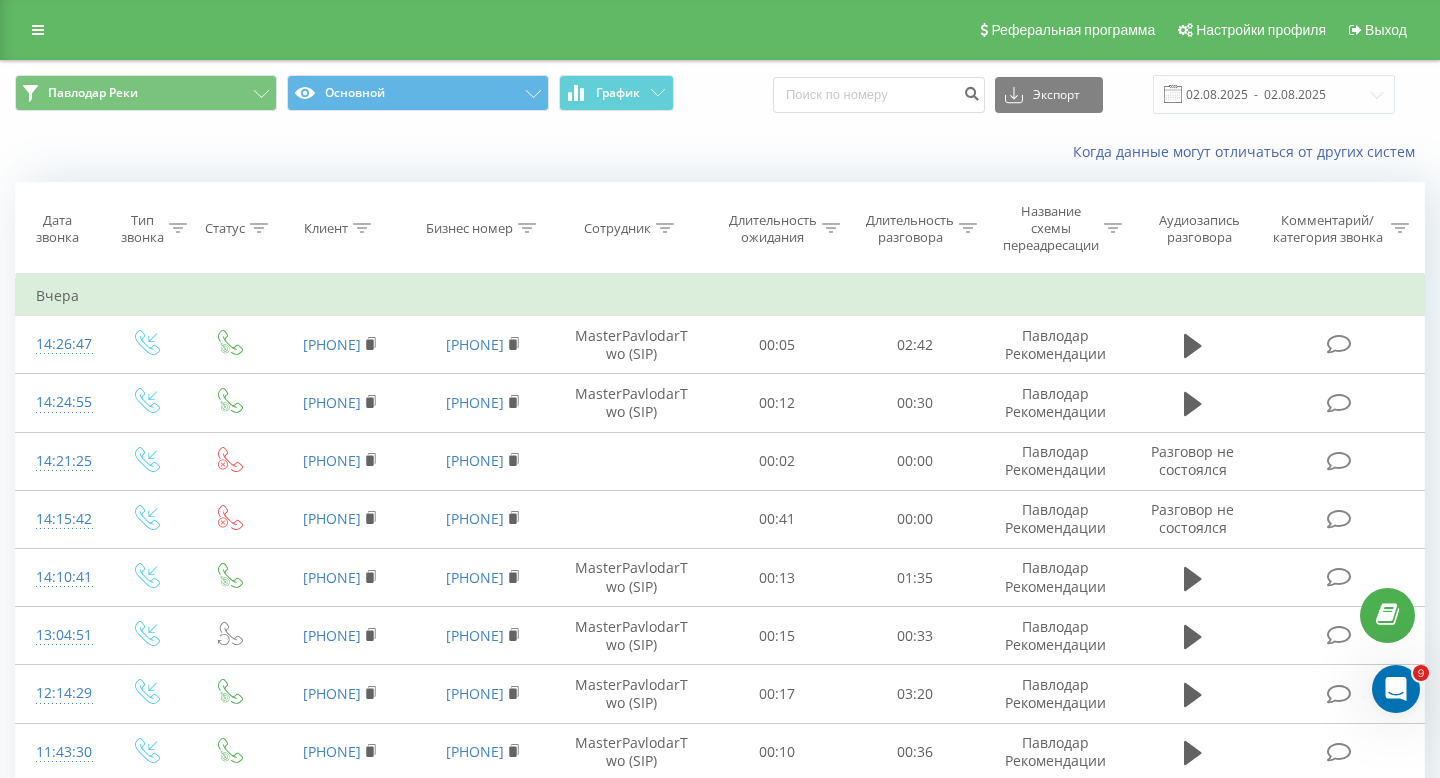 click on "Статус" at bounding box center [236, 228] 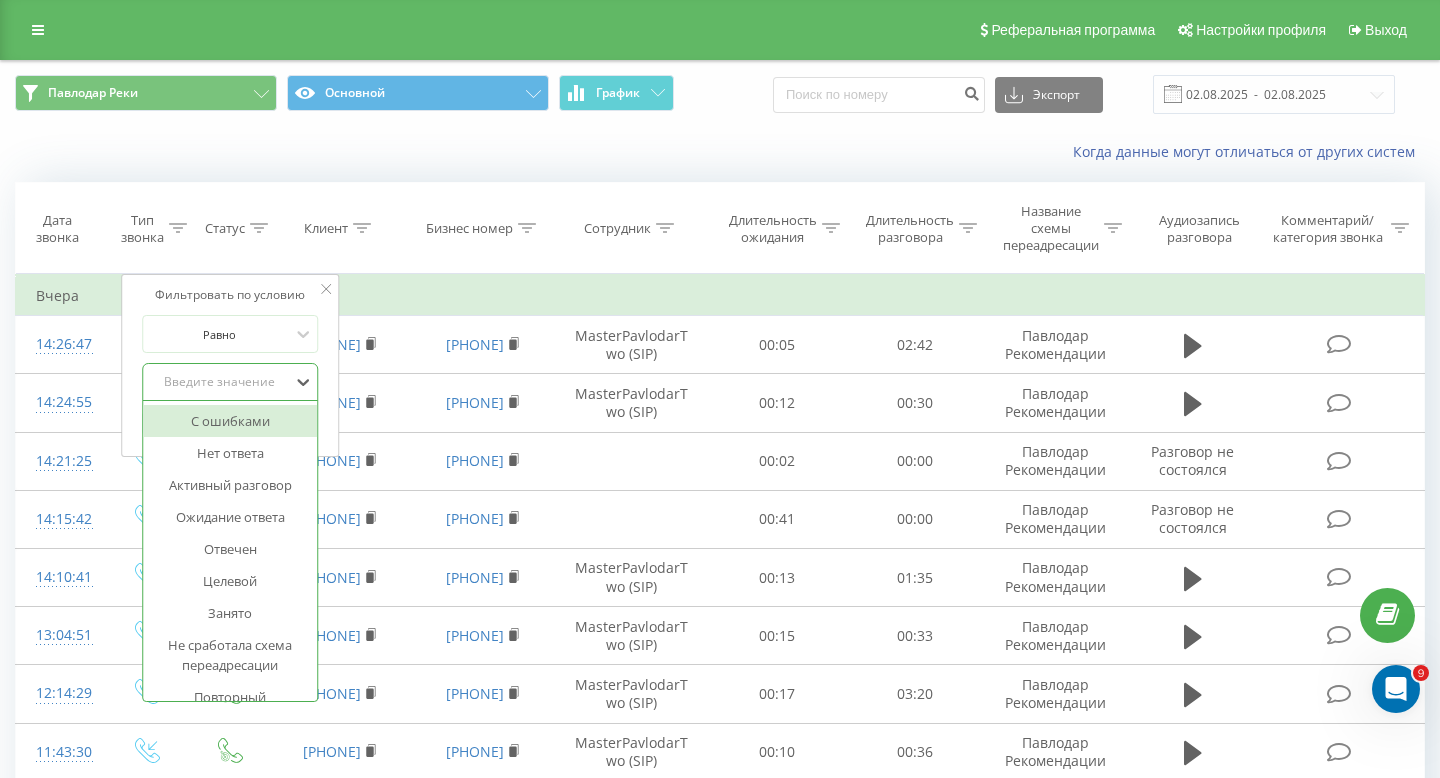 click on "Введите значение" at bounding box center [219, 382] 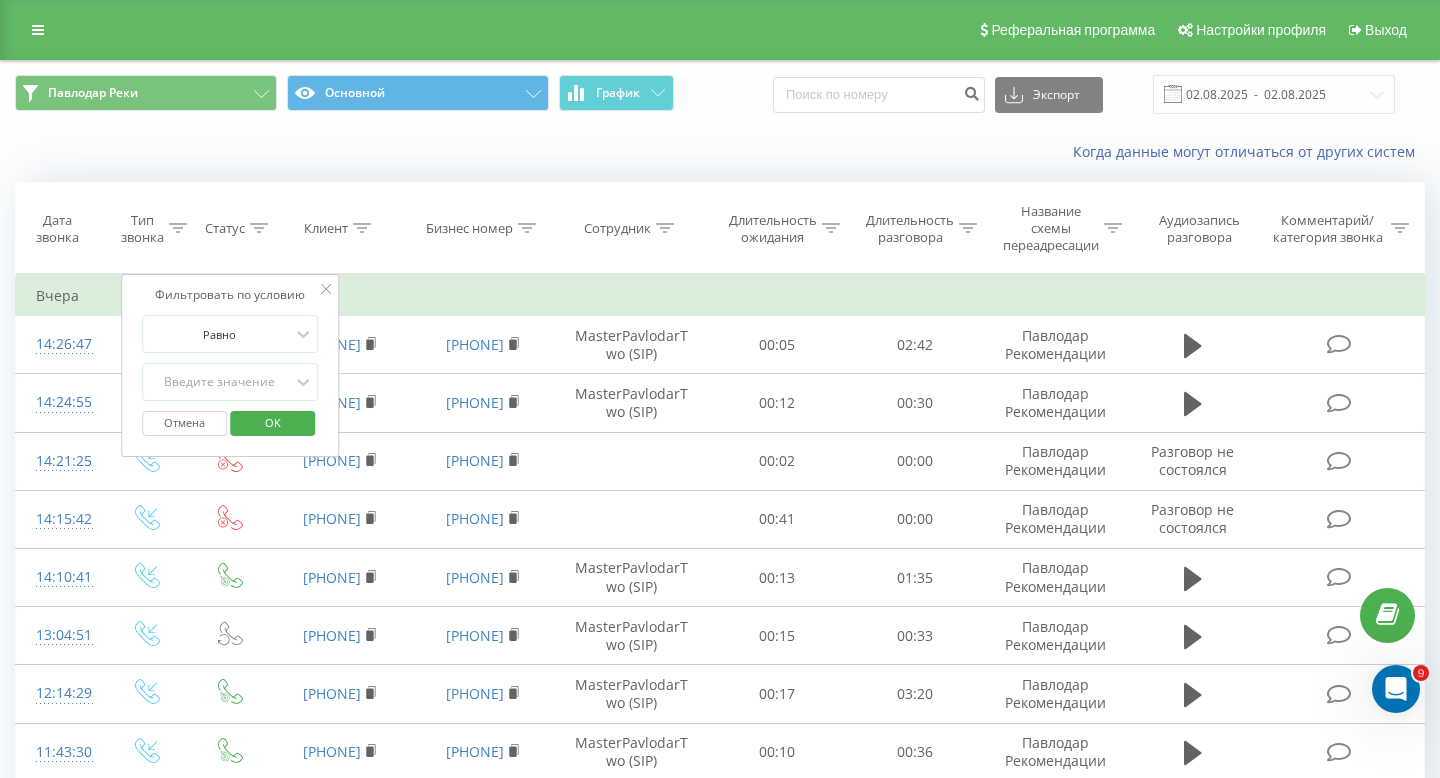 click on "Равно Введите значение Отмена OK" at bounding box center [230, 380] 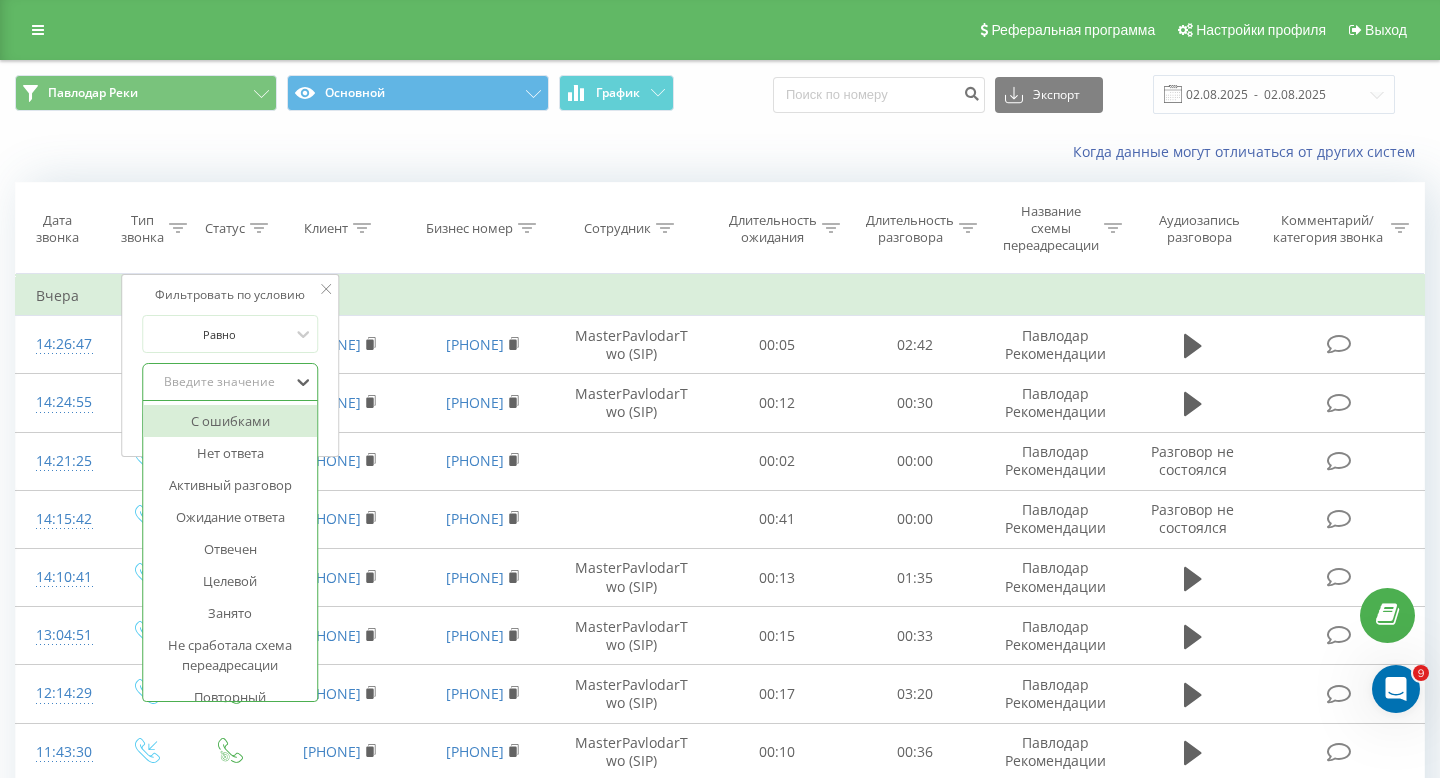 click on "Введите значение" at bounding box center [219, 382] 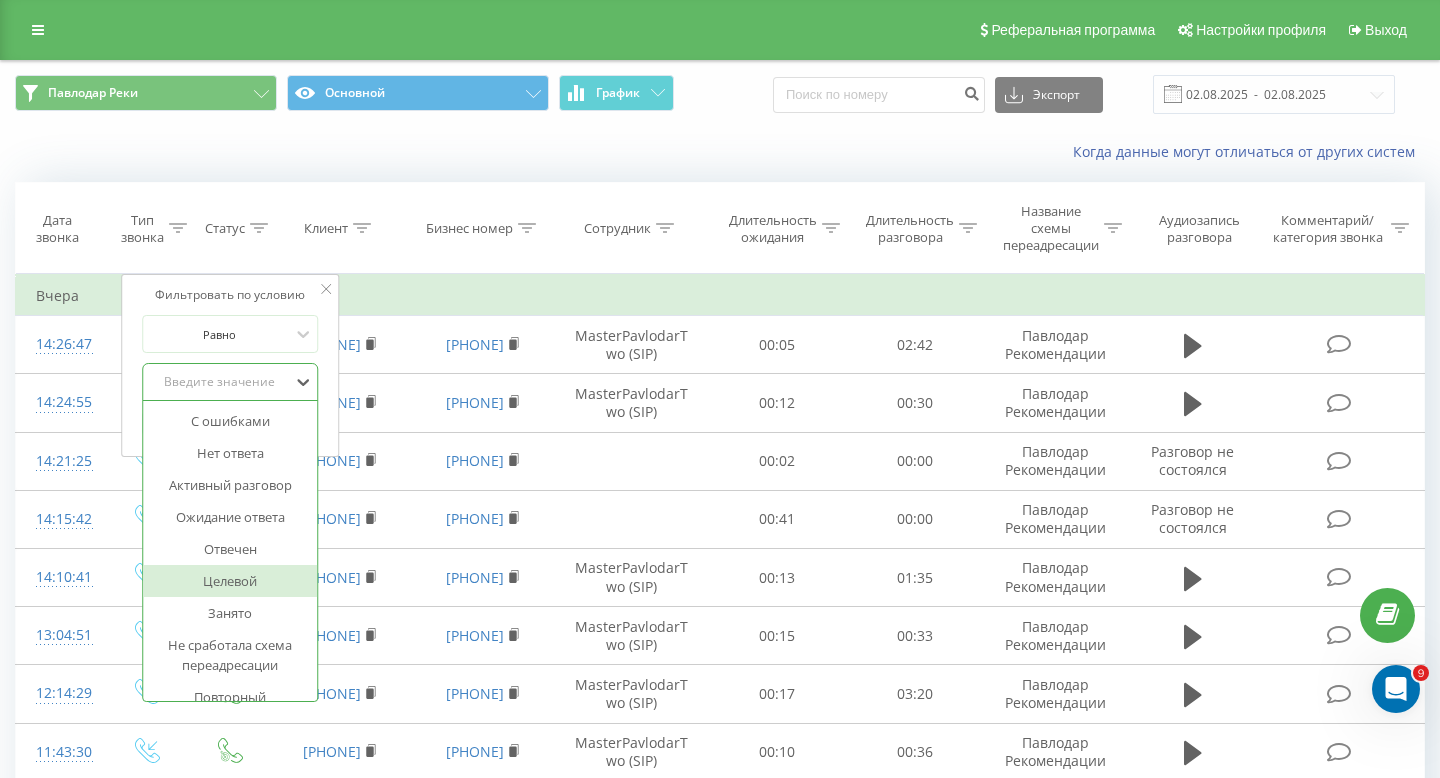 click on "Целевой" at bounding box center [230, 581] 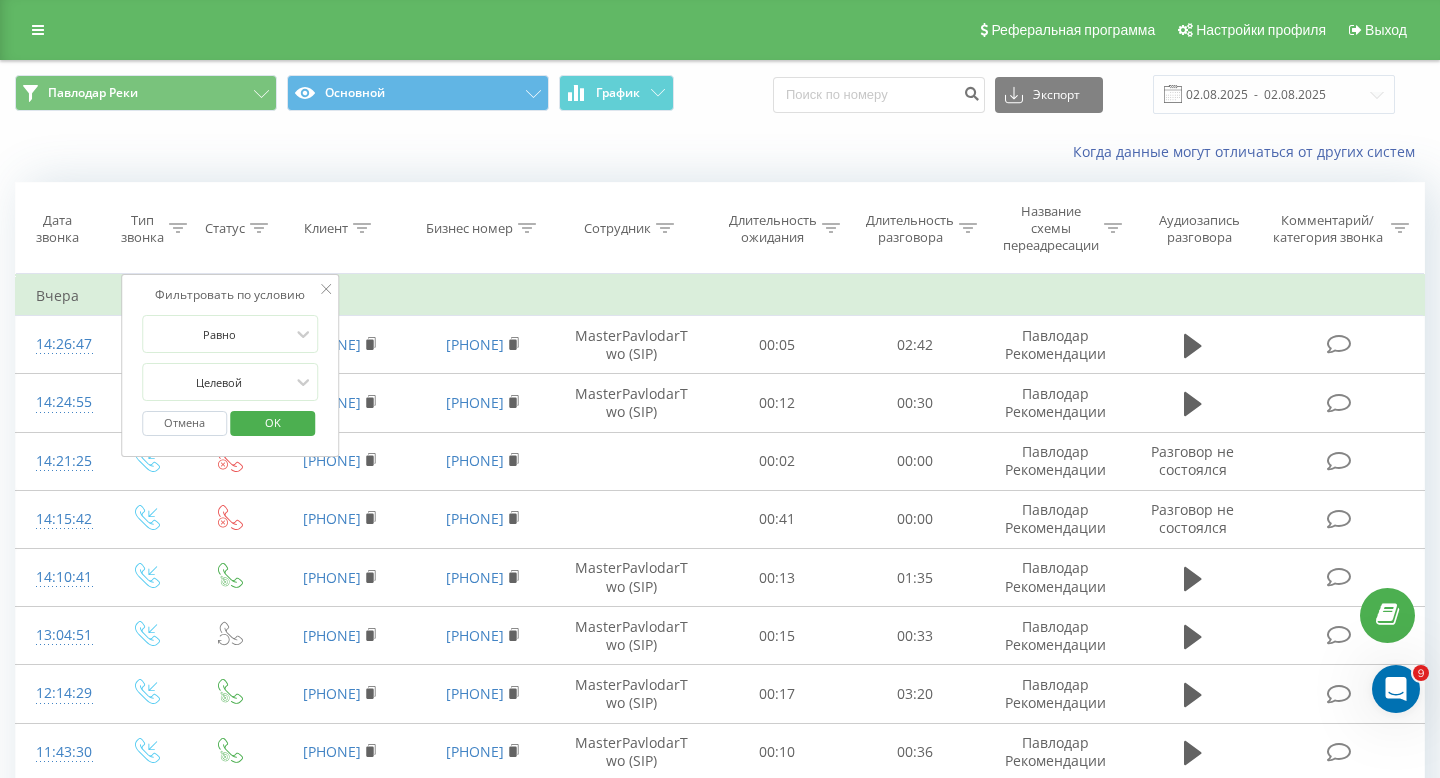 click on "OK" at bounding box center (273, 422) 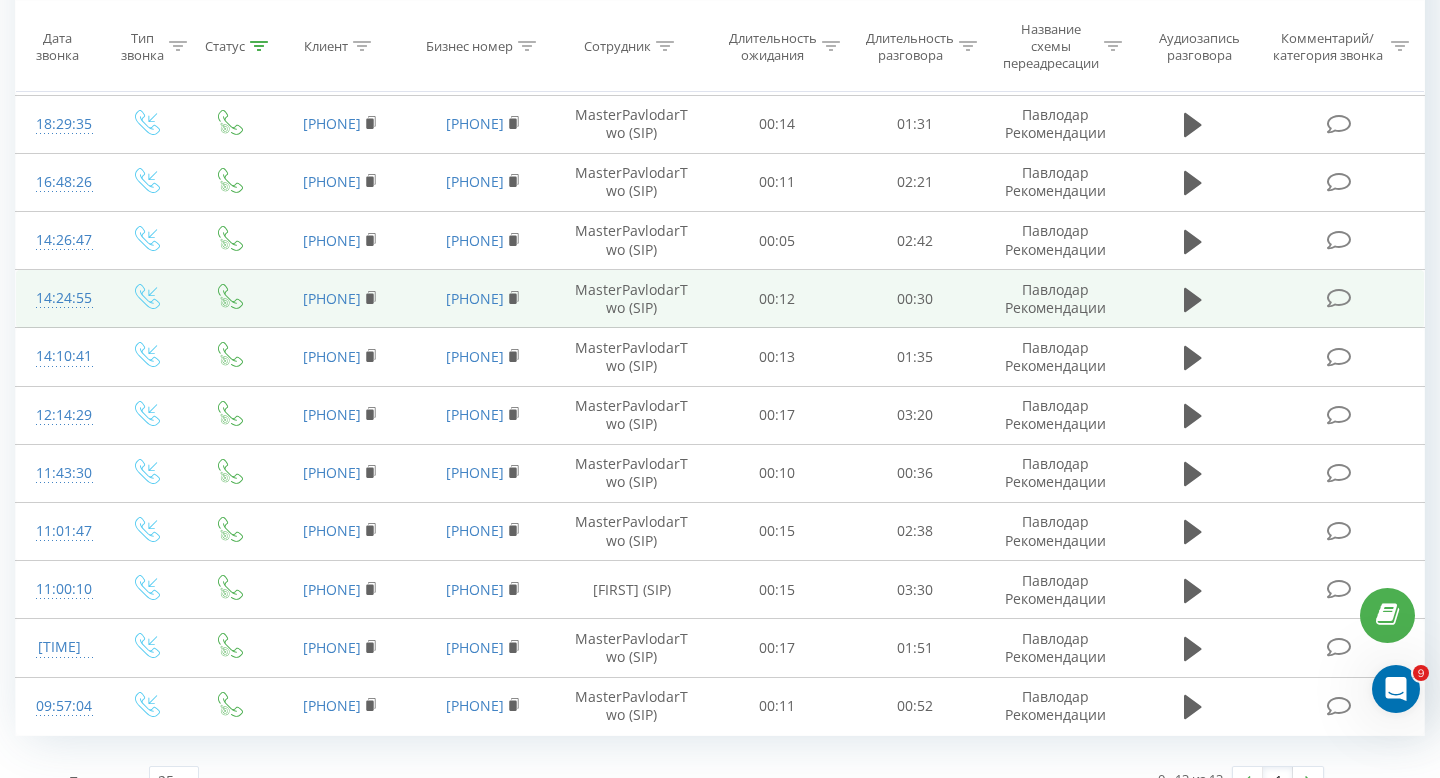 scroll, scrollTop: 370, scrollLeft: 0, axis: vertical 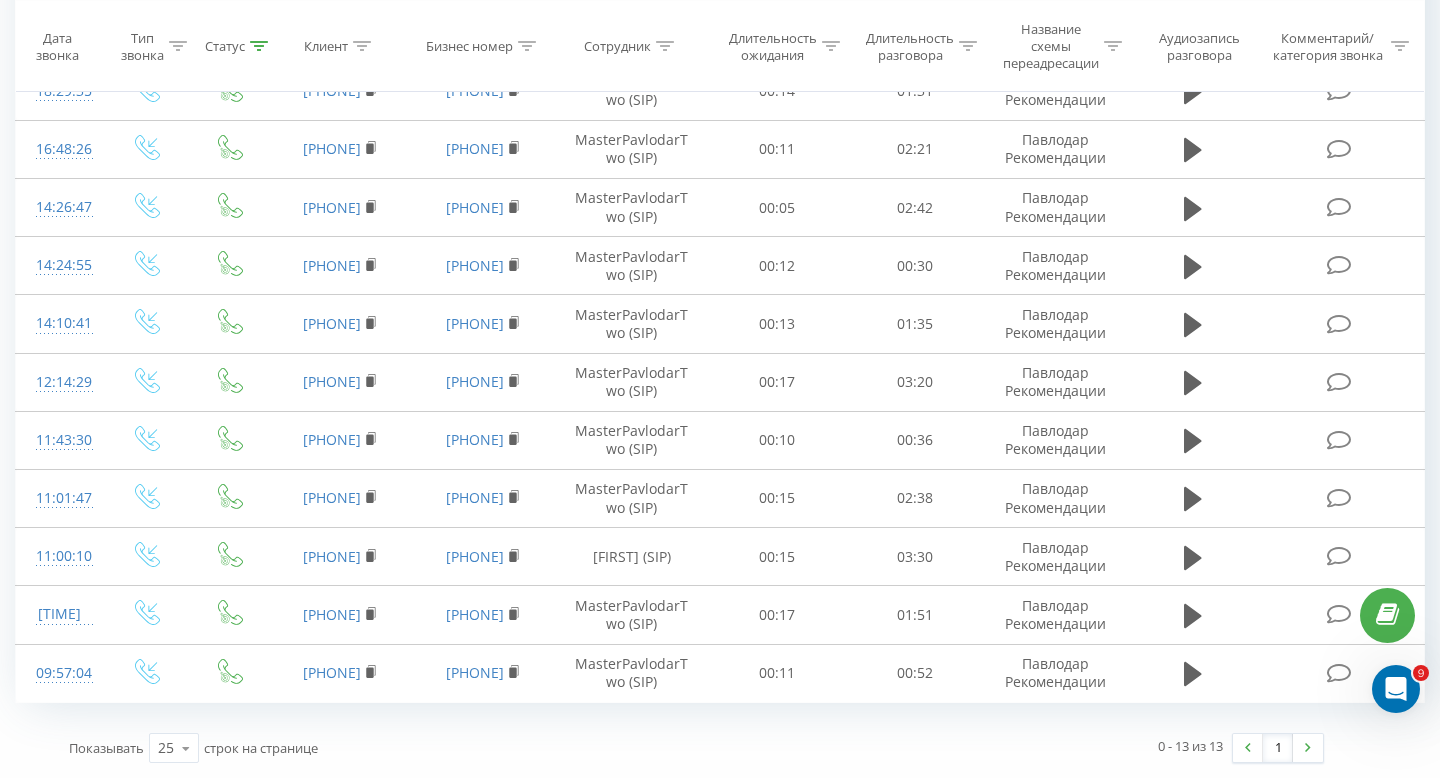 click 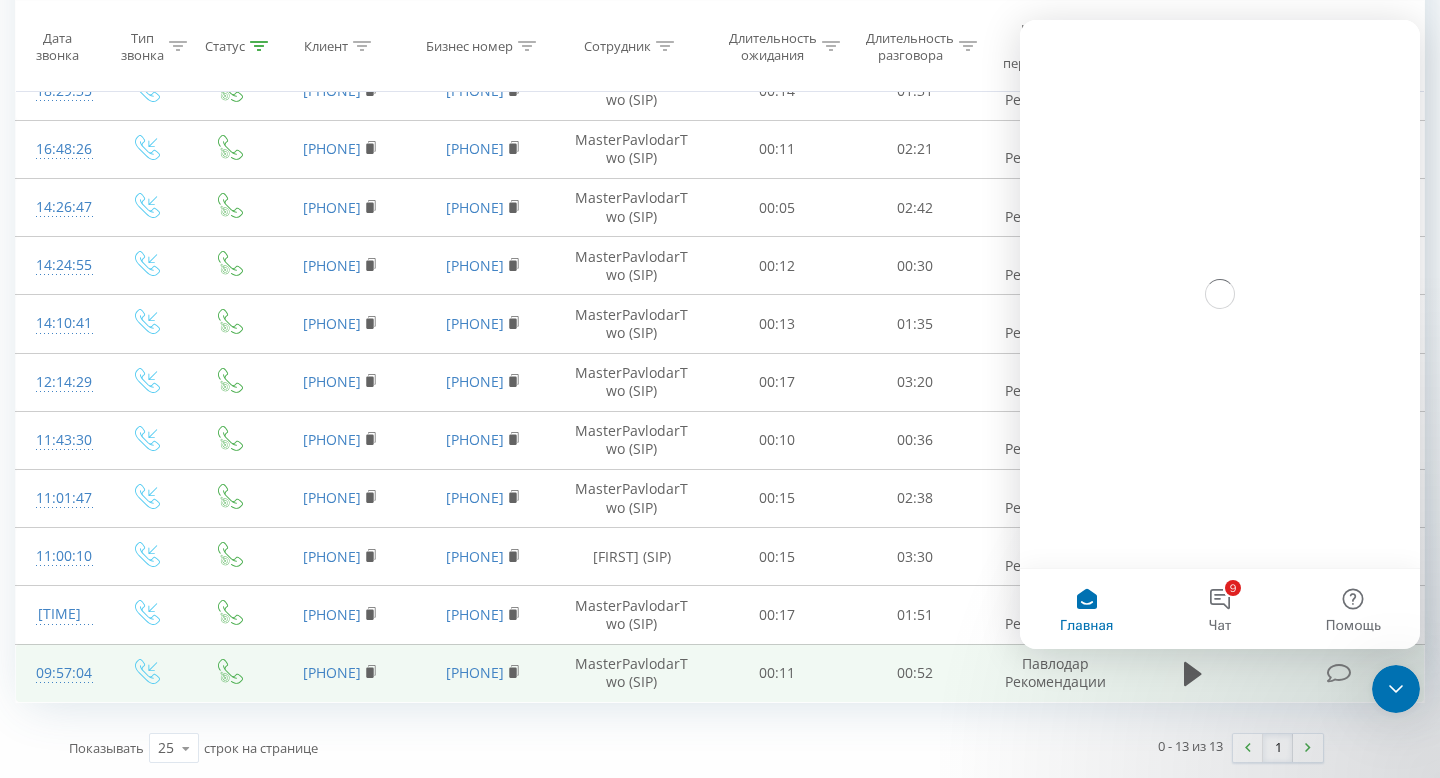 scroll, scrollTop: 0, scrollLeft: 0, axis: both 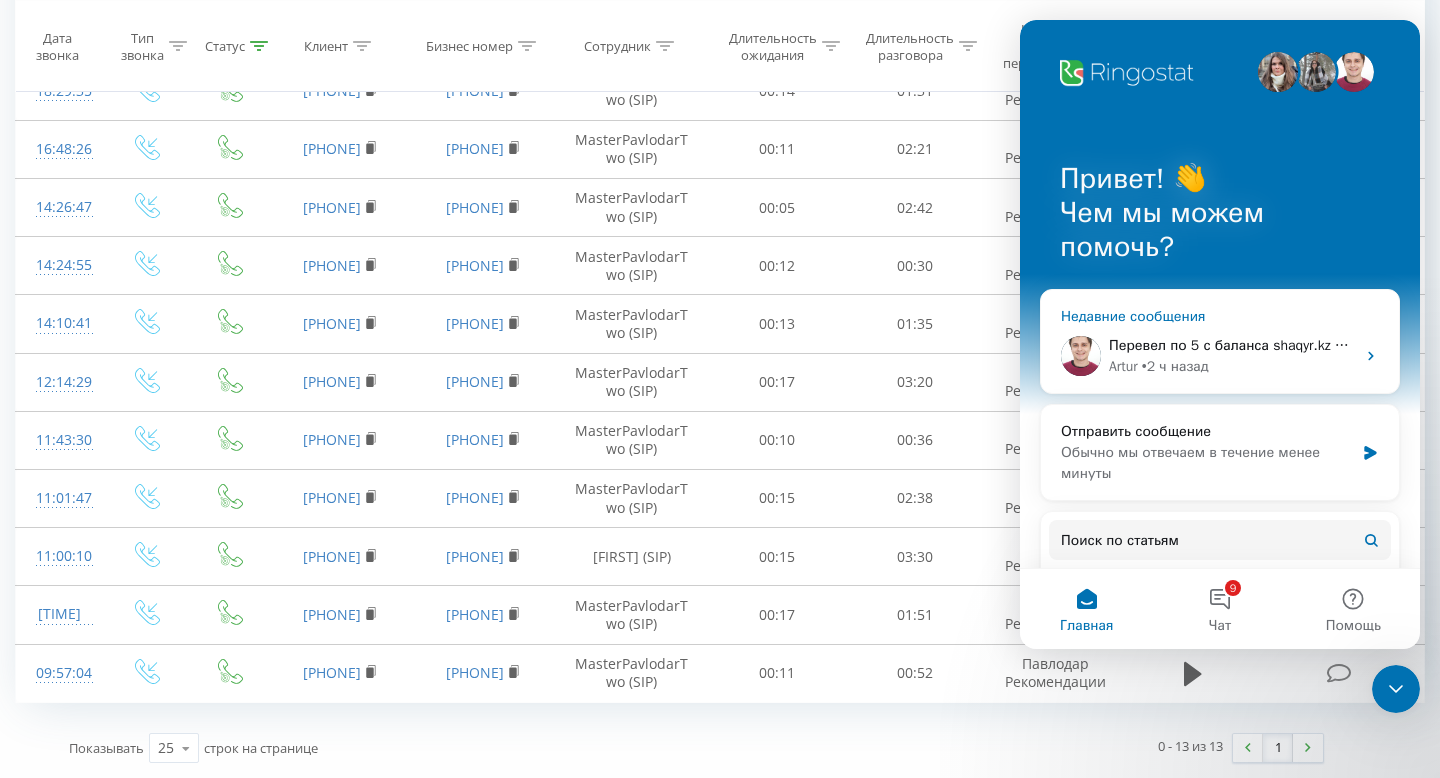 click on "Artur •  2 ч назад" at bounding box center (1232, 366) 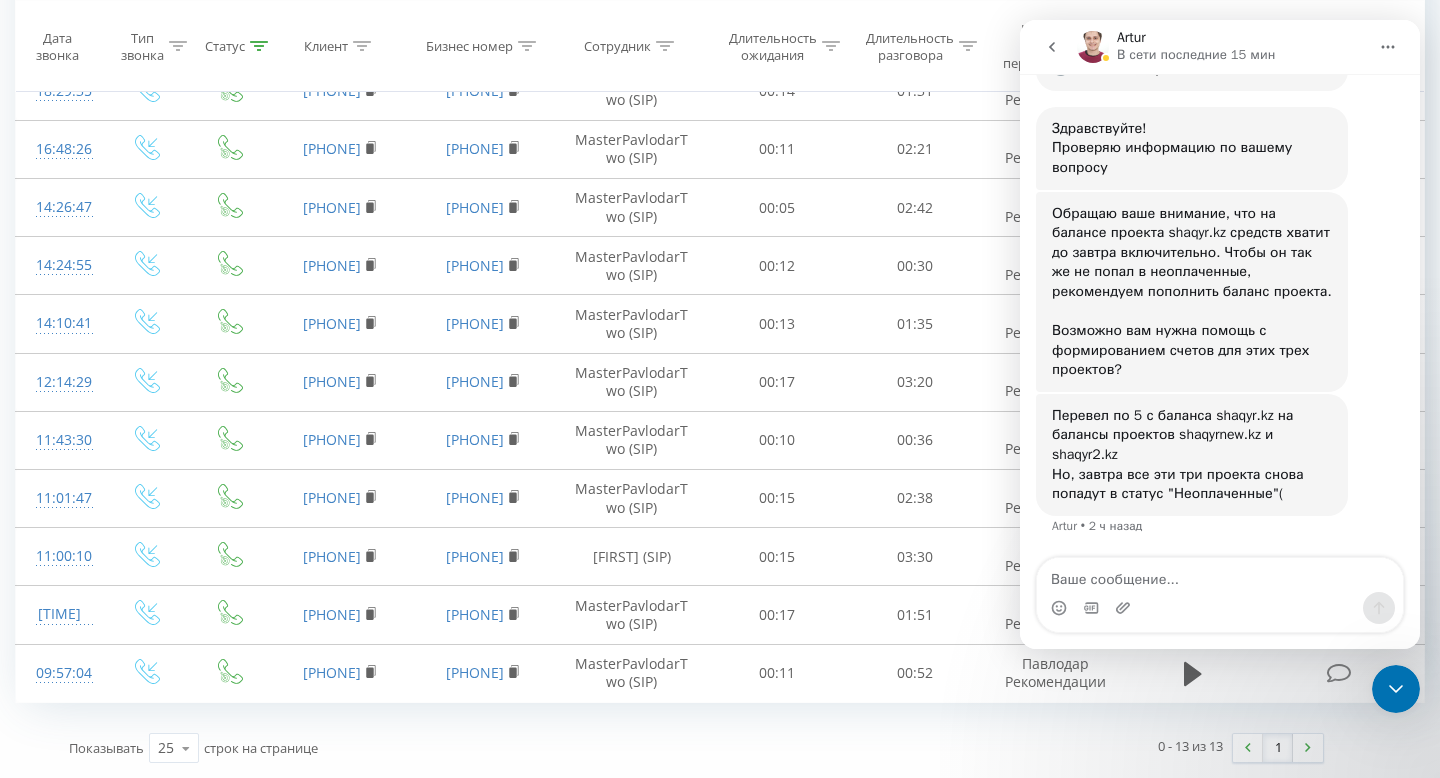 scroll, scrollTop: 357, scrollLeft: 0, axis: vertical 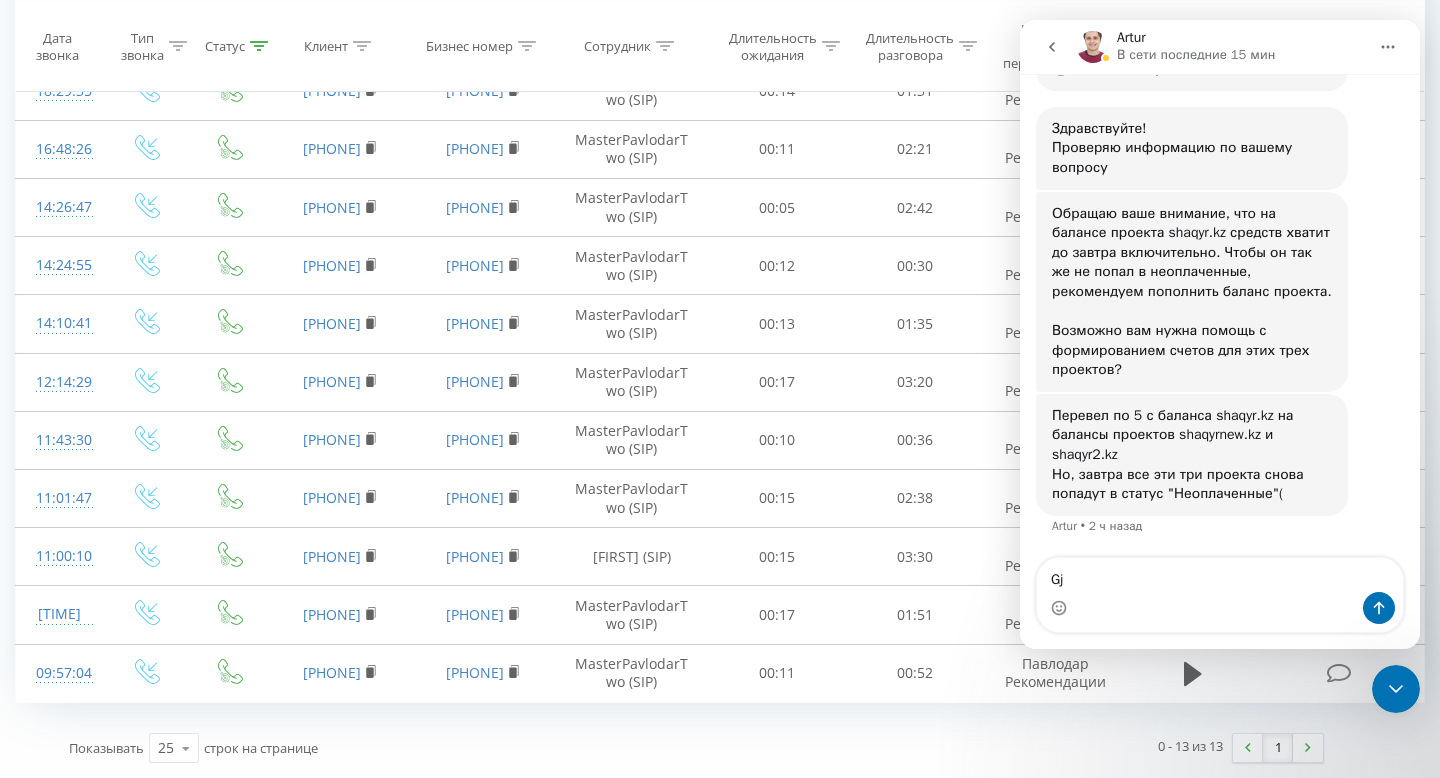 type on "G" 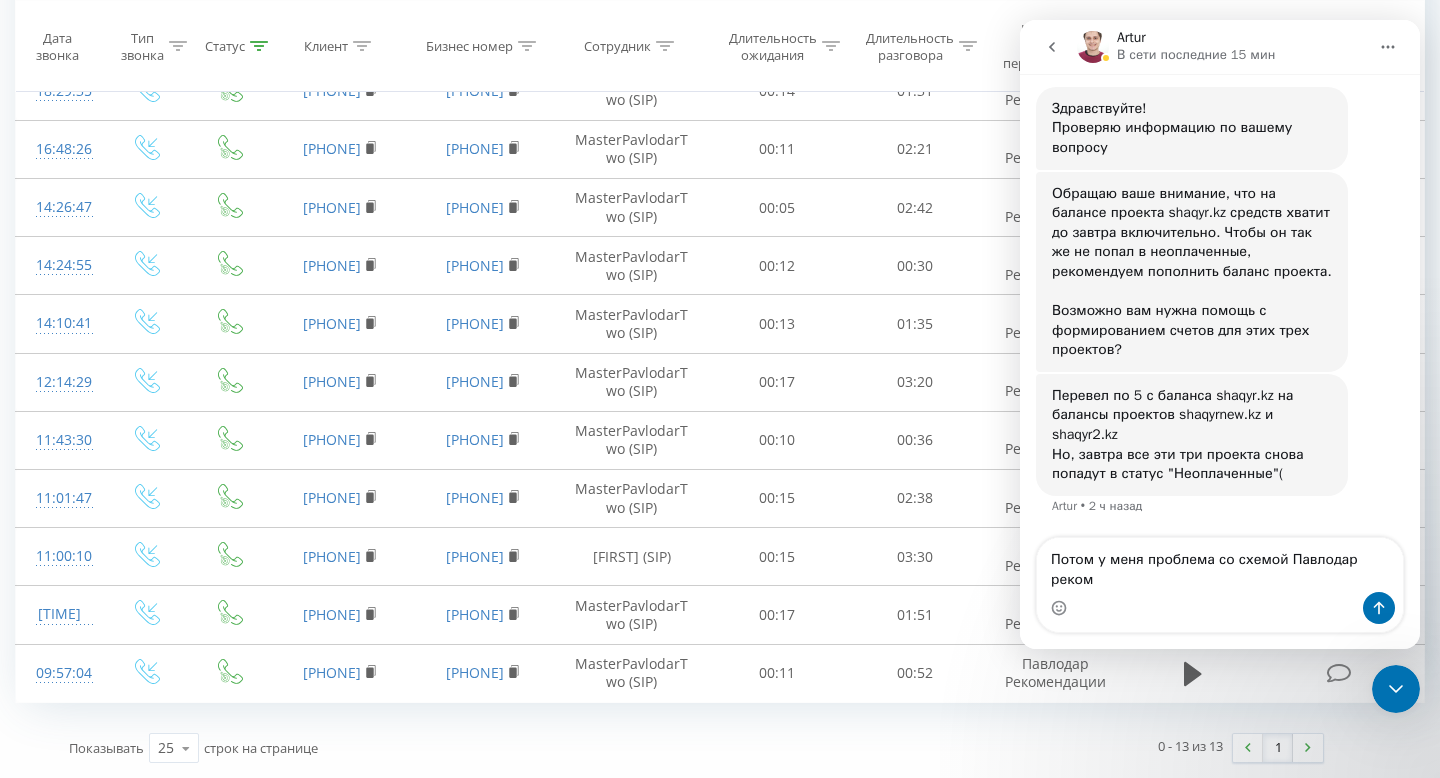 scroll, scrollTop: 377, scrollLeft: 0, axis: vertical 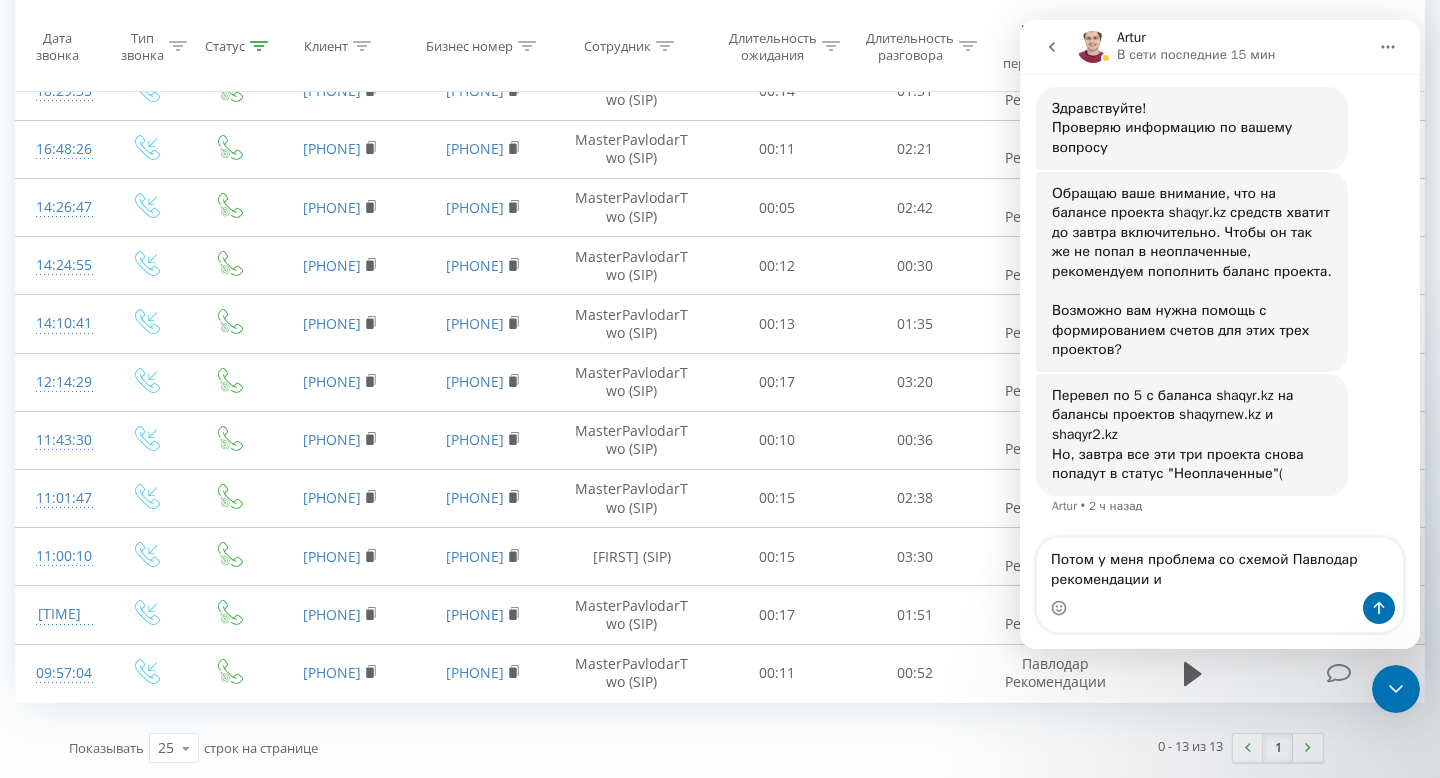 type on "Потом у меня проблема со схемой Павлодар рекомендации и" 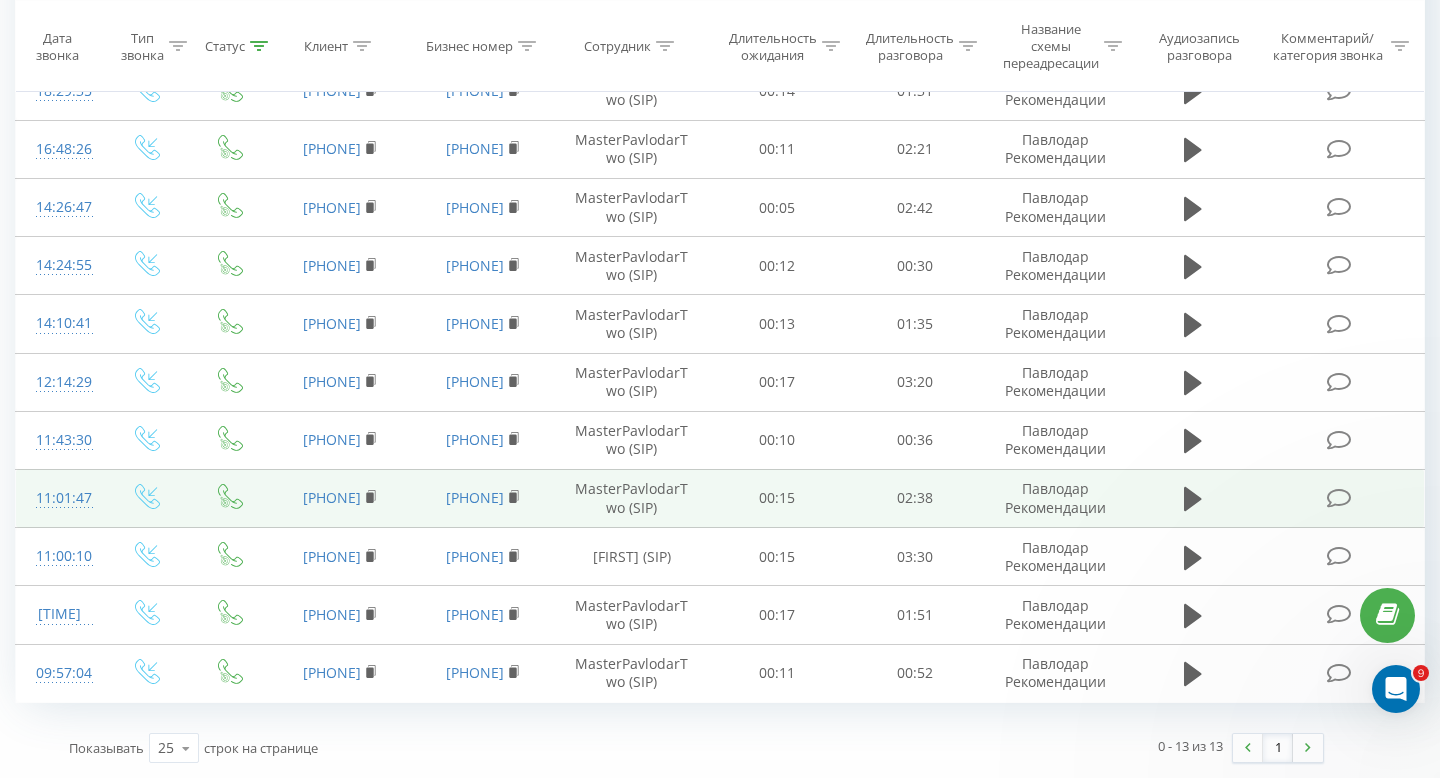 scroll, scrollTop: 0, scrollLeft: 0, axis: both 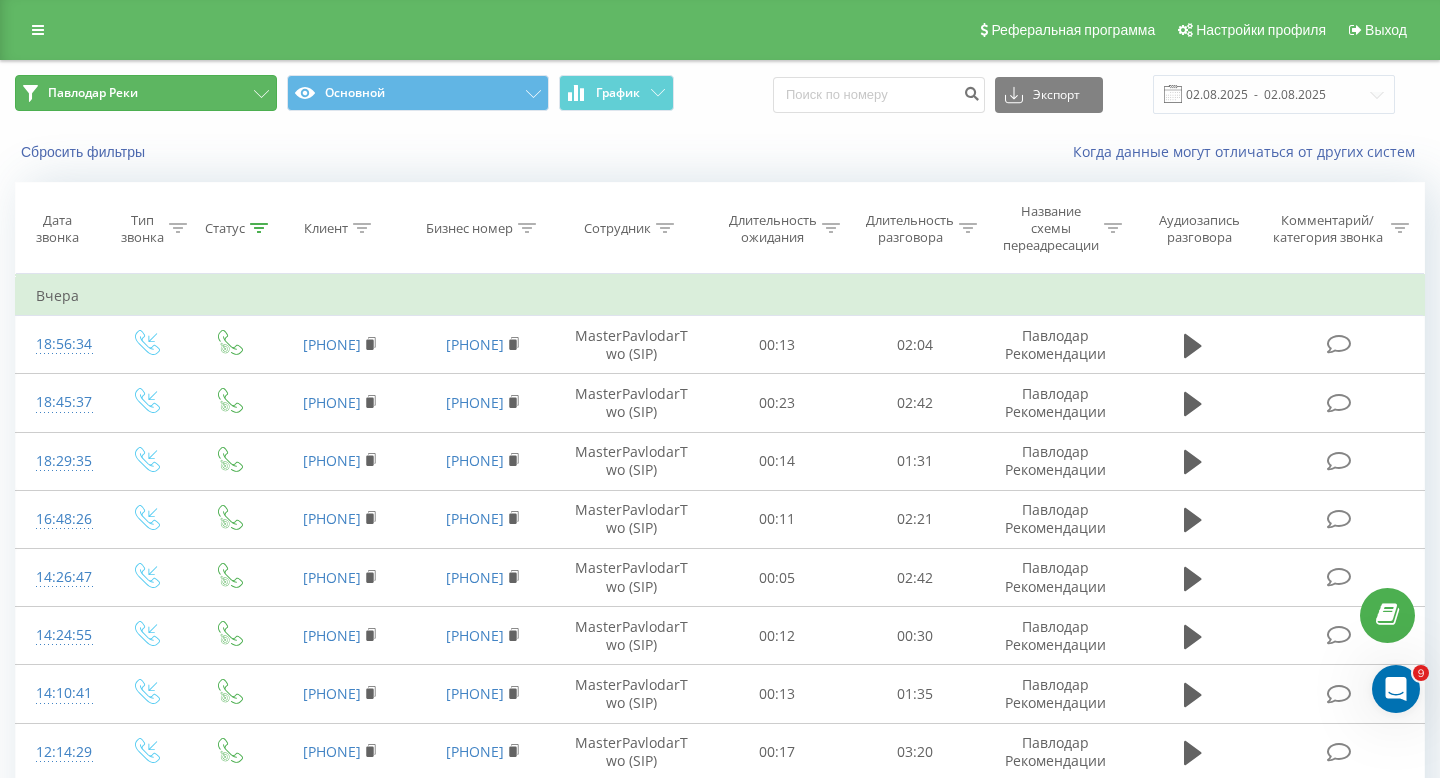 click on "Павлодар Реки" at bounding box center [146, 93] 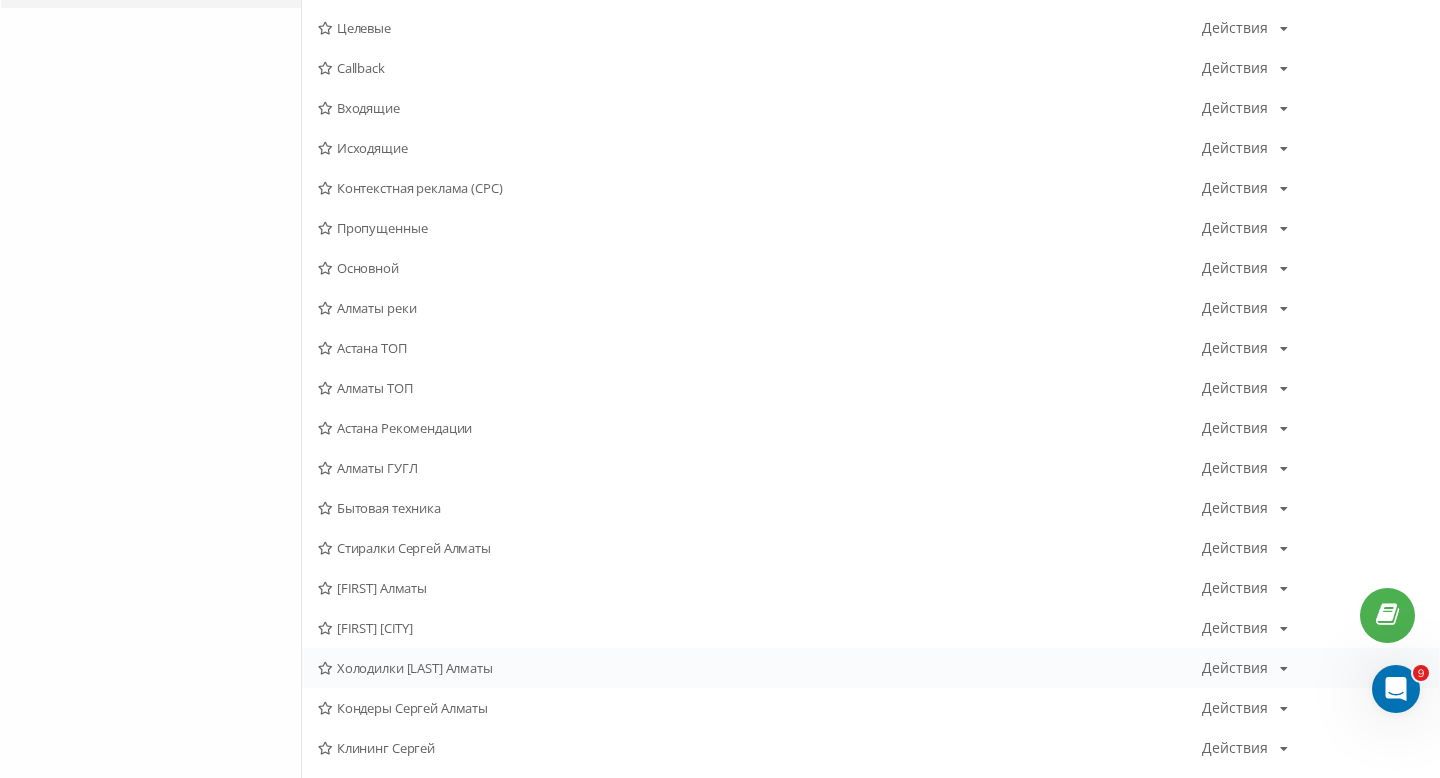 scroll, scrollTop: 0, scrollLeft: 0, axis: both 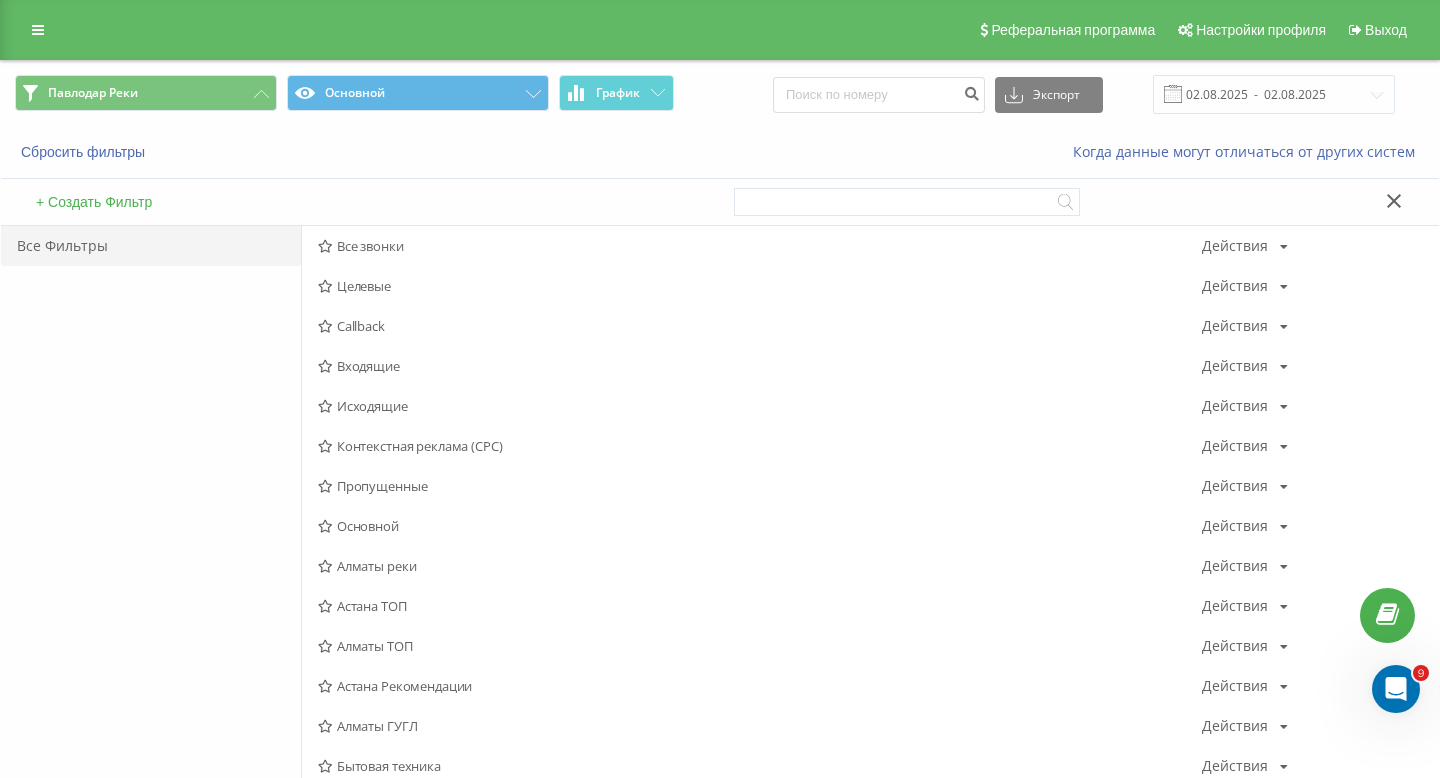 click 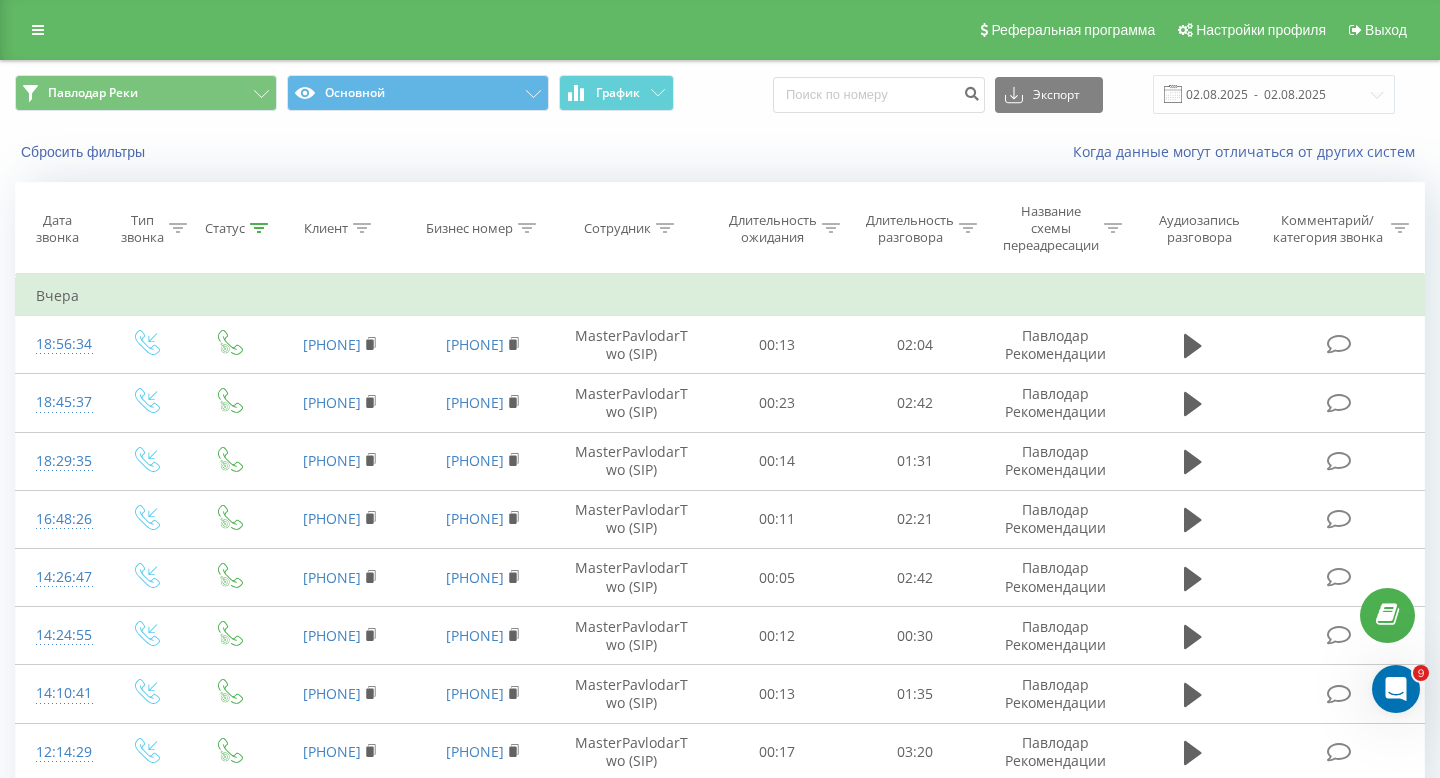 click 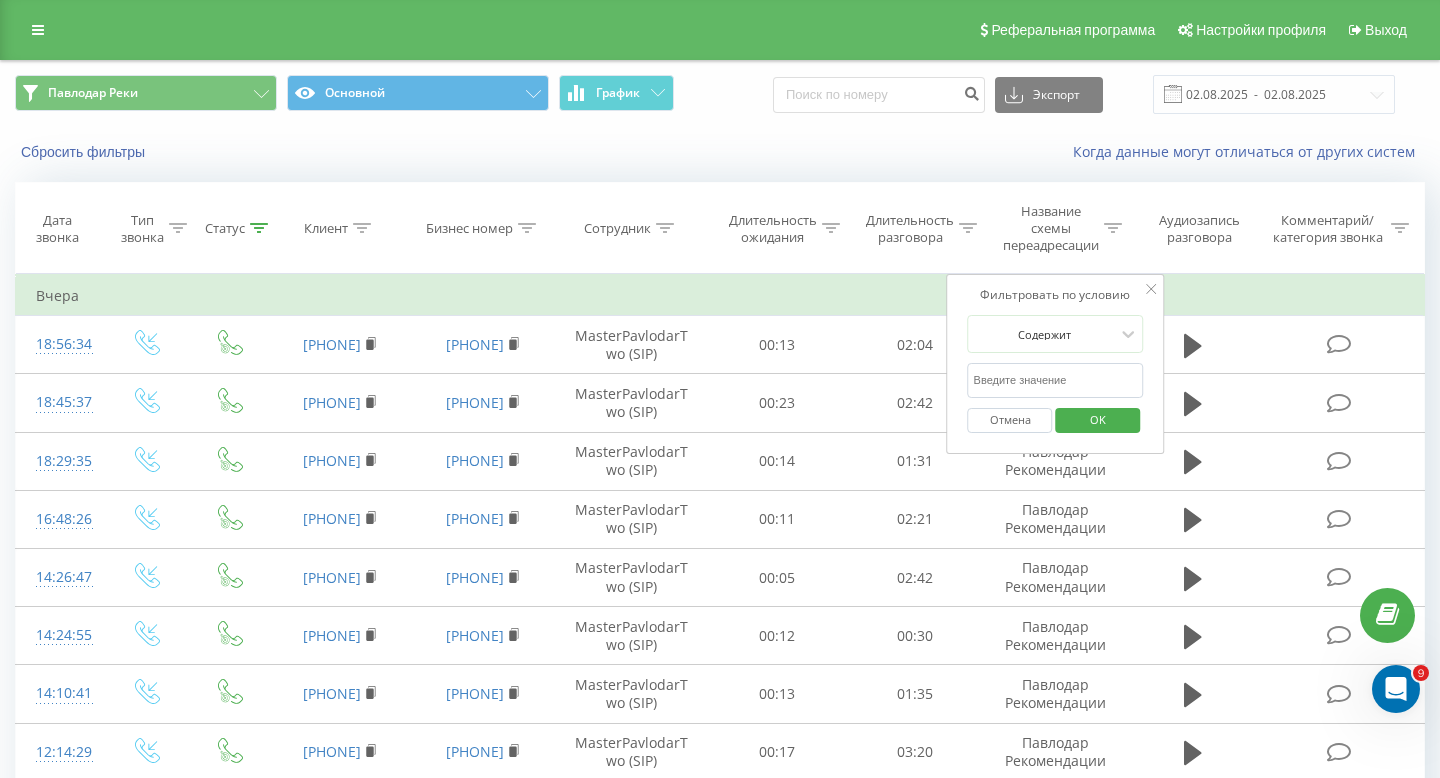 click on "Отмена OK" at bounding box center (1056, 420) 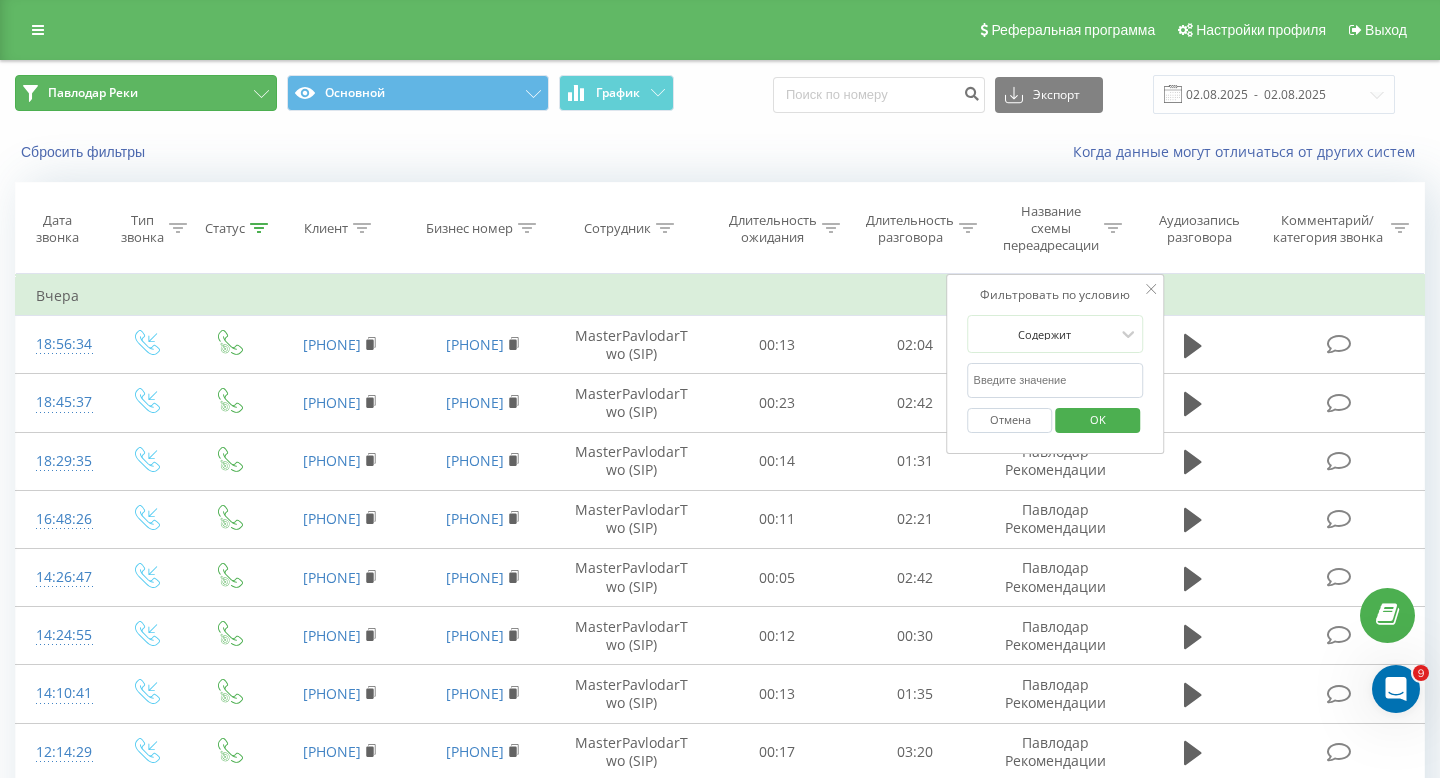 click on "Павлодар Реки" at bounding box center [146, 93] 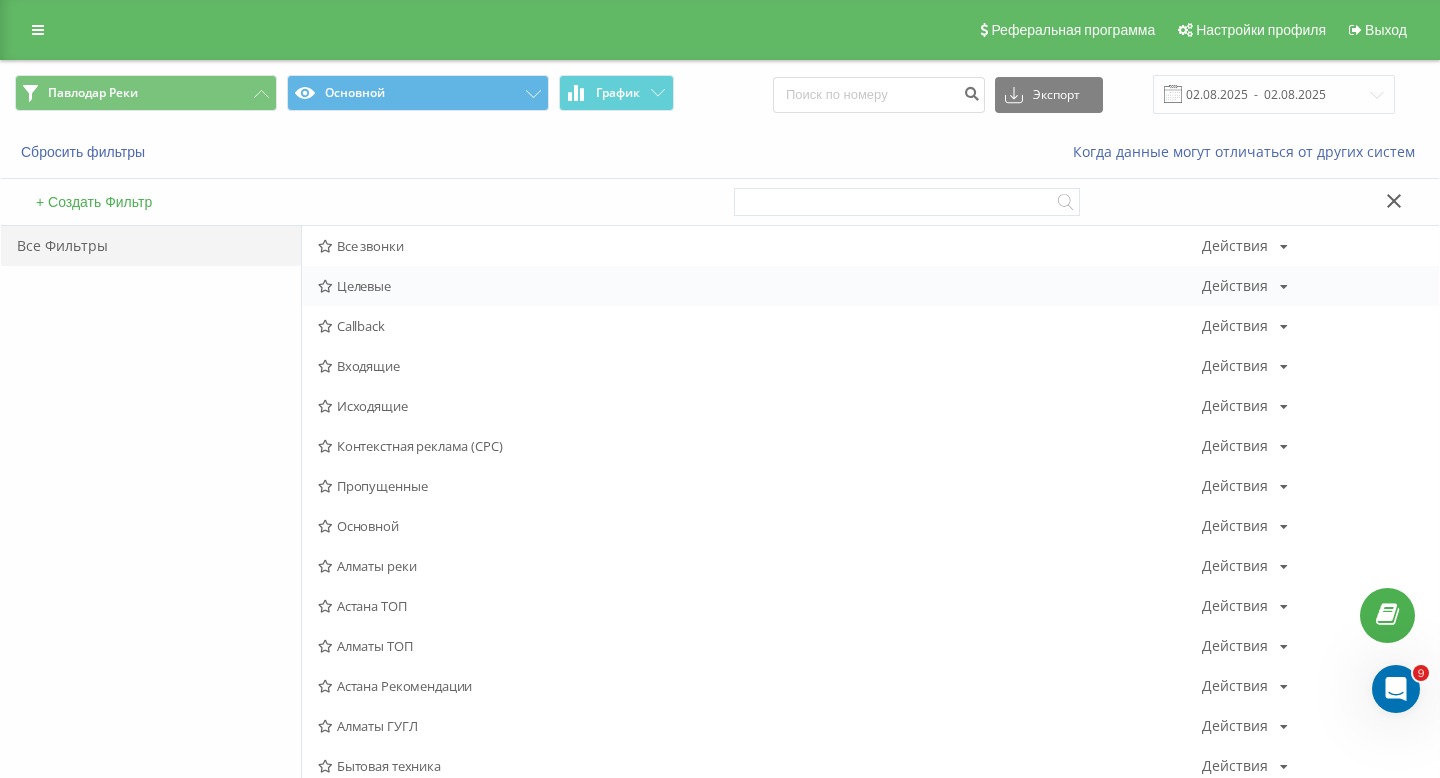 click on "Целевые Действия Редактировать Копировать Удалить По умолчанию Поделиться" at bounding box center [870, 286] 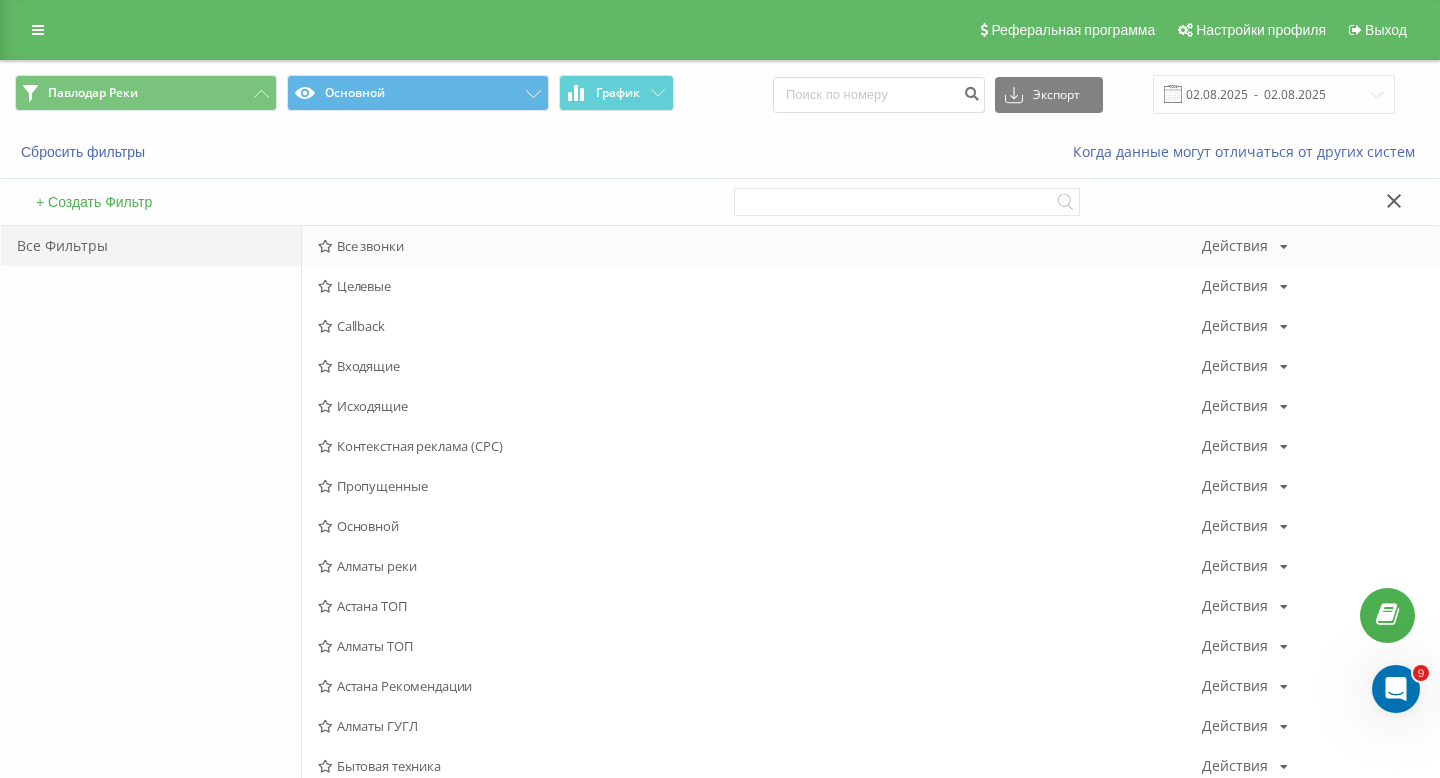 click on "Все звонки" at bounding box center [760, 246] 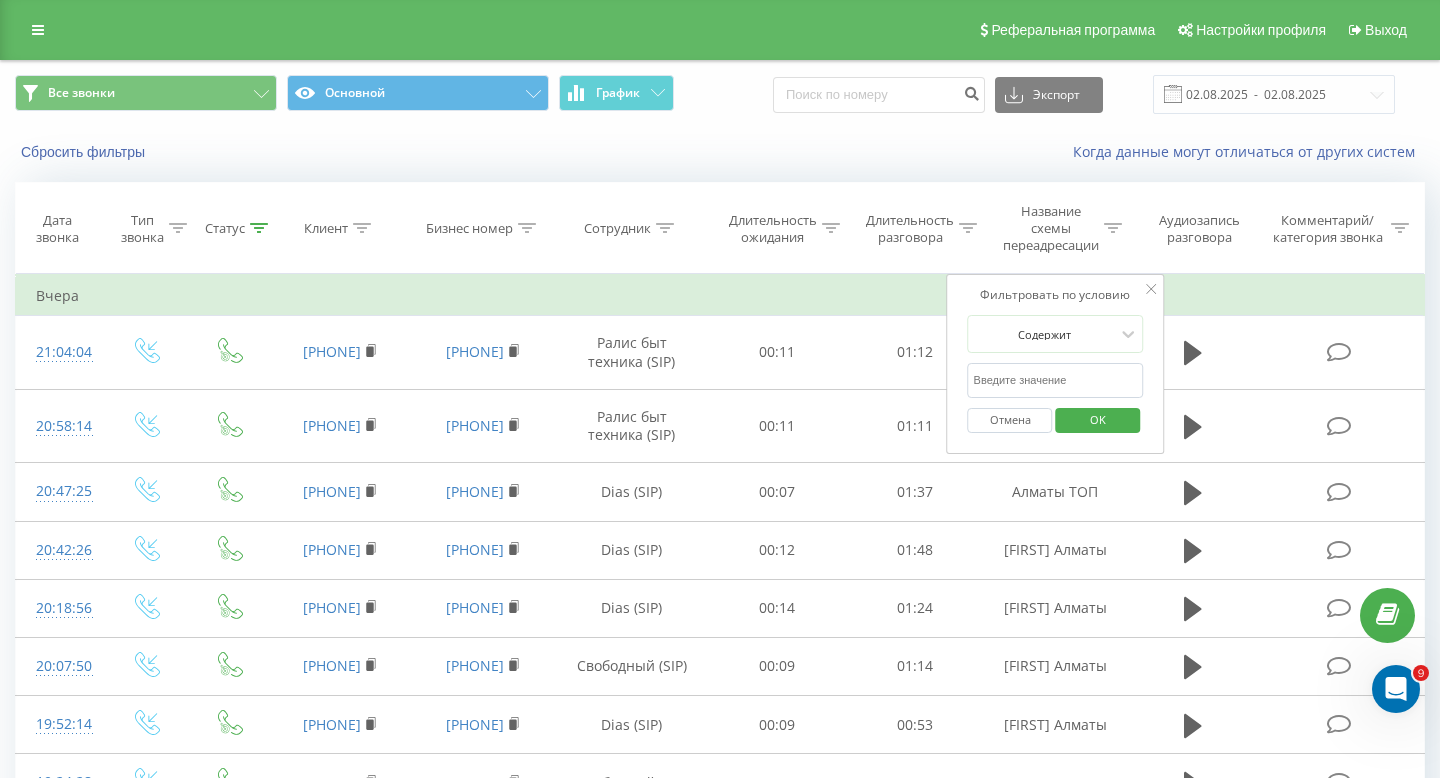 click at bounding box center [1056, 380] 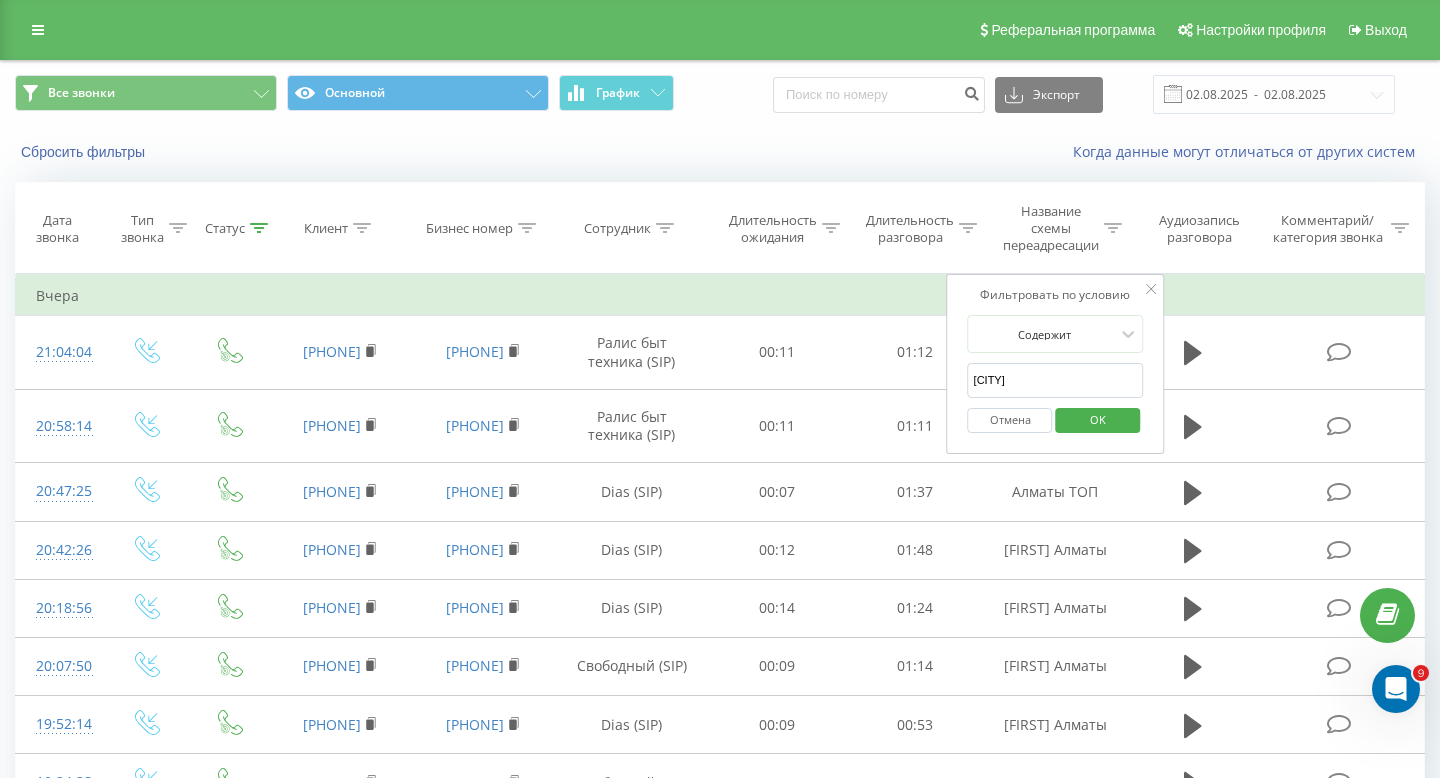 type on "павлодар топ" 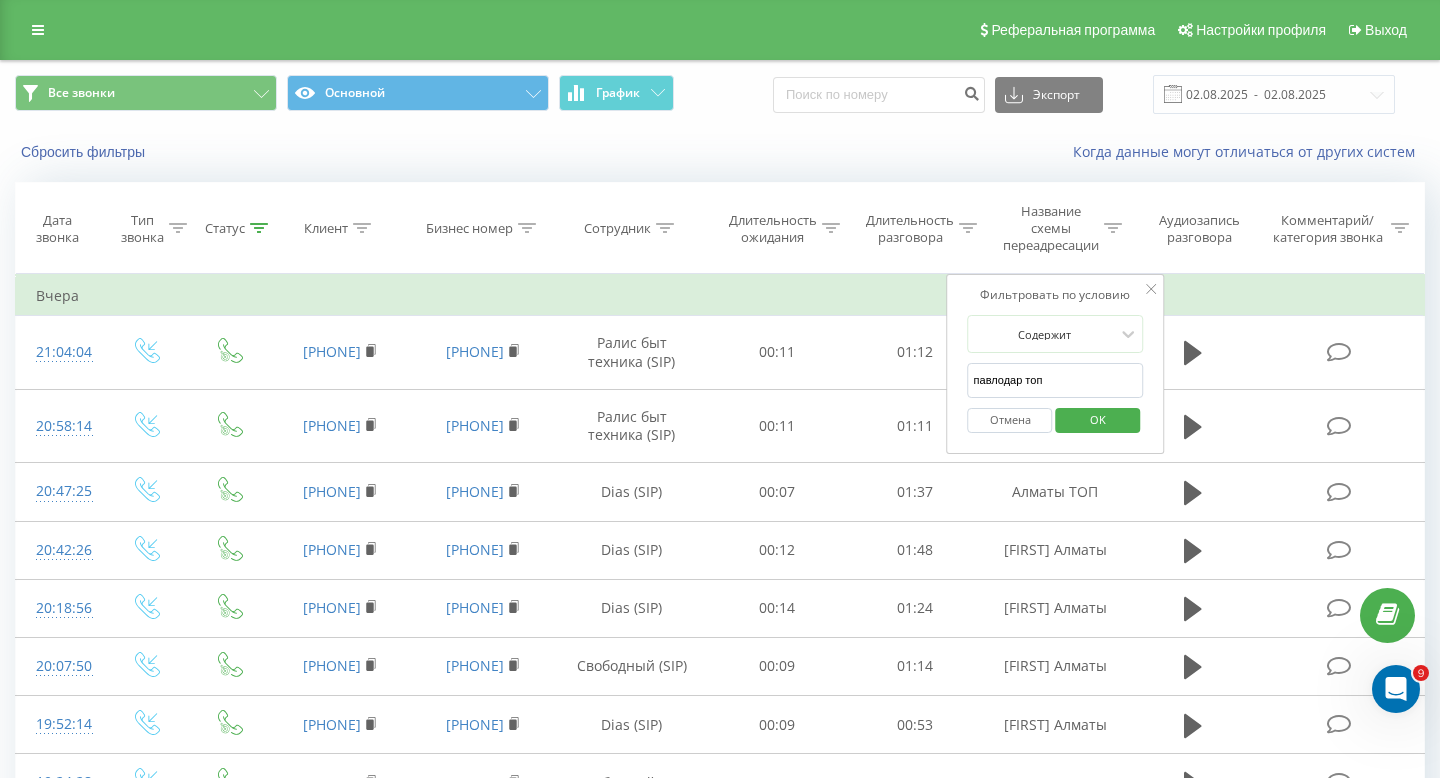 click on "OK" at bounding box center (1098, 419) 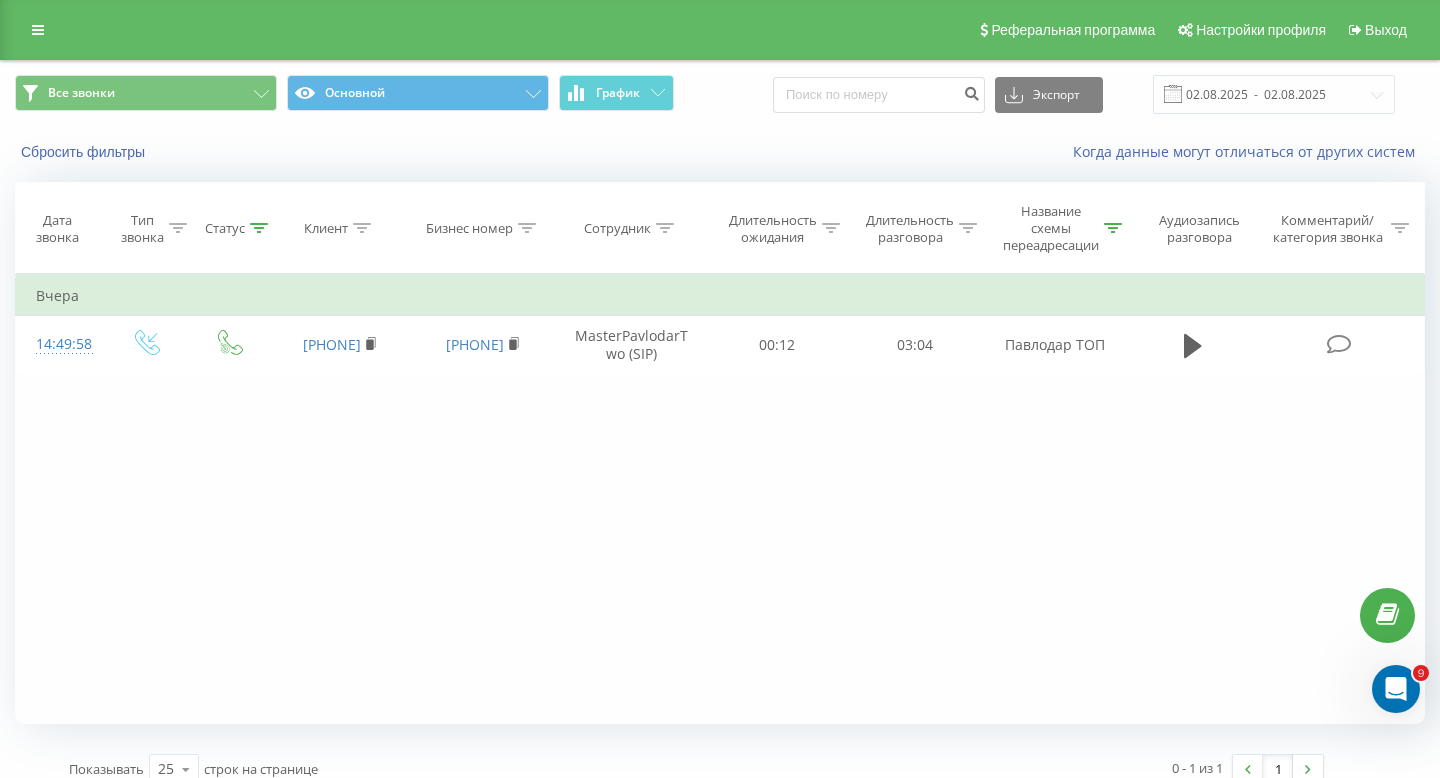 scroll, scrollTop: 21, scrollLeft: 0, axis: vertical 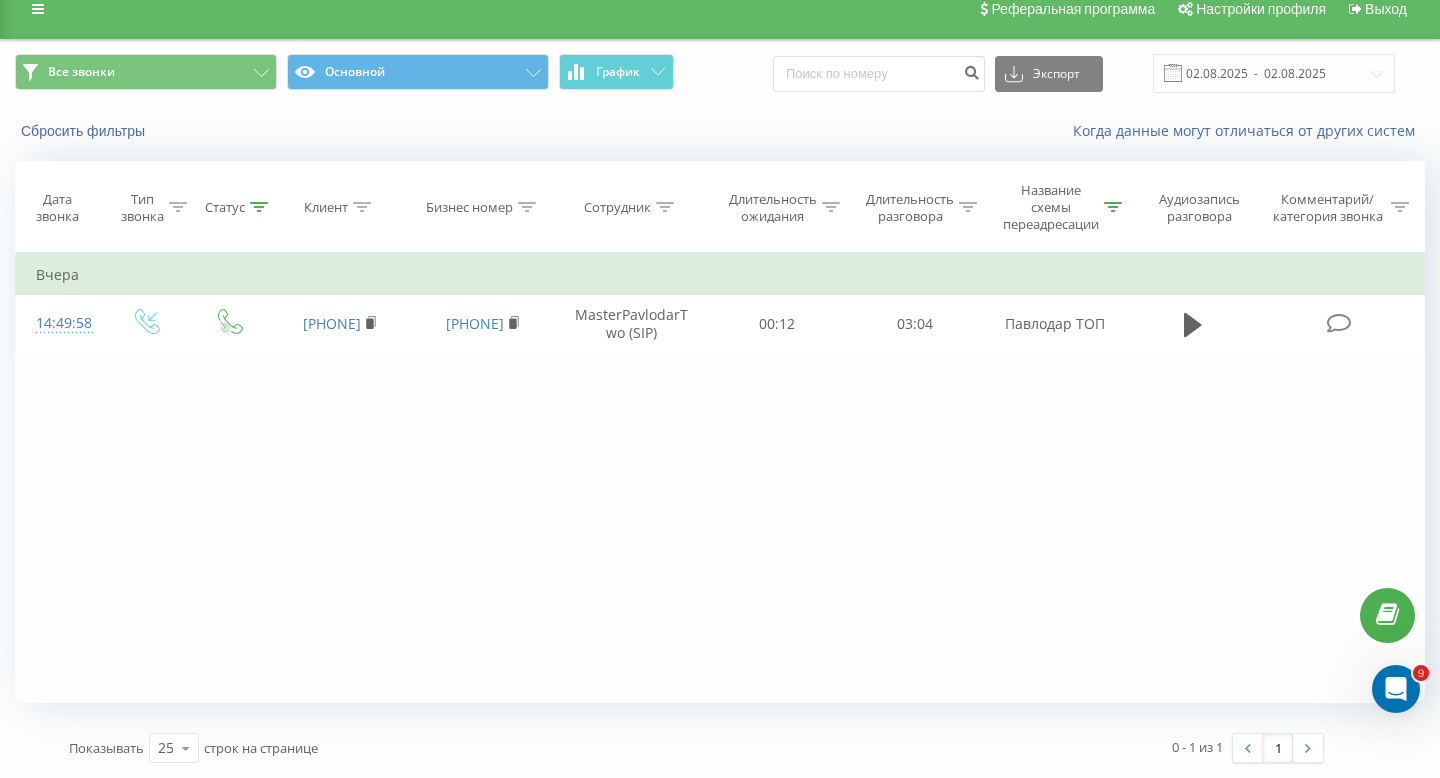 click 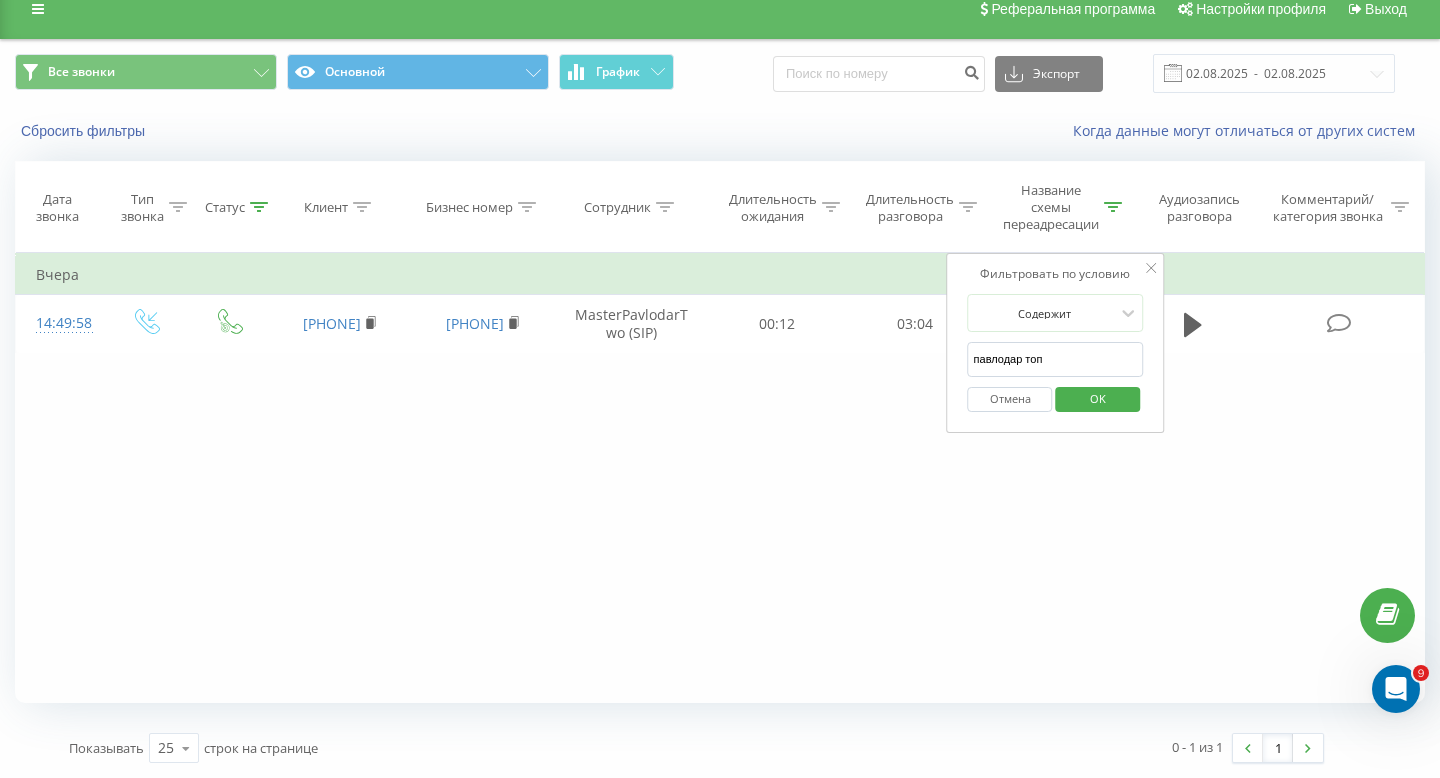 click on "Отмена" at bounding box center (1010, 399) 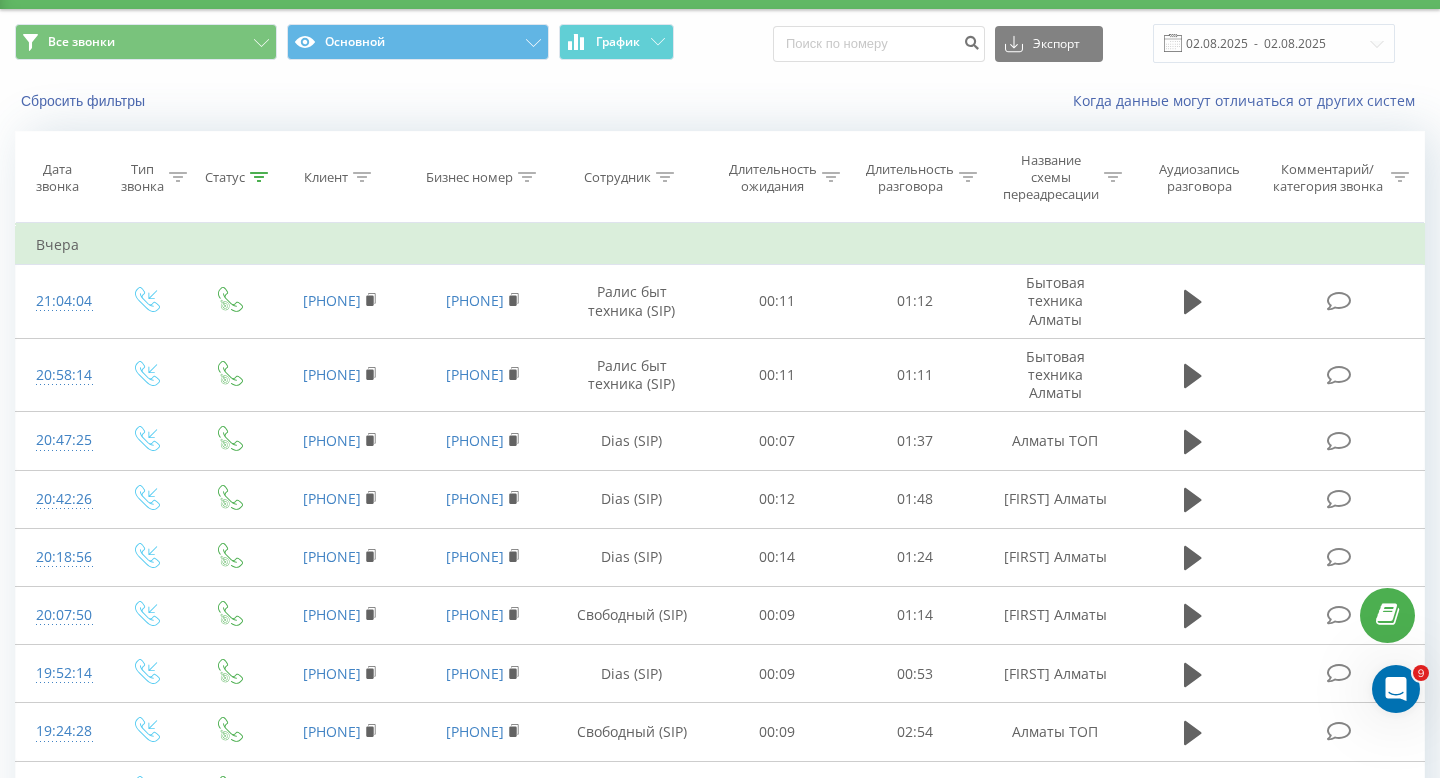 scroll, scrollTop: 0, scrollLeft: 0, axis: both 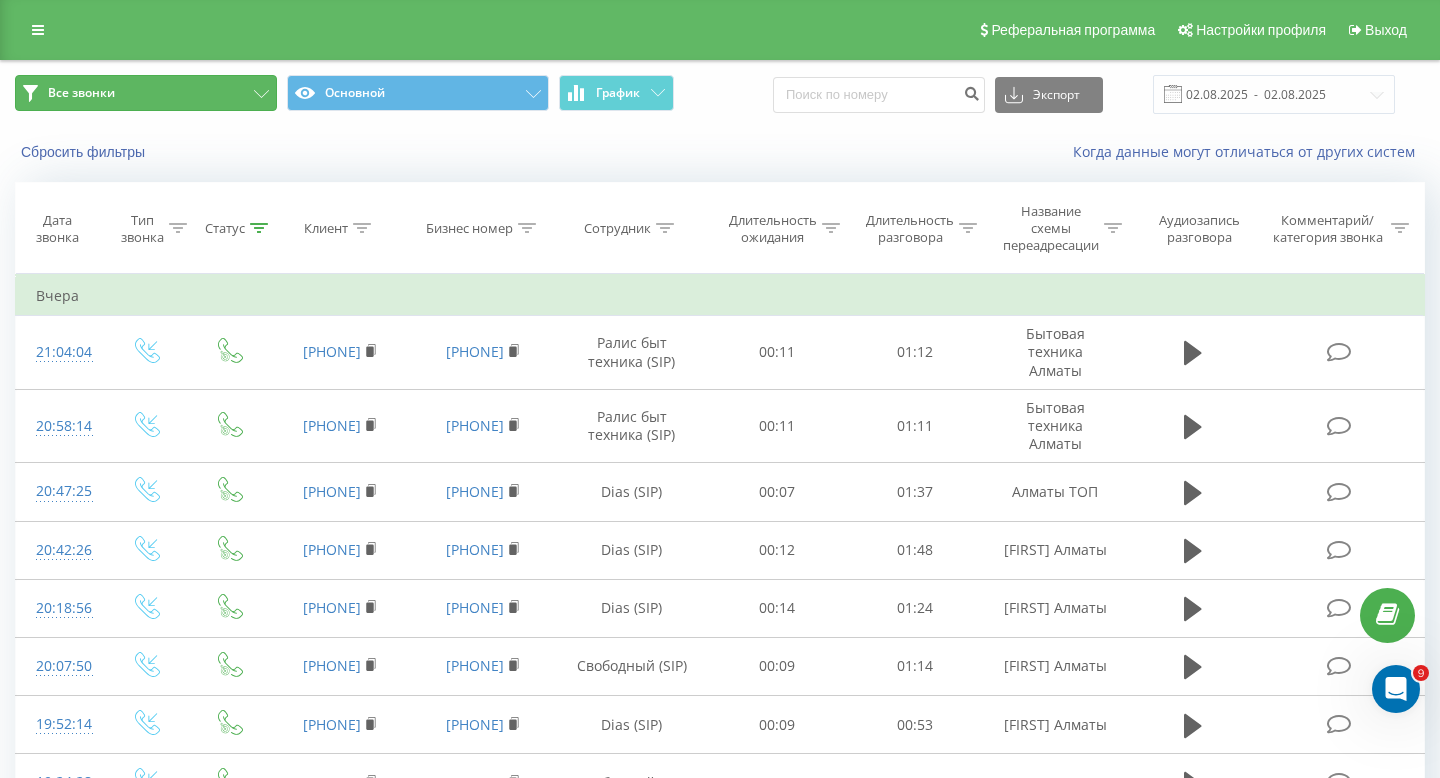 click on "Все звонки" at bounding box center (146, 93) 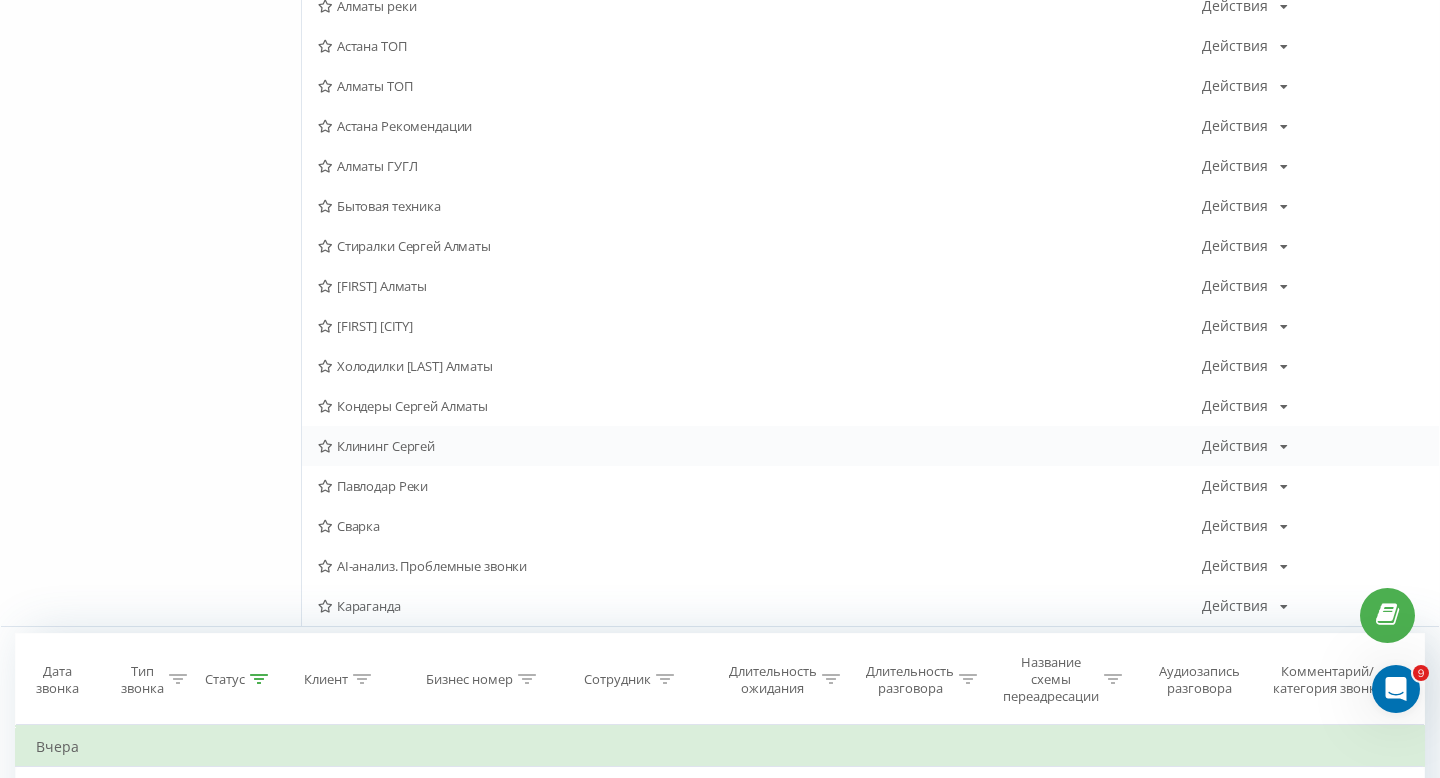 scroll, scrollTop: 559, scrollLeft: 0, axis: vertical 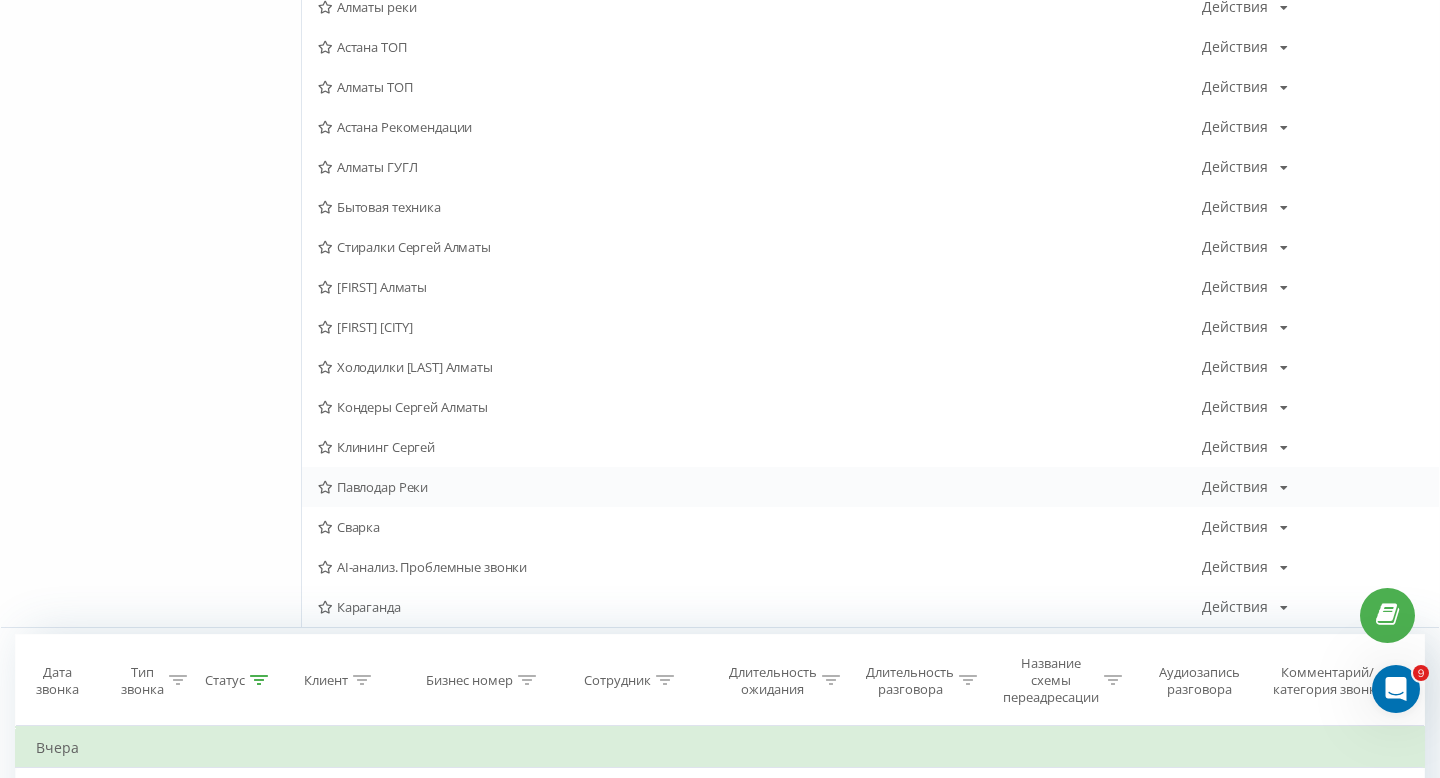 click on "Павлодар Реки" at bounding box center [760, 487] 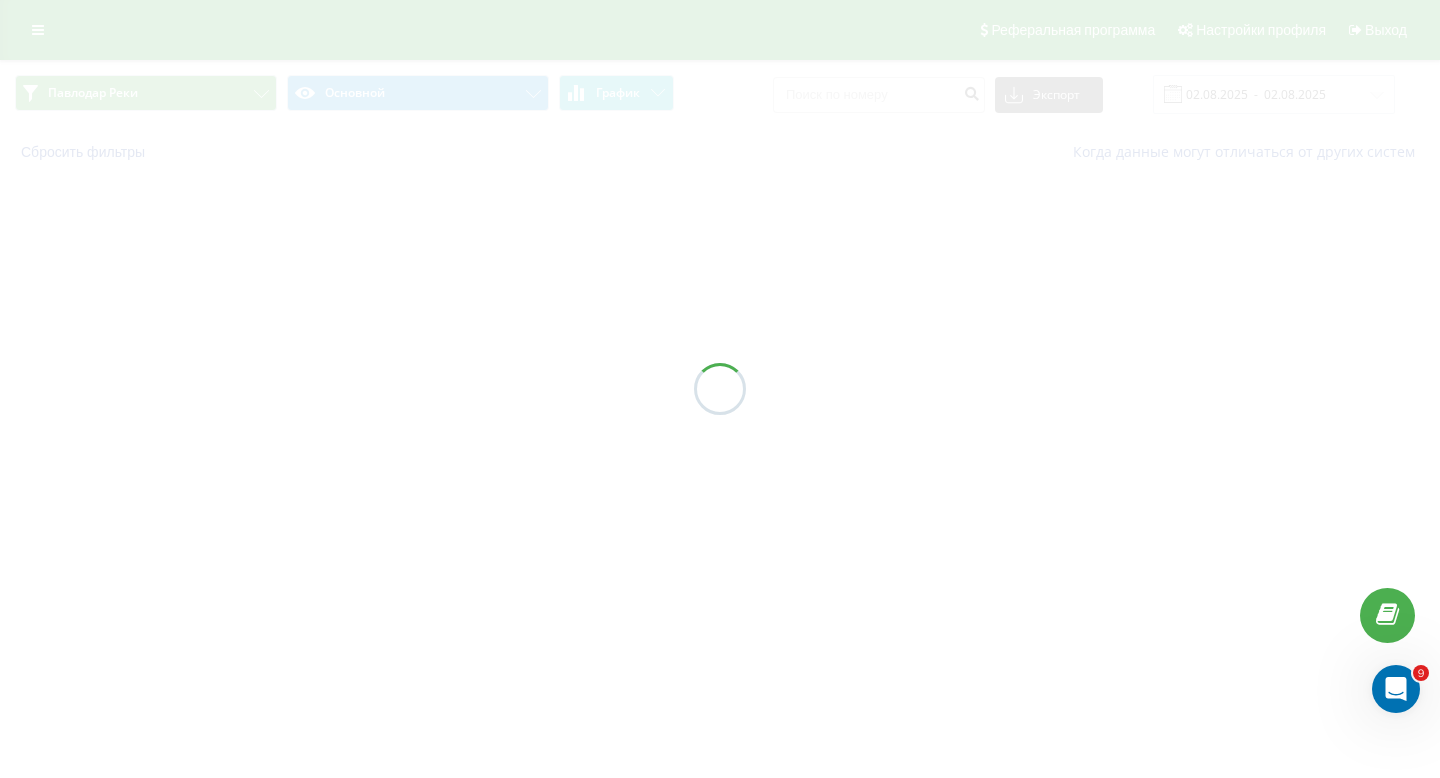 scroll, scrollTop: 0, scrollLeft: 0, axis: both 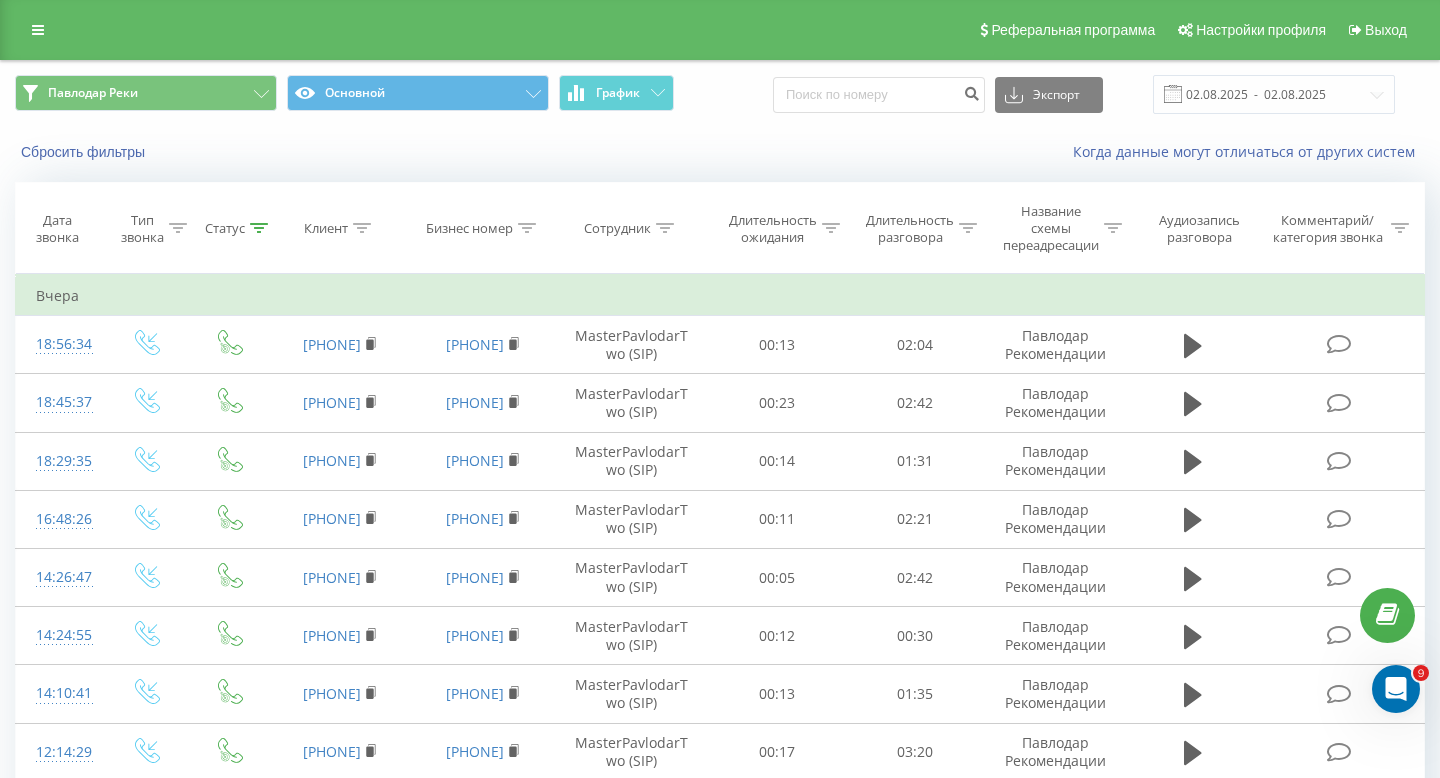 click 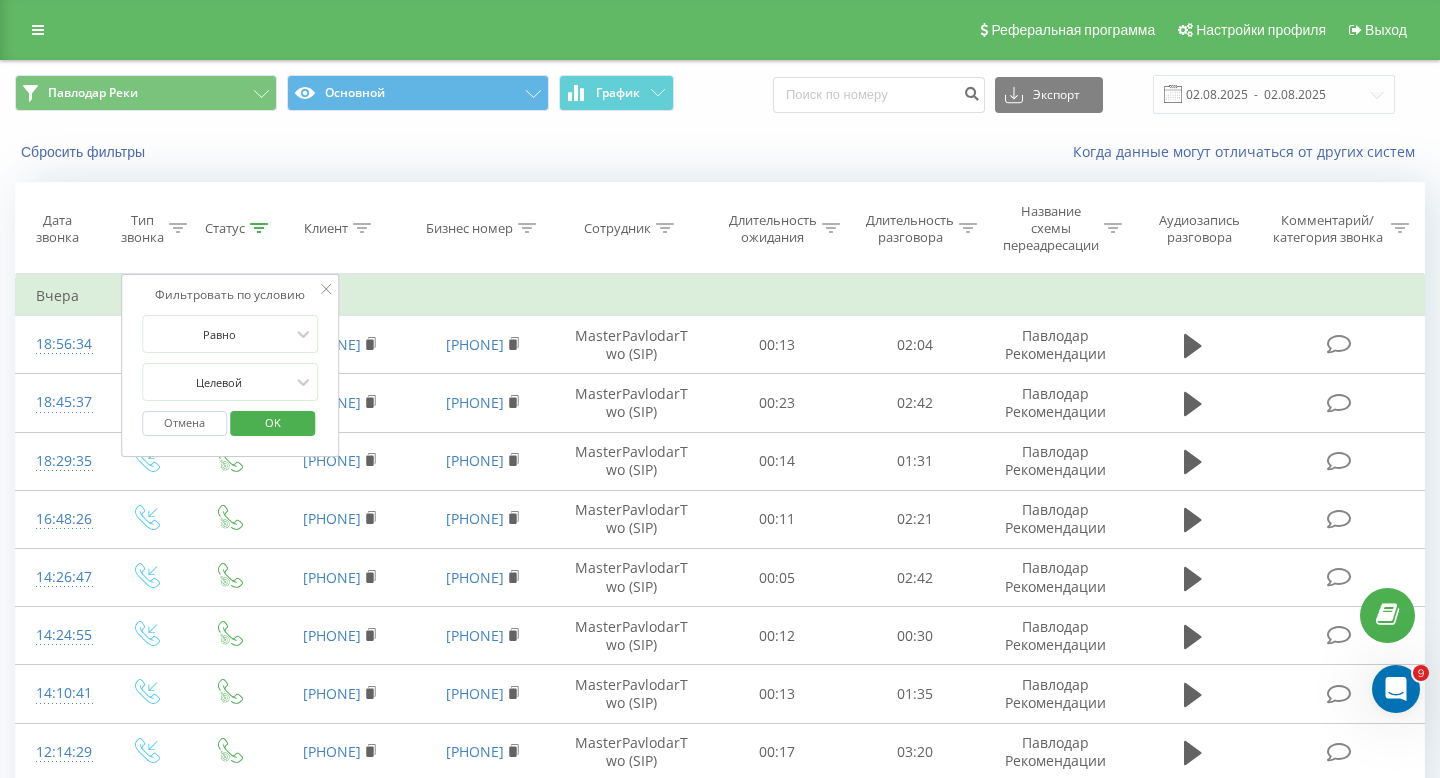 click on "Отмена" at bounding box center (184, 423) 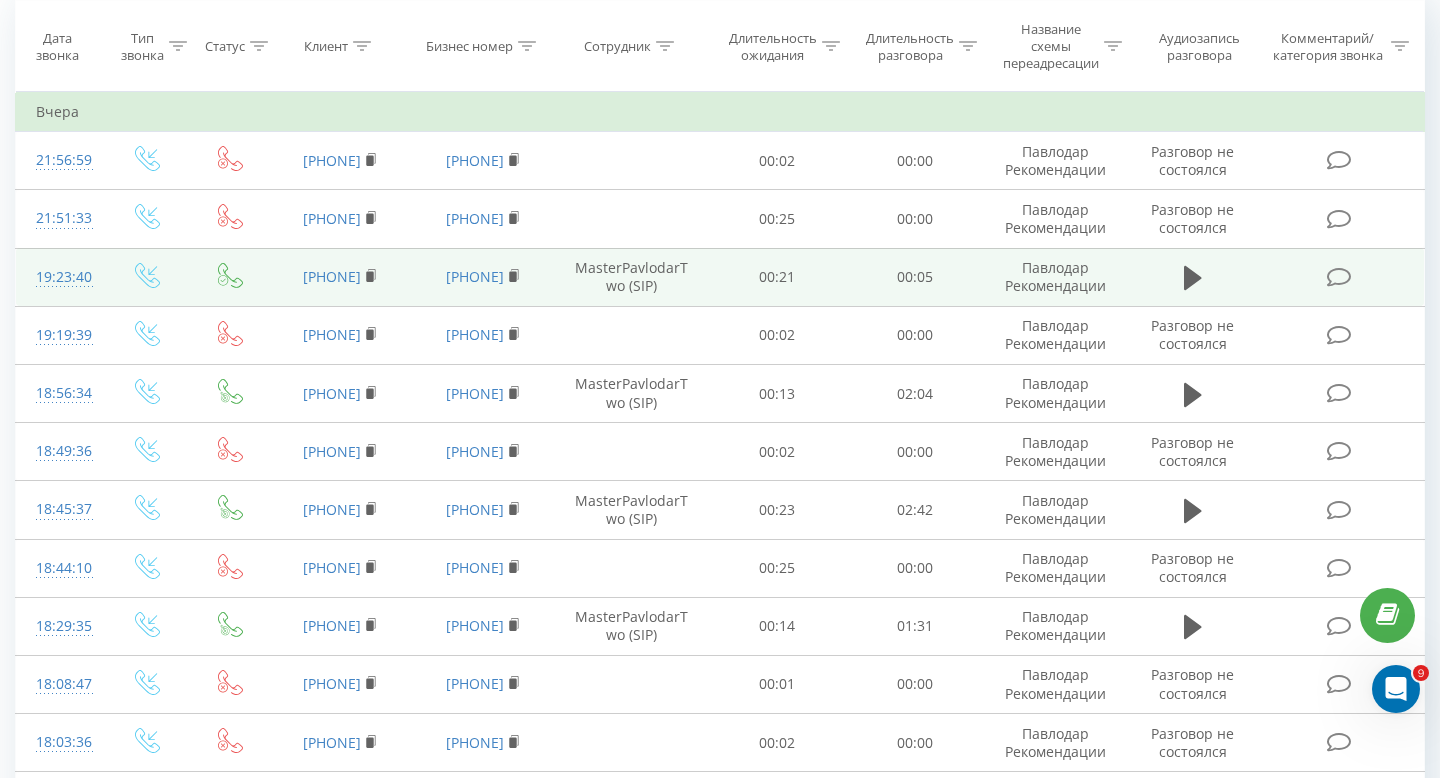 scroll, scrollTop: 0, scrollLeft: 0, axis: both 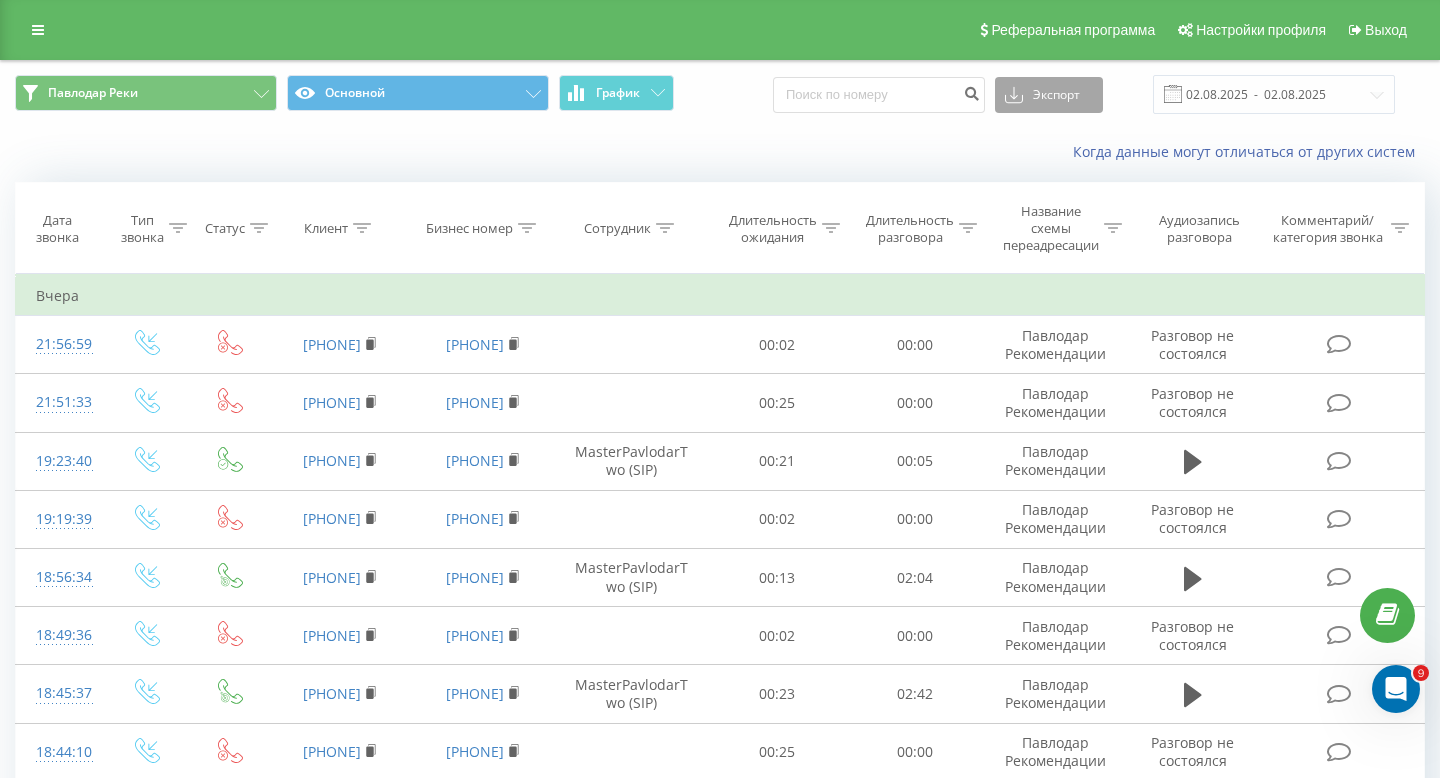 click on "Экспорт" at bounding box center (1049, 95) 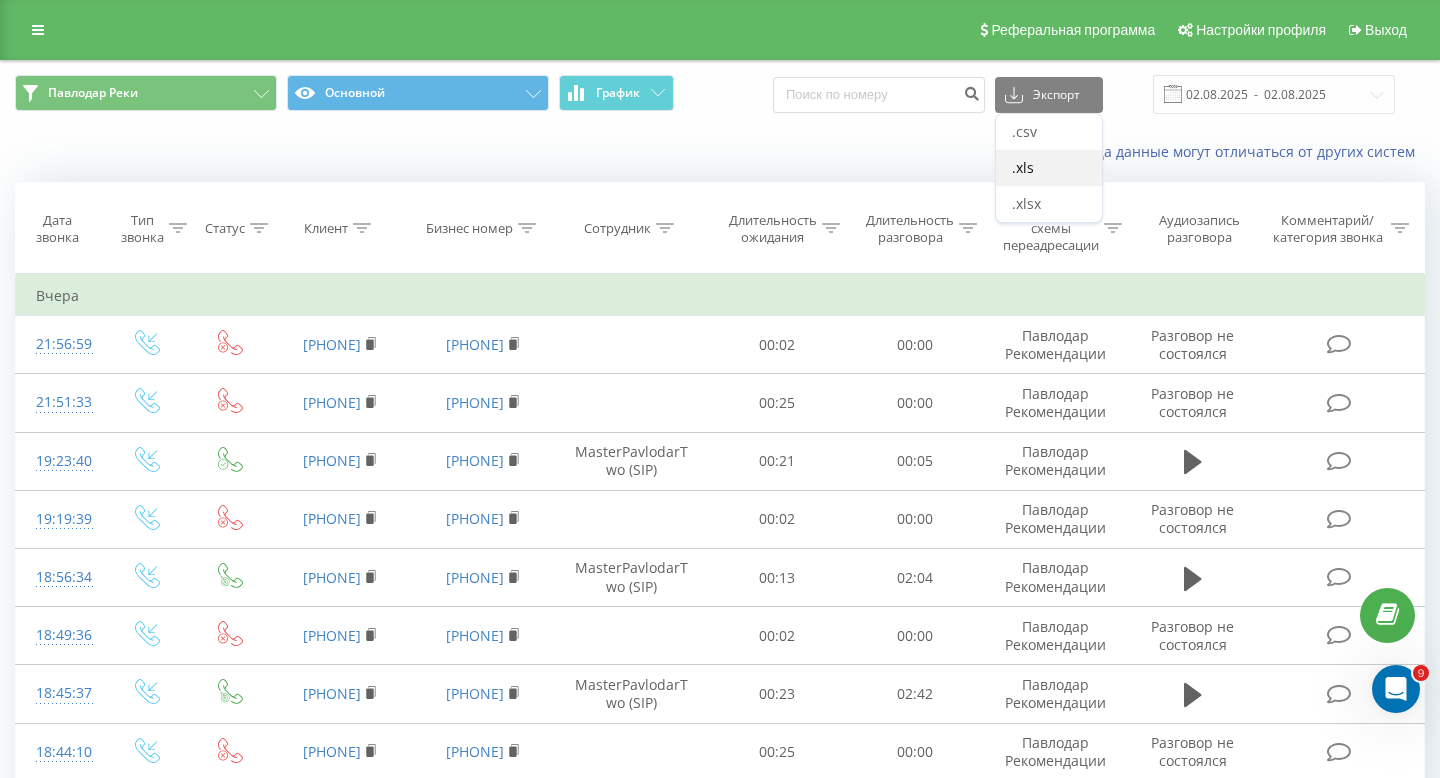 click on ".xls" at bounding box center (1049, 168) 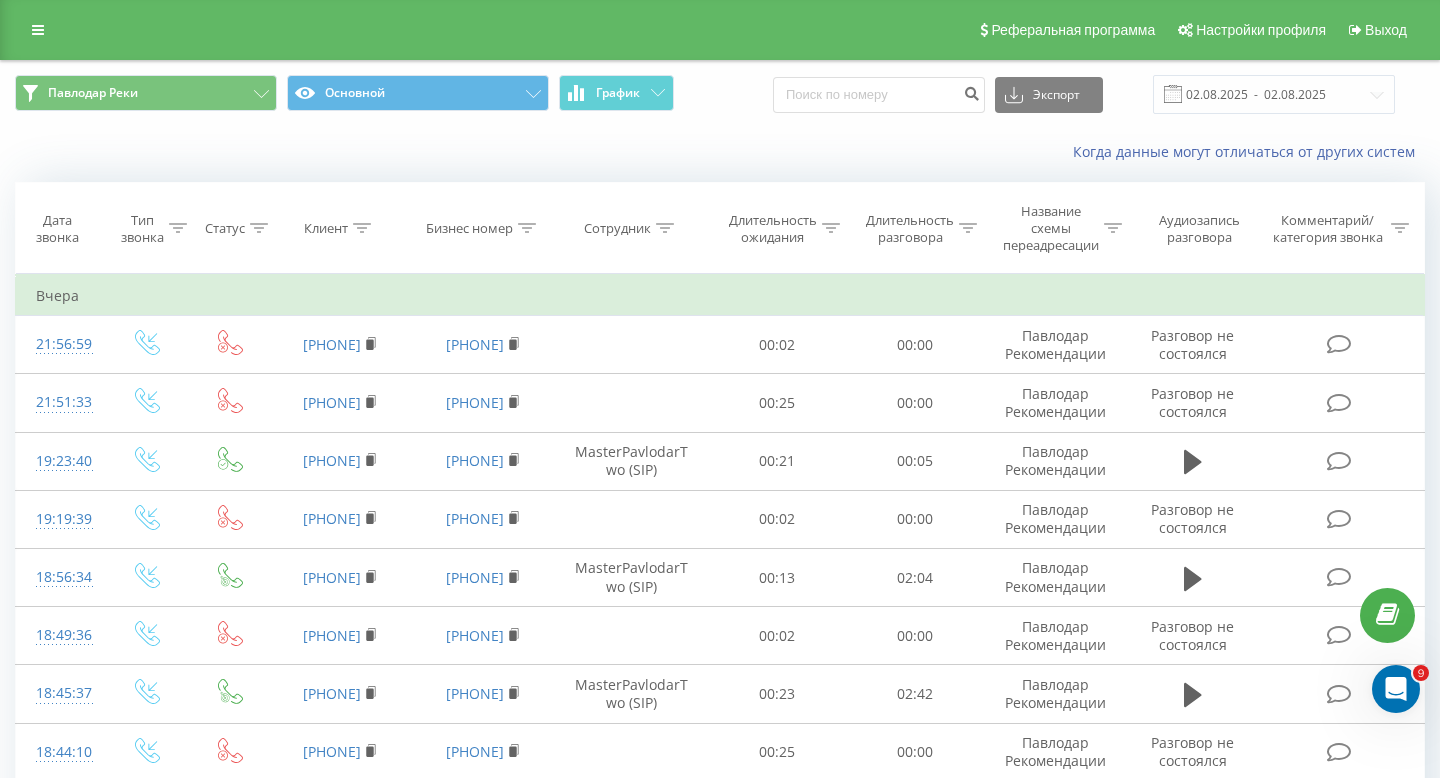 click 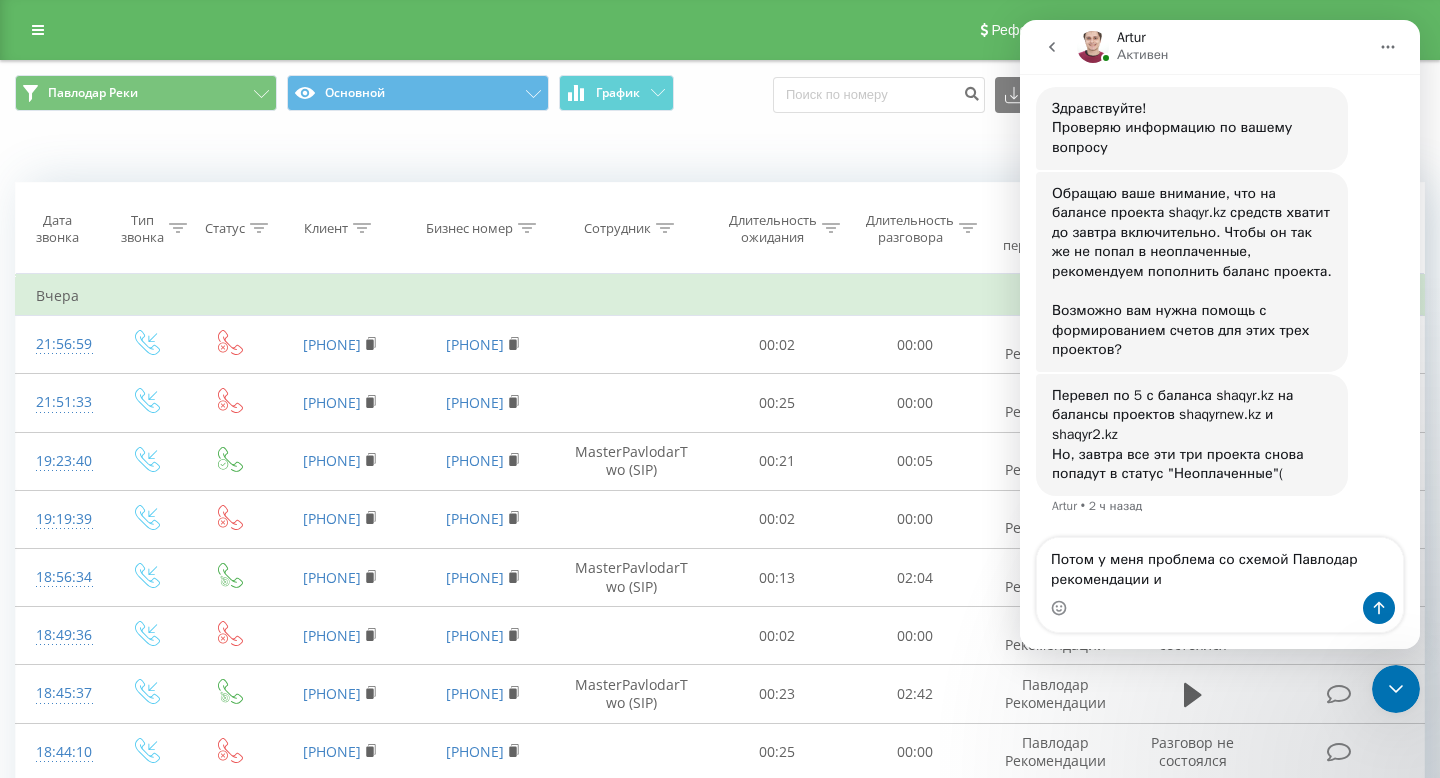 scroll, scrollTop: 377, scrollLeft: 0, axis: vertical 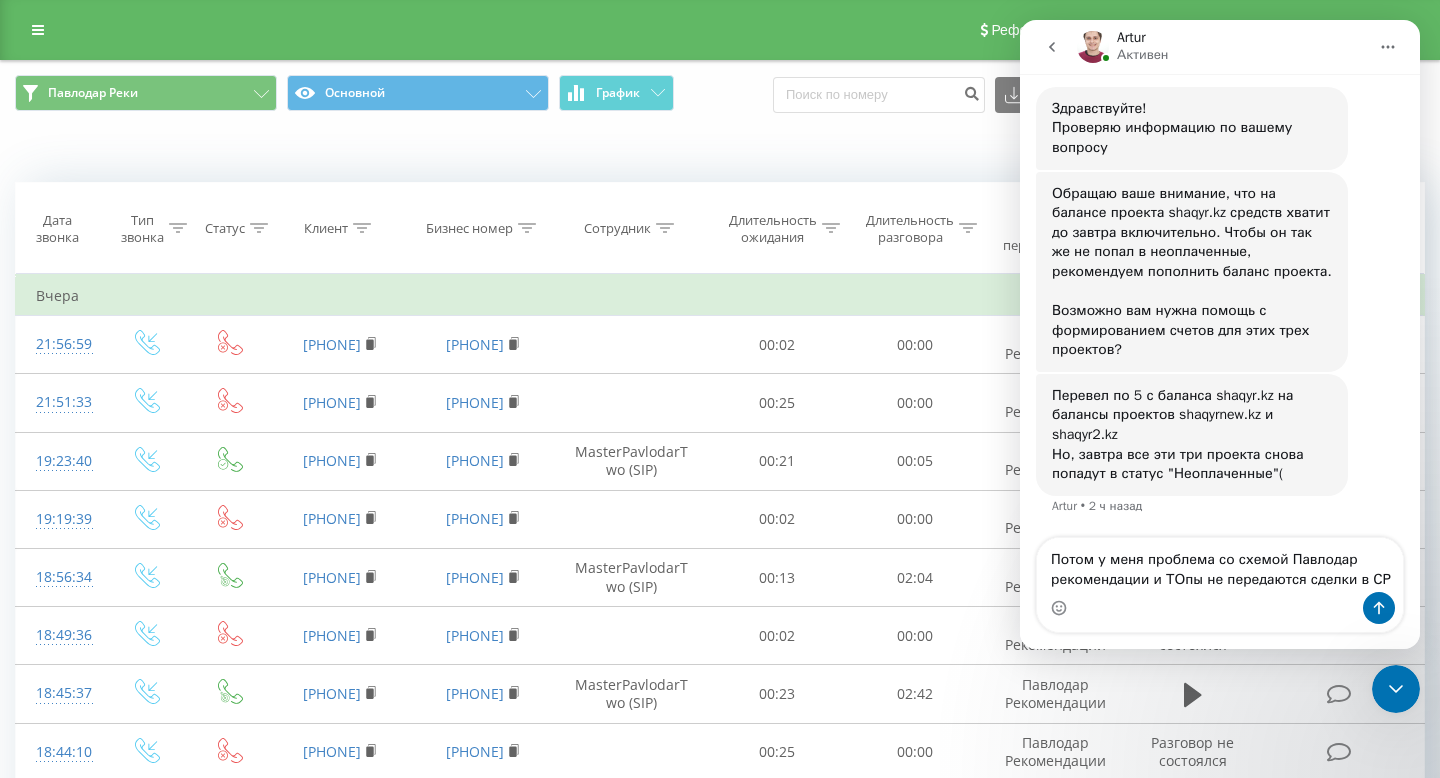 type on "Потом у меня проблема со схемой Павлодар рекомендации и ТОпы не передаются сделки в СРМ" 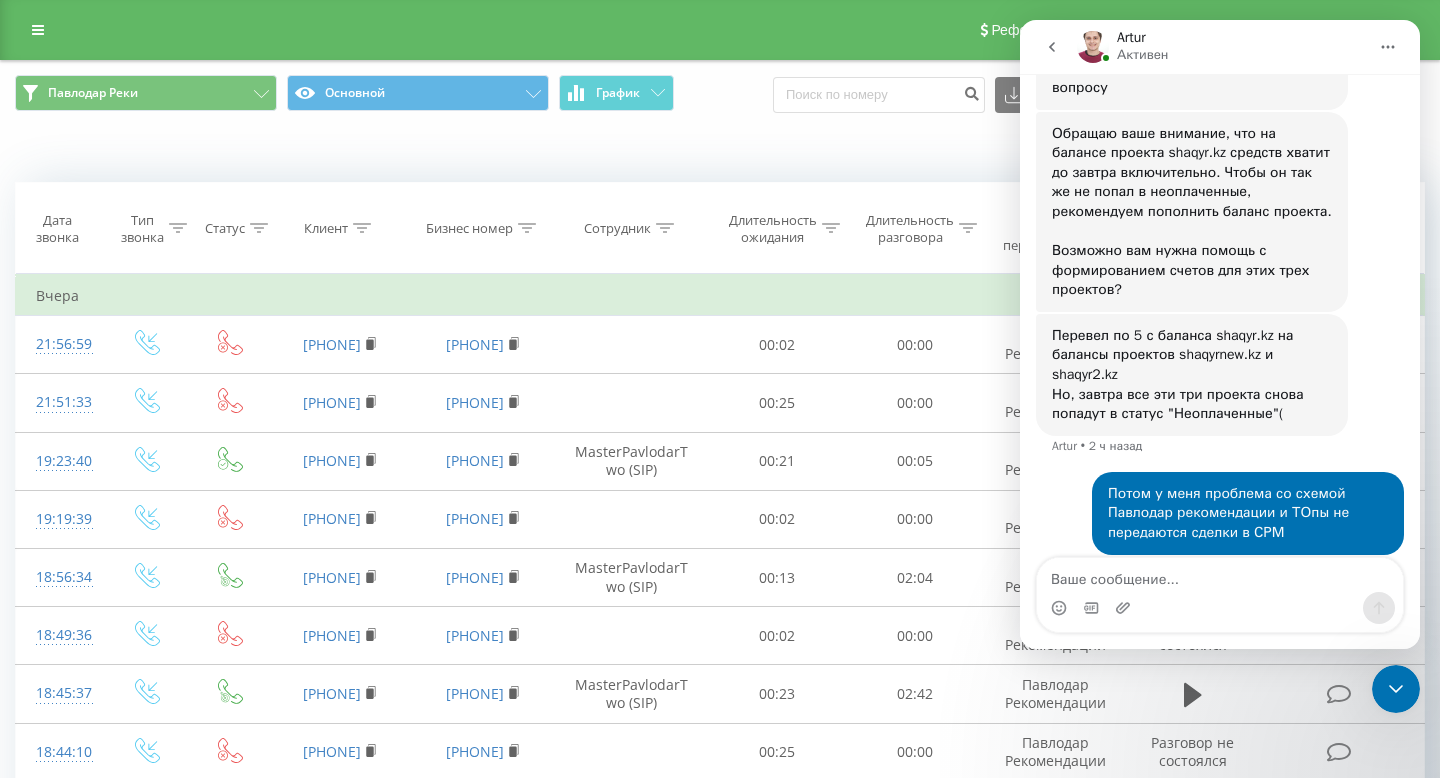 scroll, scrollTop: 456, scrollLeft: 0, axis: vertical 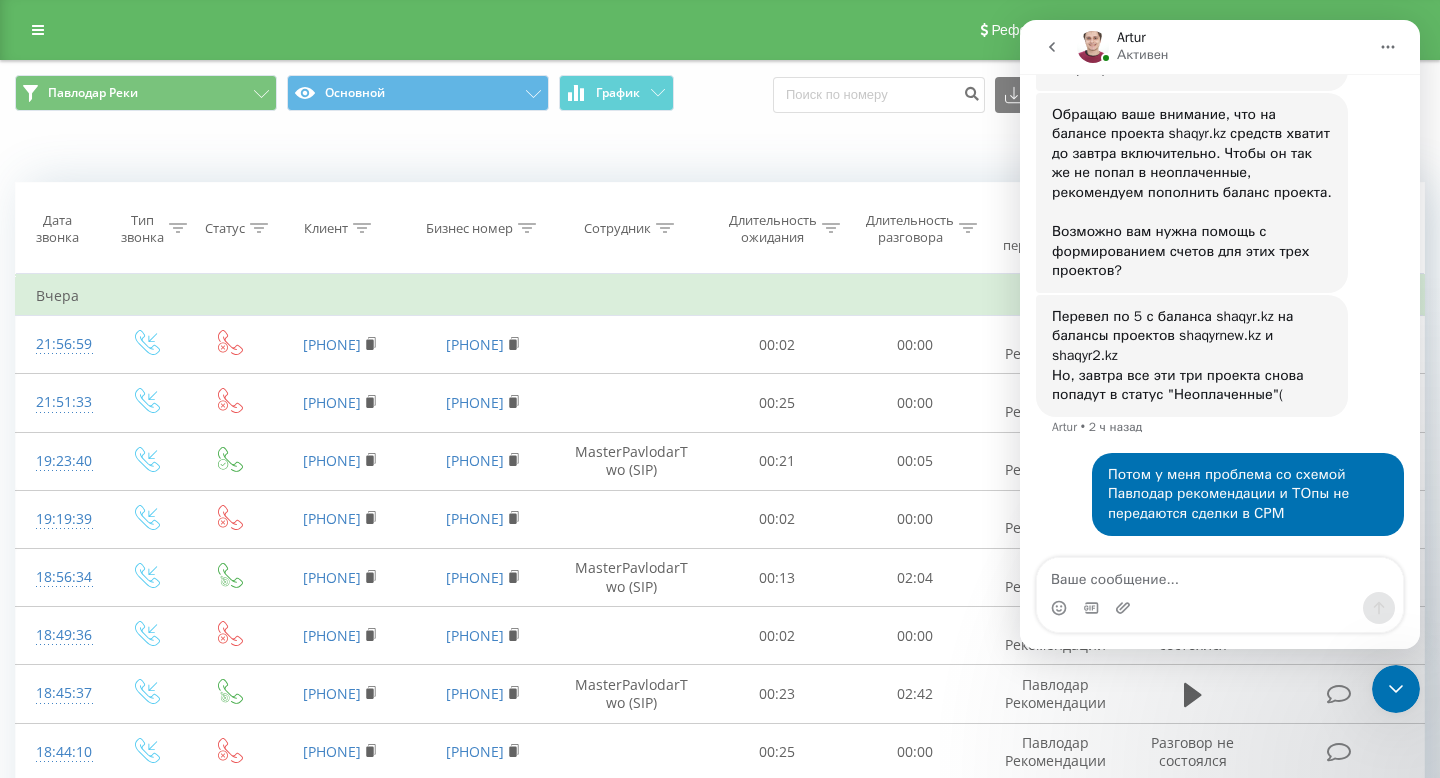 type 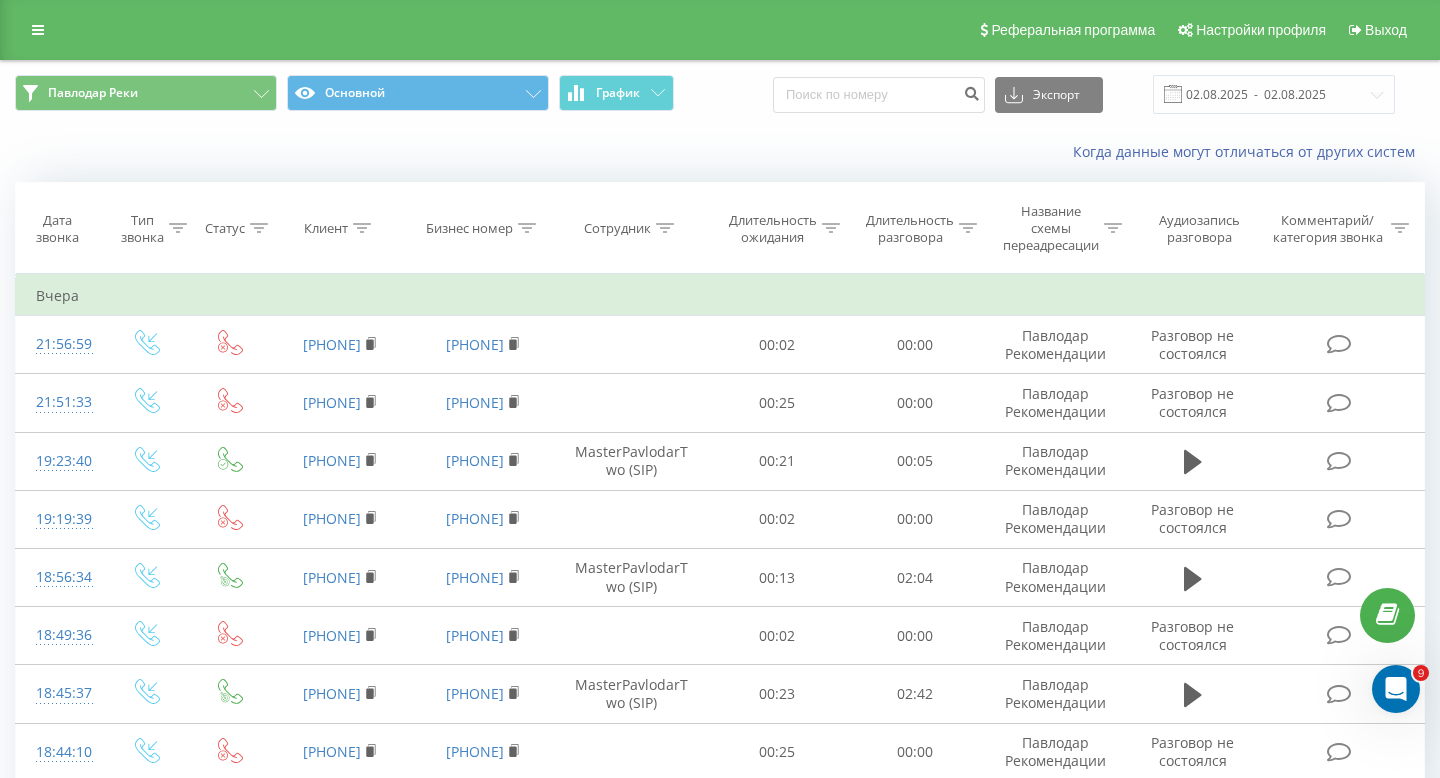 scroll, scrollTop: 533, scrollLeft: 0, axis: vertical 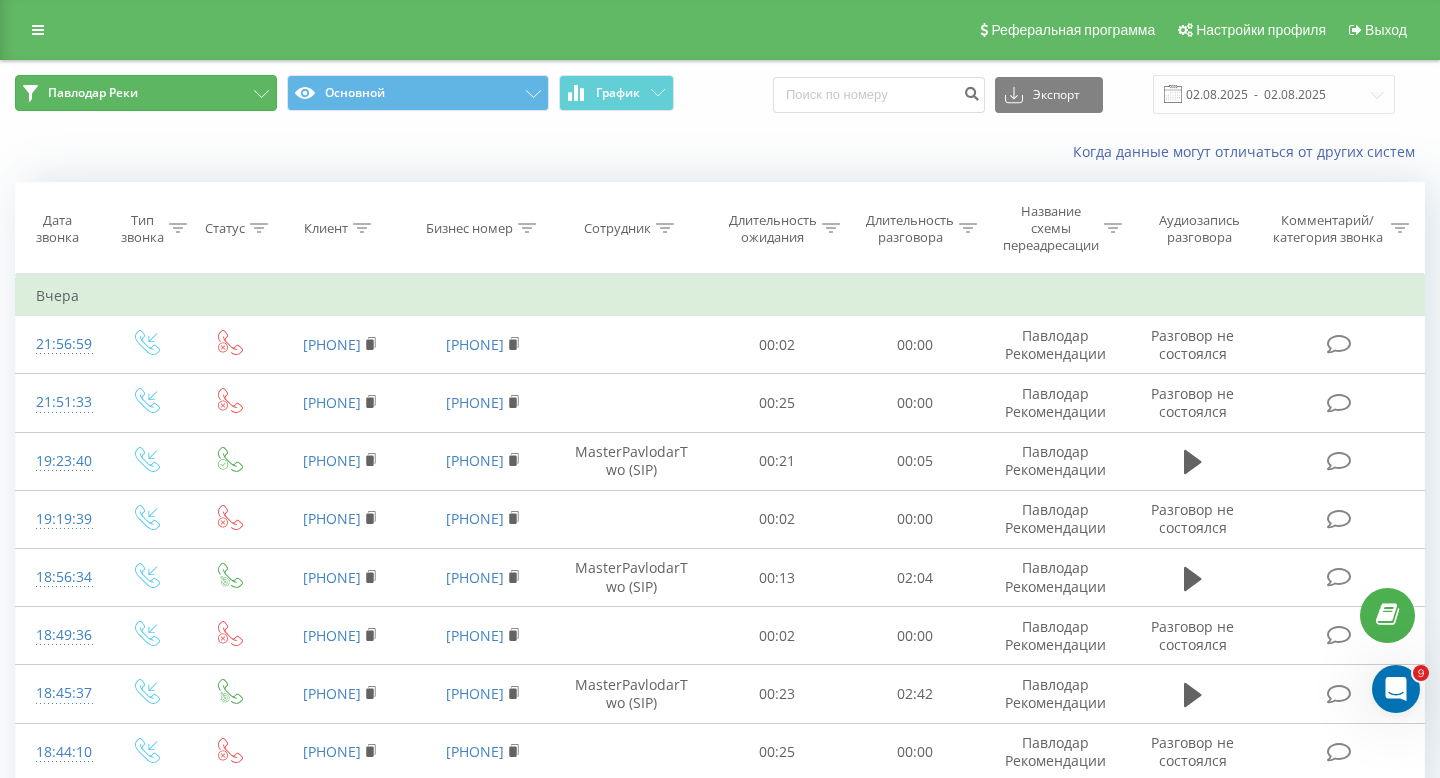 click on "Павлодар Реки" at bounding box center [146, 93] 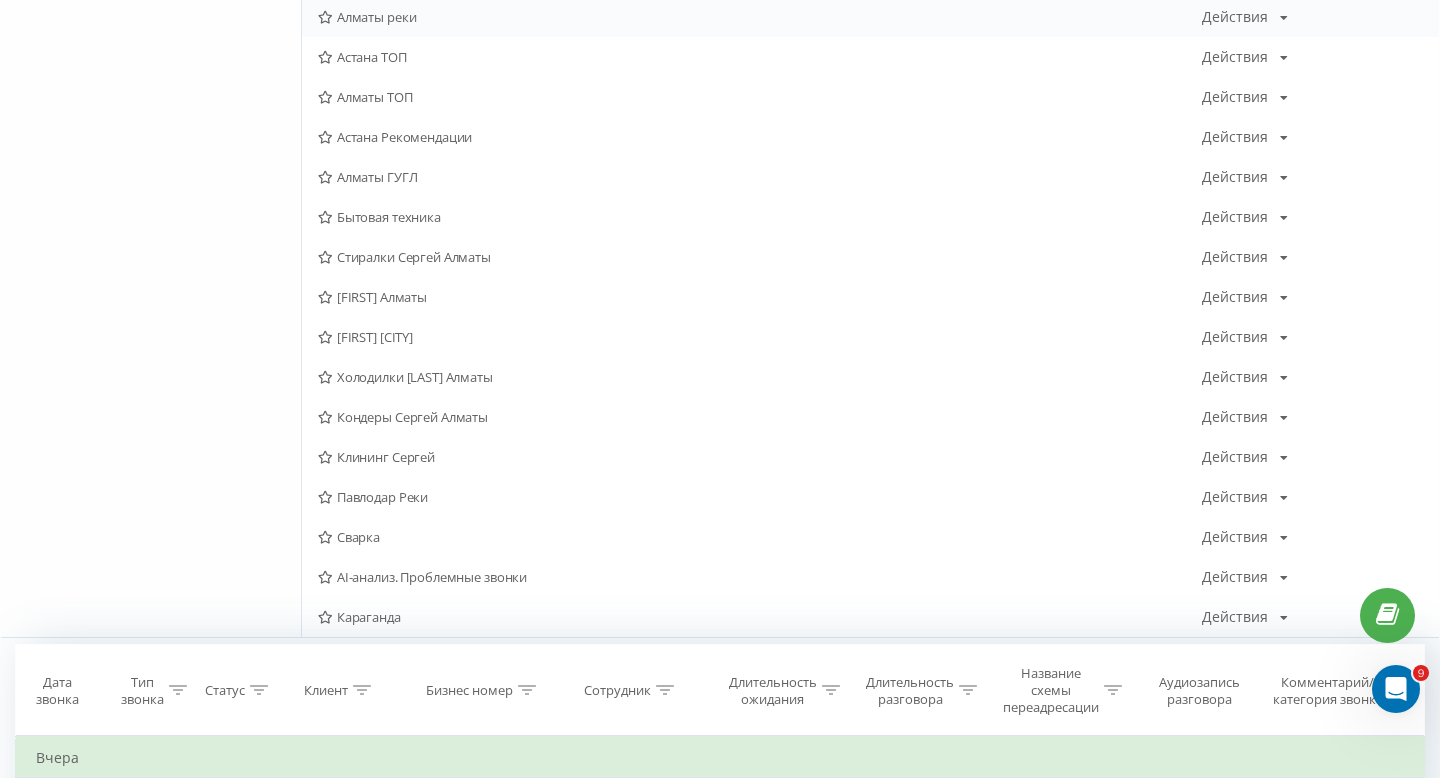 scroll, scrollTop: 639, scrollLeft: 0, axis: vertical 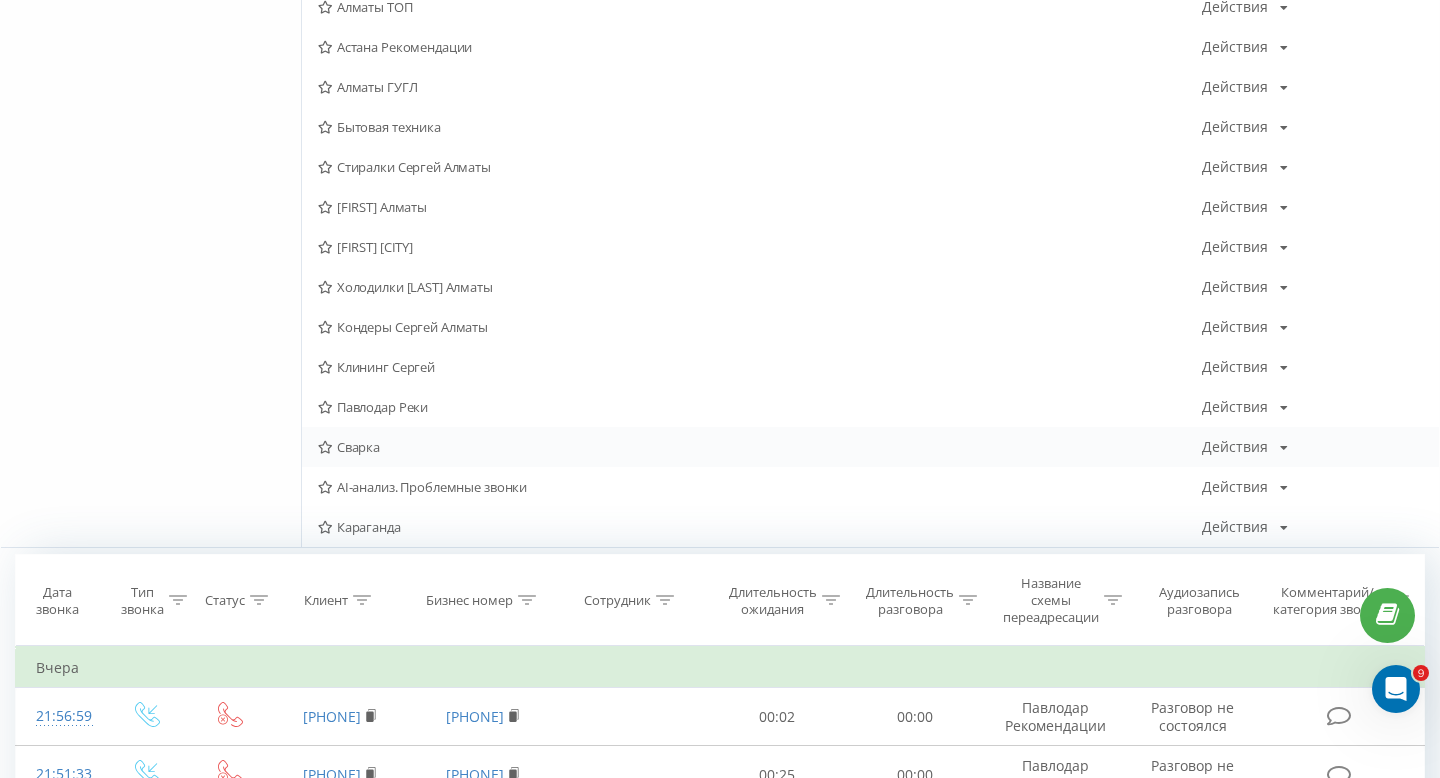 click on "Сварка Действия Редактировать Копировать Удалить По умолчанию Поделиться" at bounding box center (870, 447) 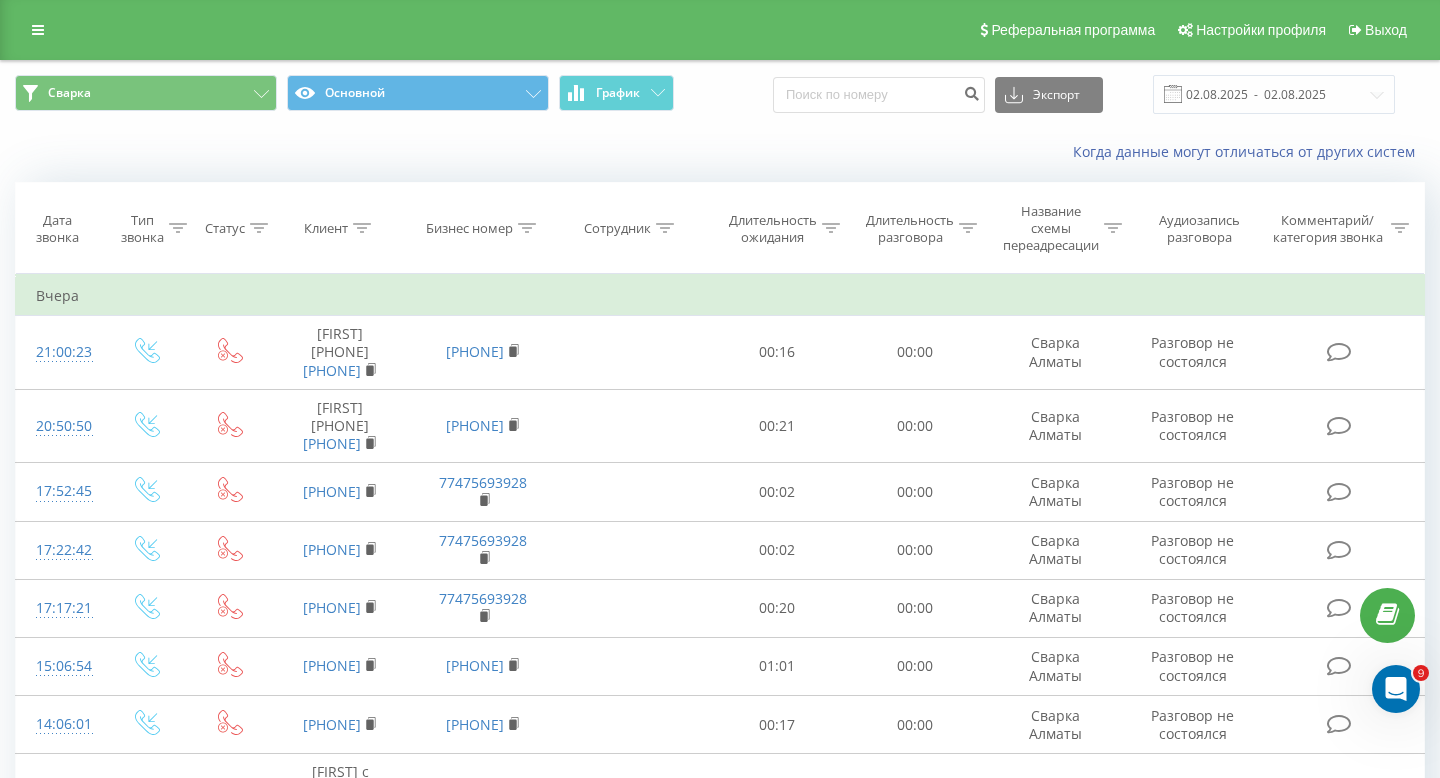 scroll, scrollTop: 1187, scrollLeft: 0, axis: vertical 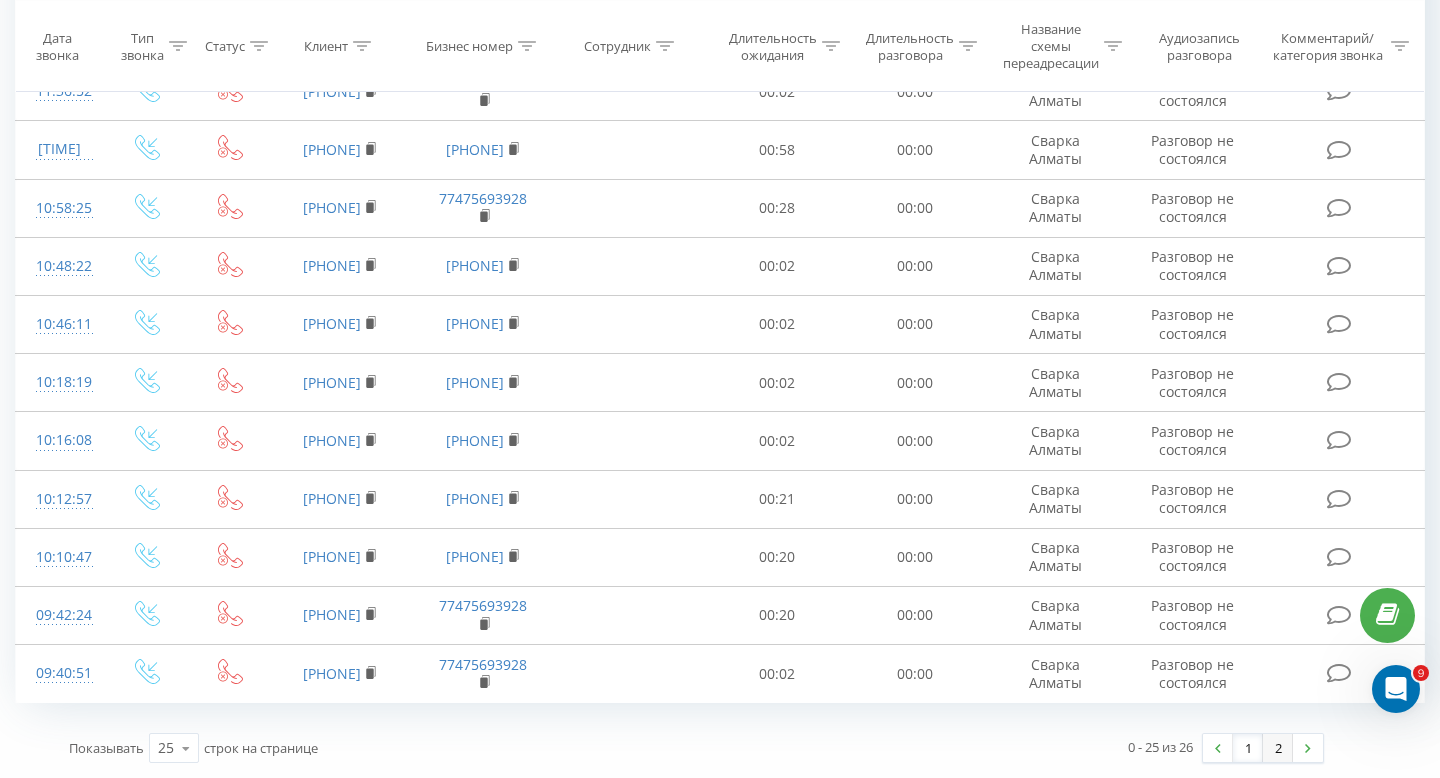 click on "2" at bounding box center [1278, 748] 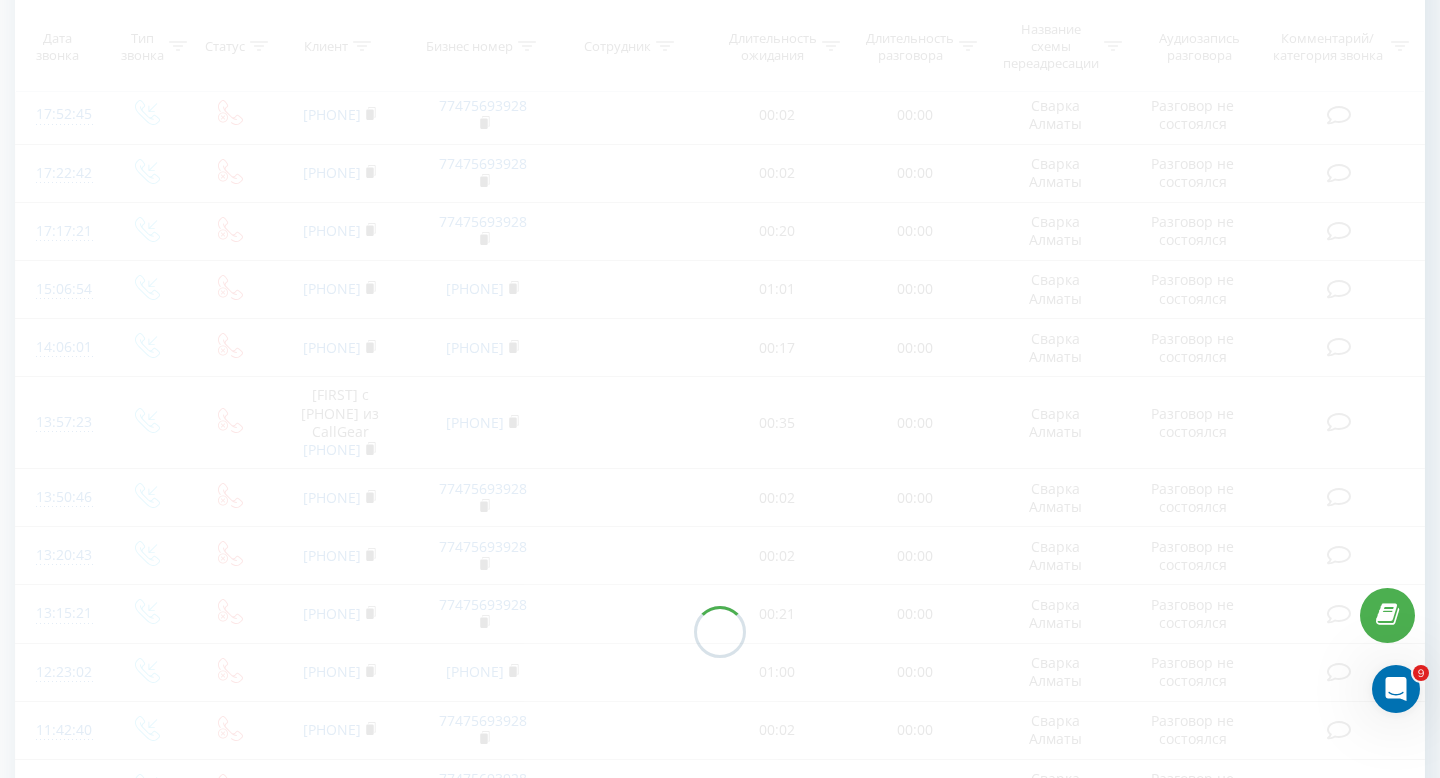 scroll, scrollTop: 21, scrollLeft: 0, axis: vertical 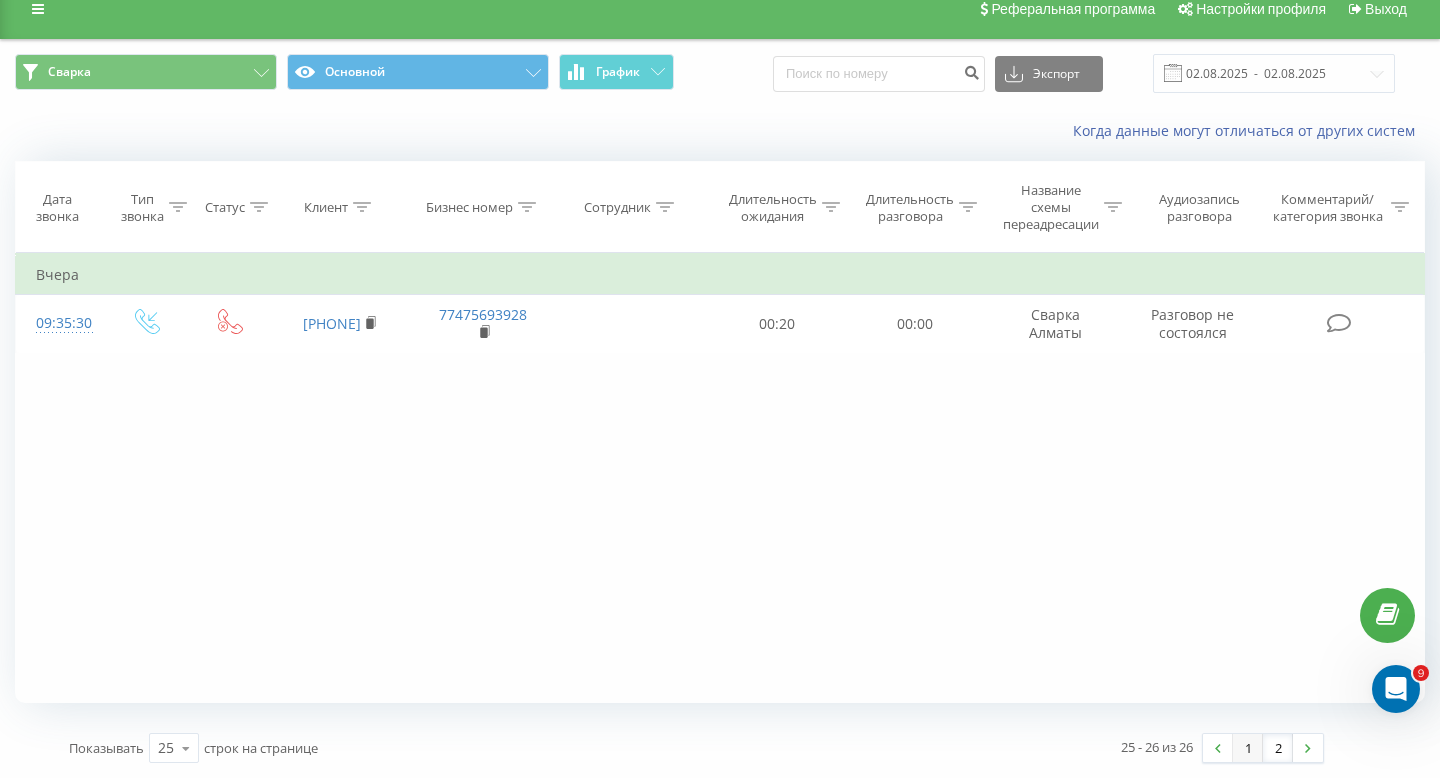 click on "1" at bounding box center (1248, 748) 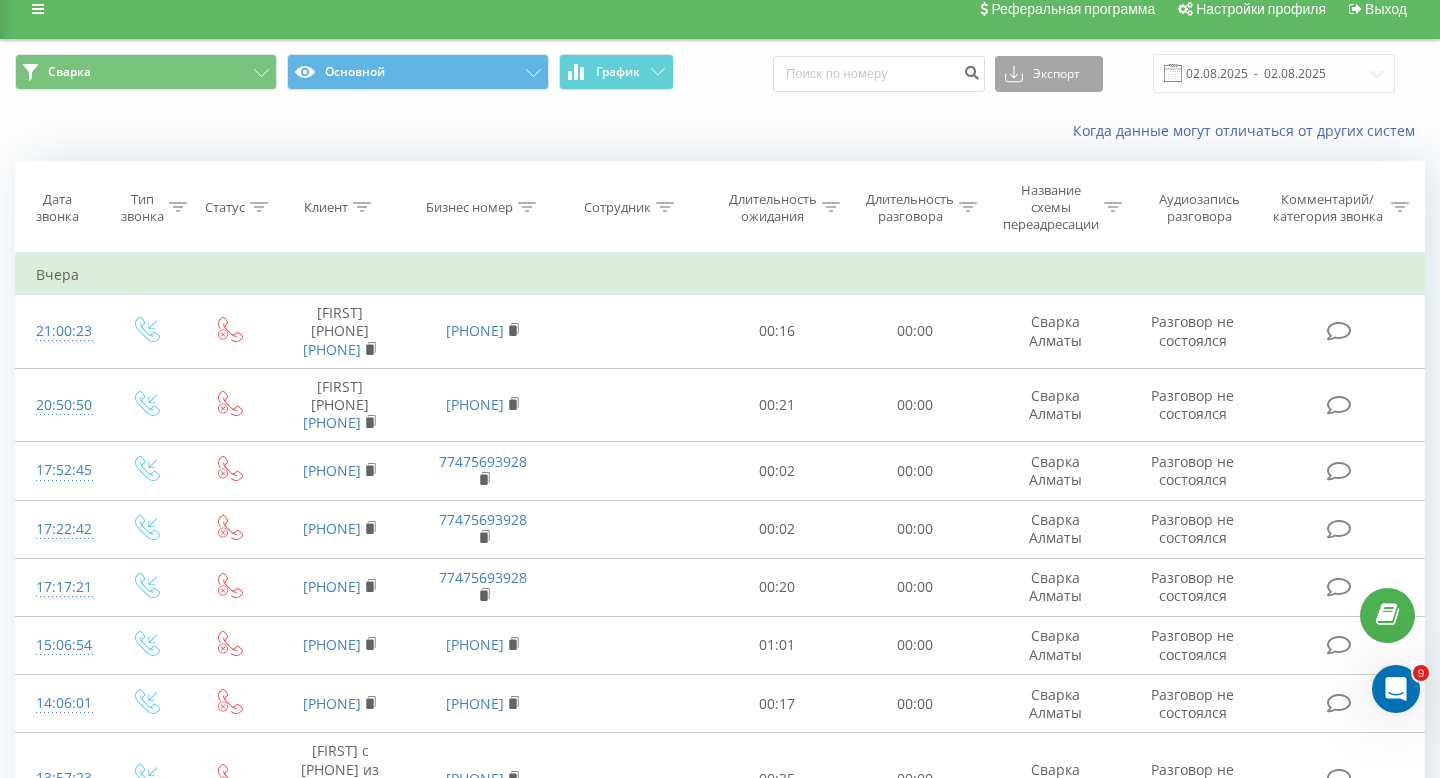 click on "Экспорт" at bounding box center [1049, 74] 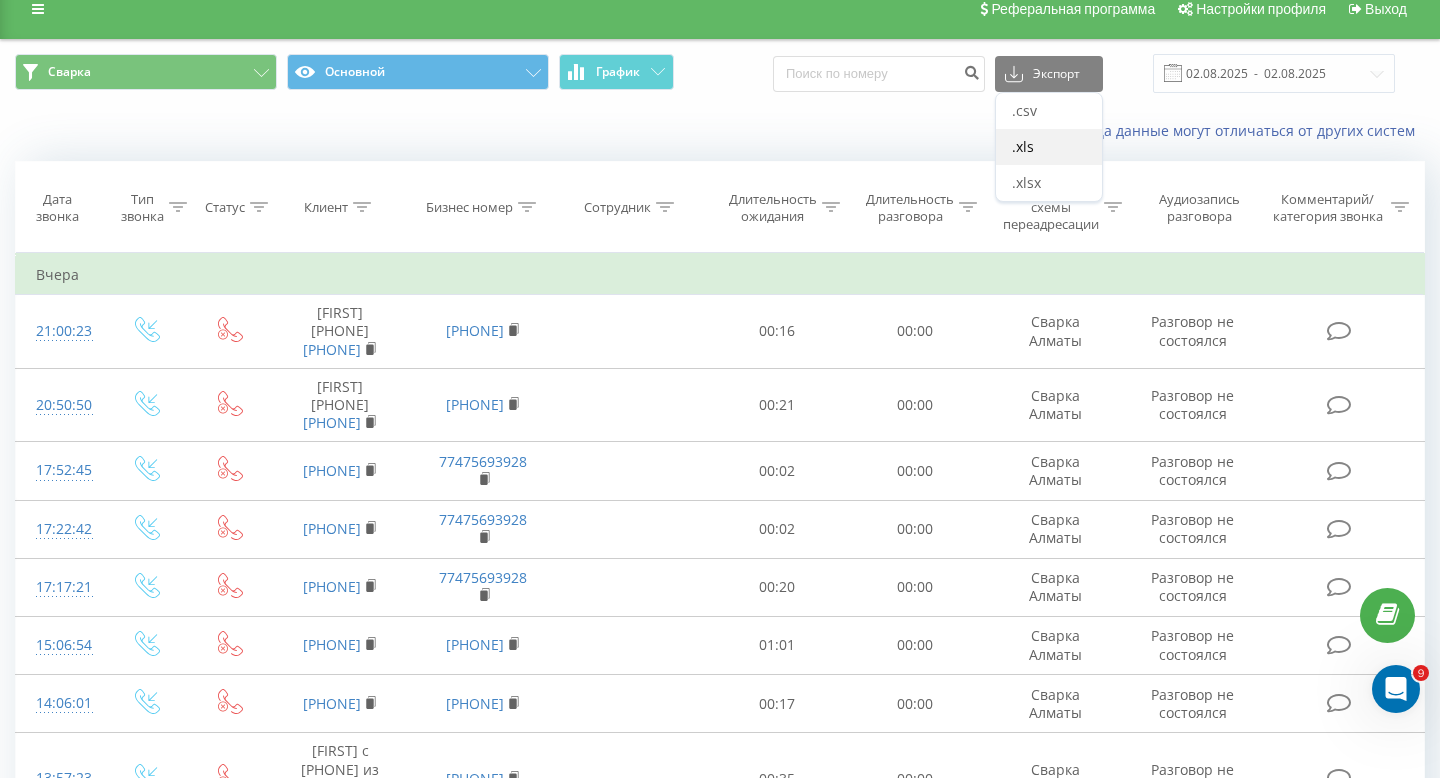click on ".xls" at bounding box center (1023, 146) 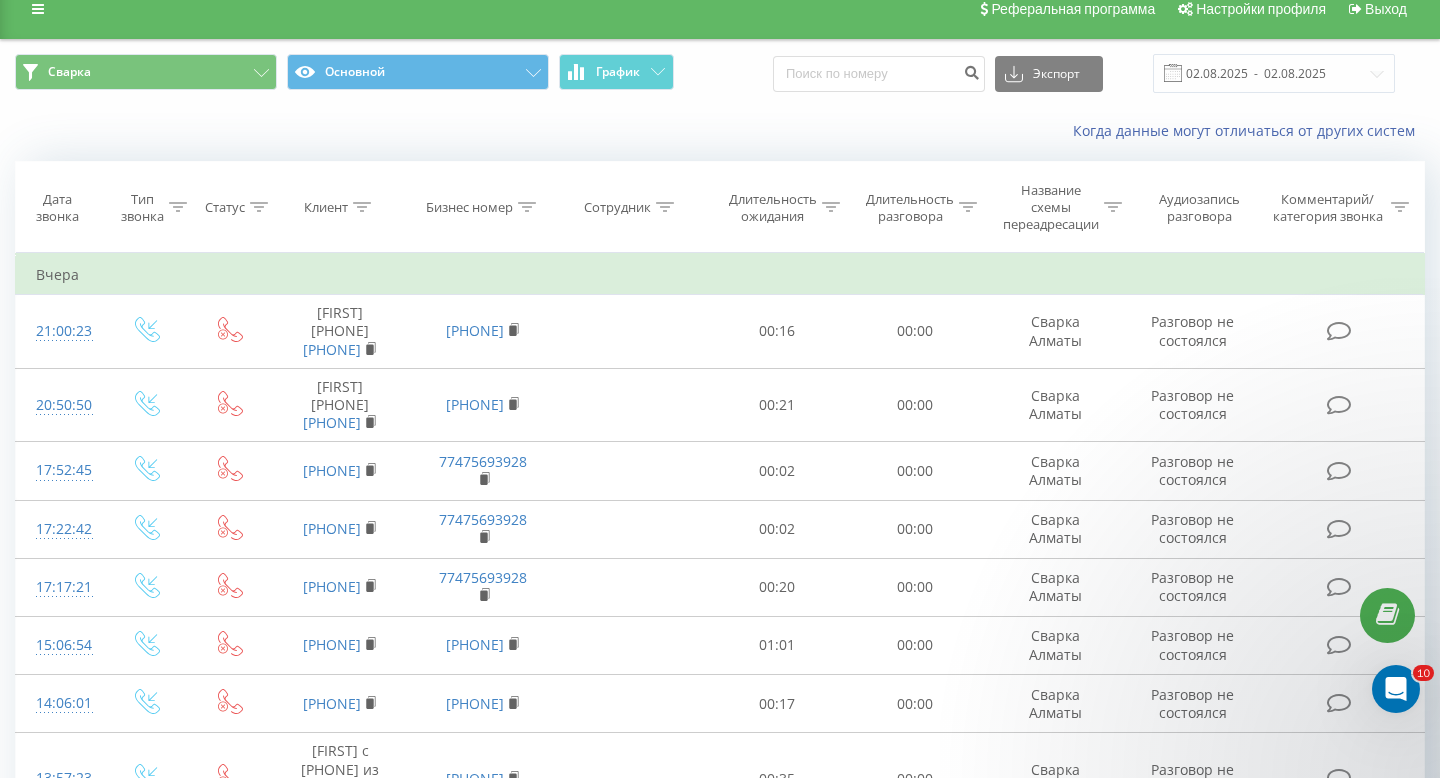 scroll, scrollTop: 770, scrollLeft: 0, axis: vertical 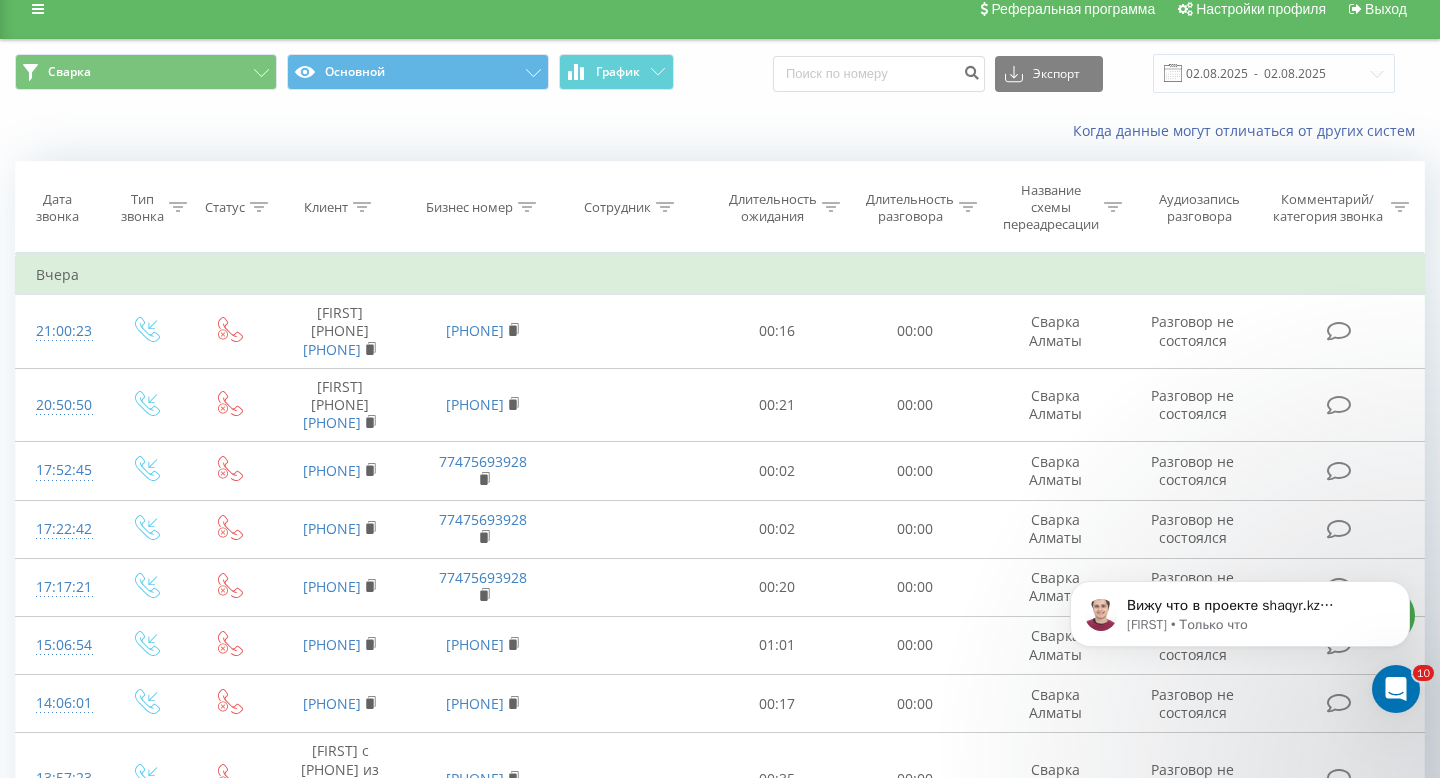 click 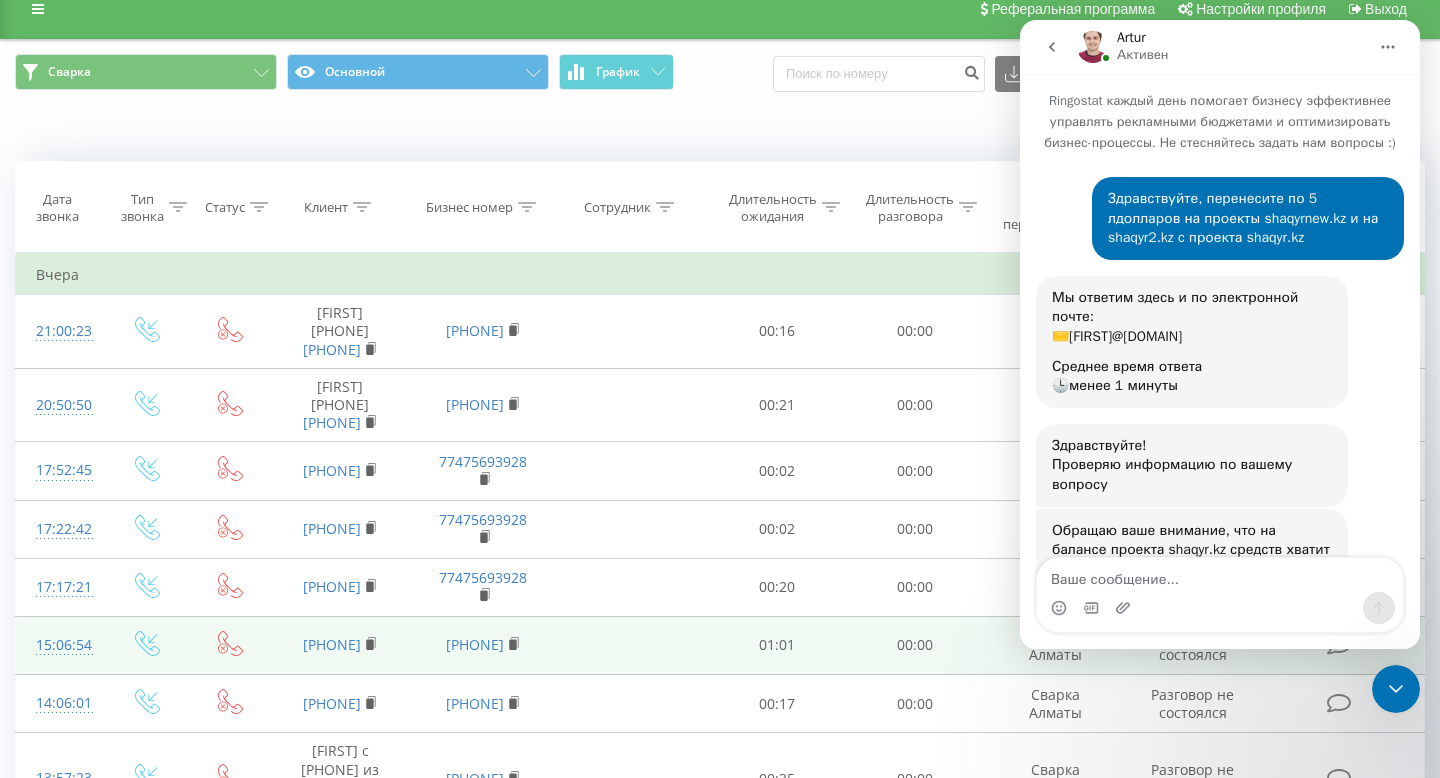 scroll, scrollTop: 189, scrollLeft: 0, axis: vertical 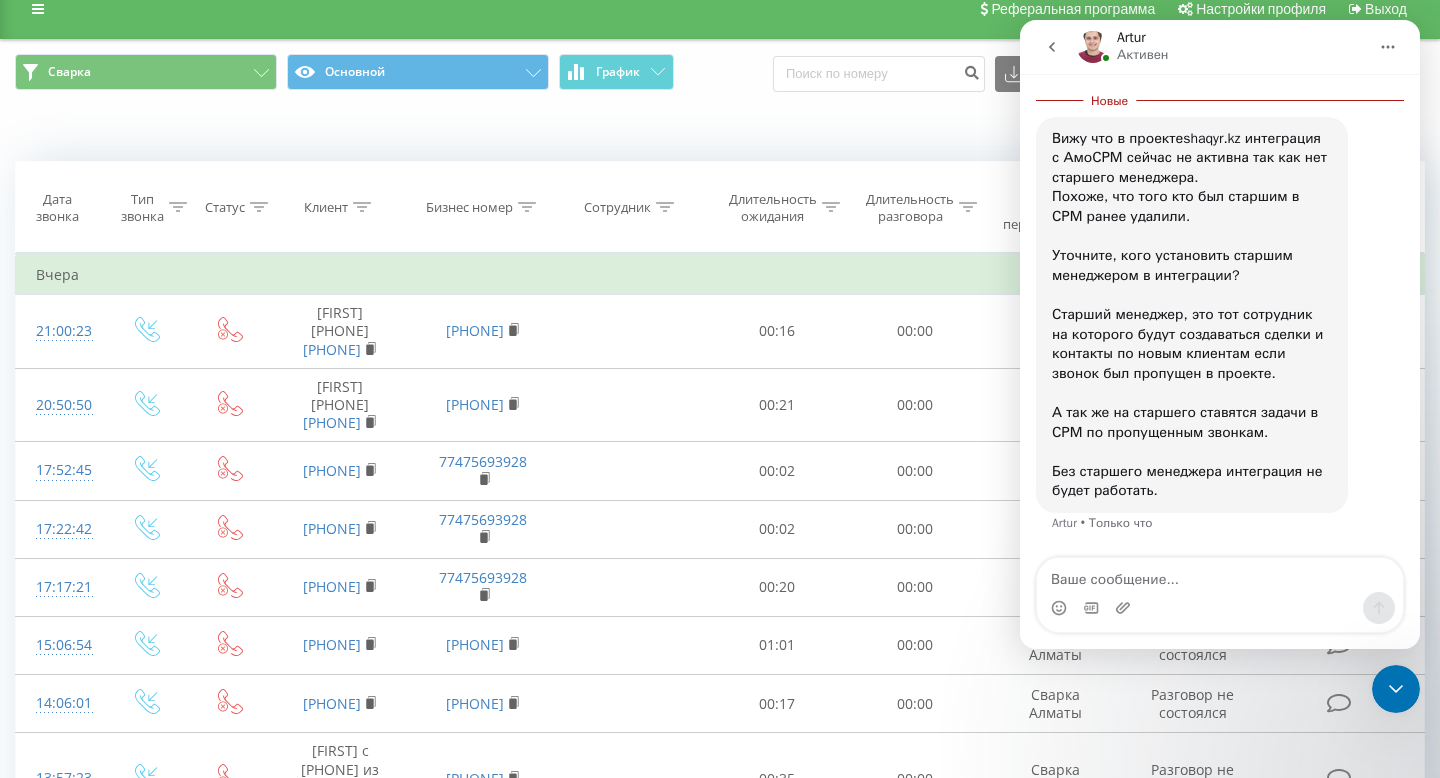 click at bounding box center [1220, 575] 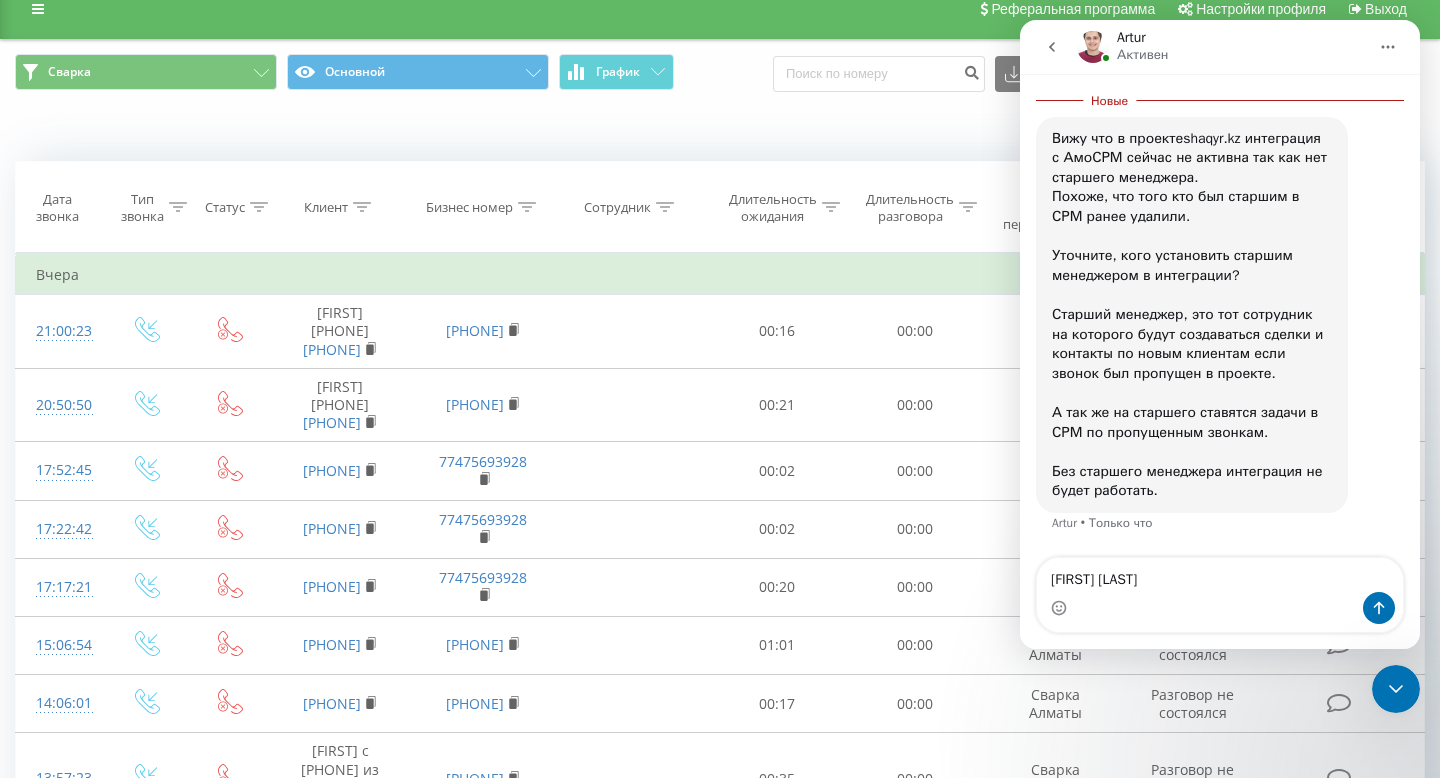 type on "[FIRST] [LAST]" 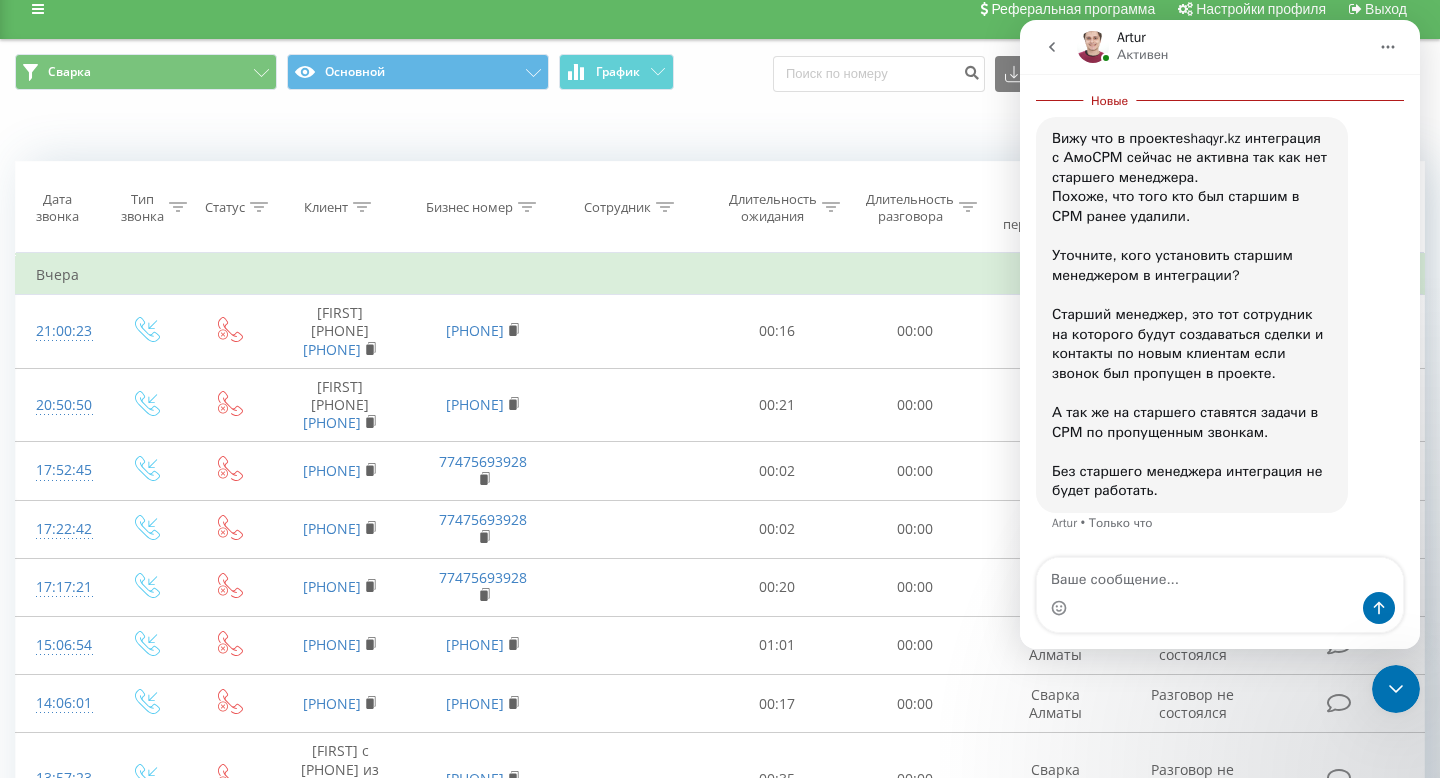 scroll, scrollTop: 947, scrollLeft: 0, axis: vertical 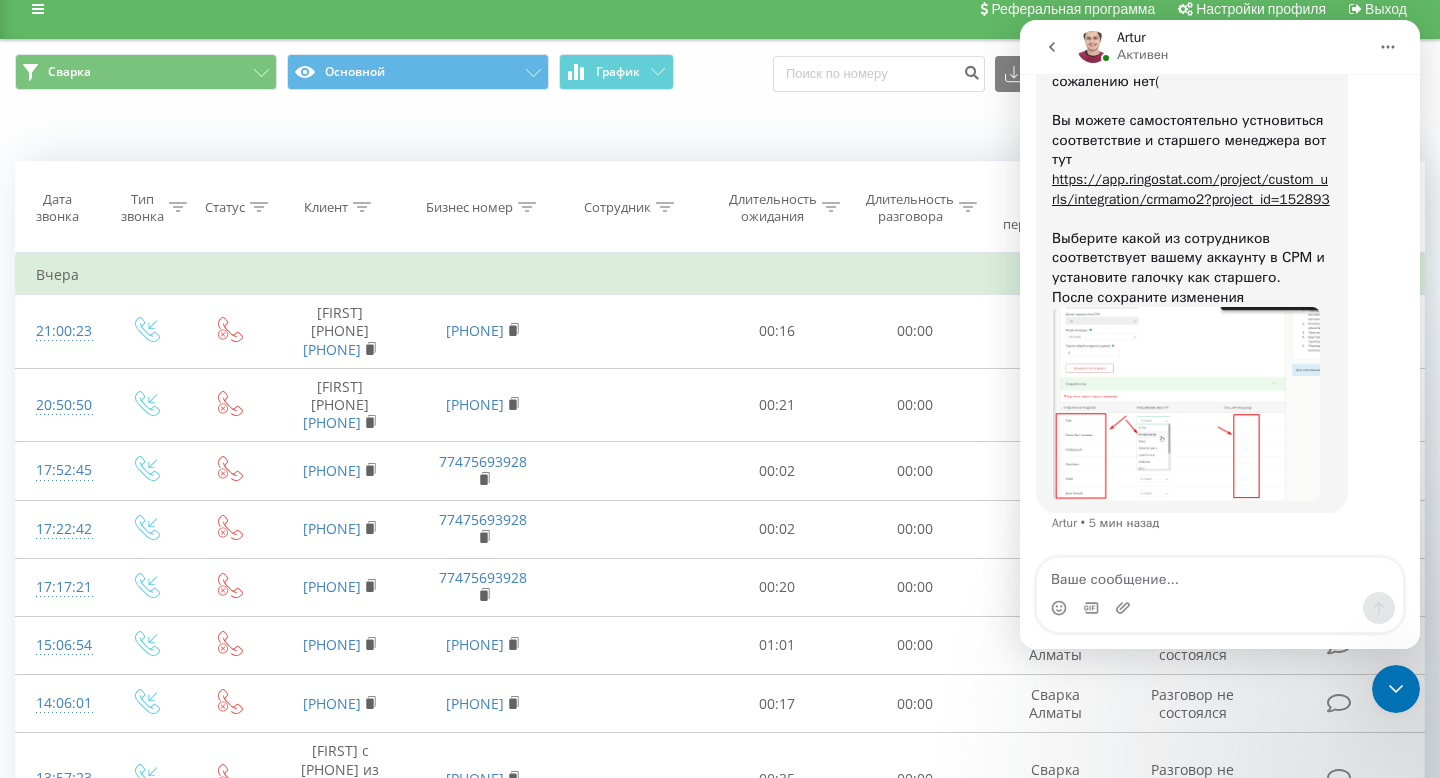 click at bounding box center [1186, 404] 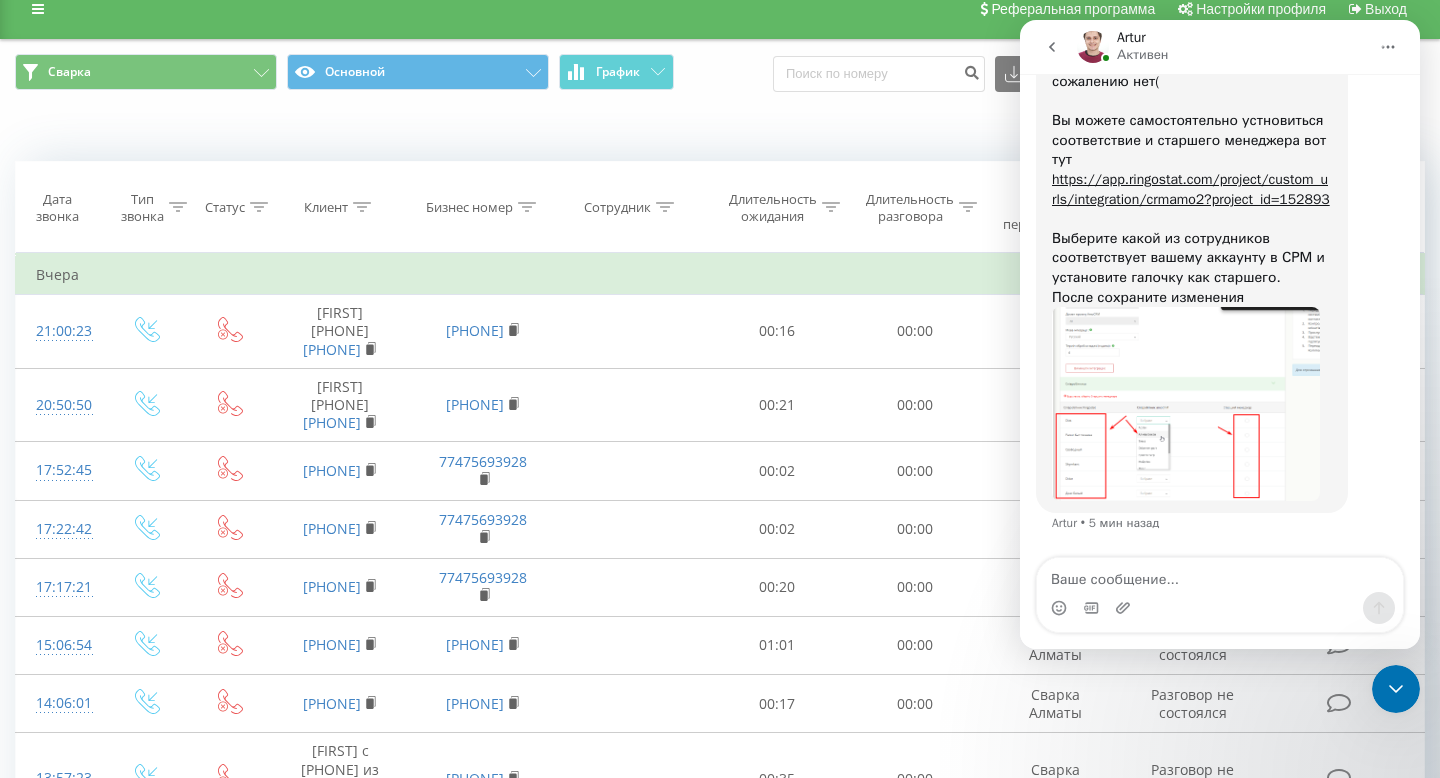 scroll, scrollTop: 0, scrollLeft: 0, axis: both 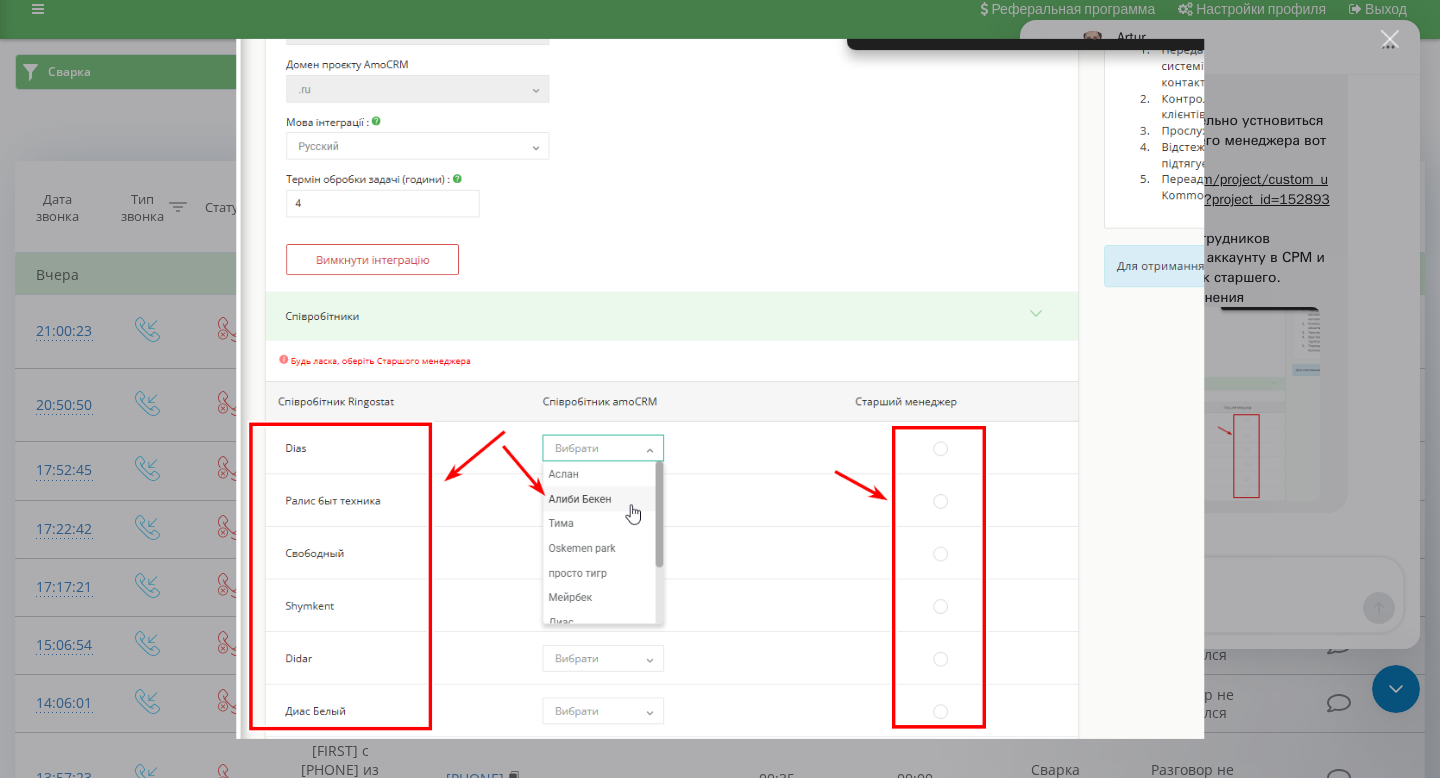 click at bounding box center (720, 389) 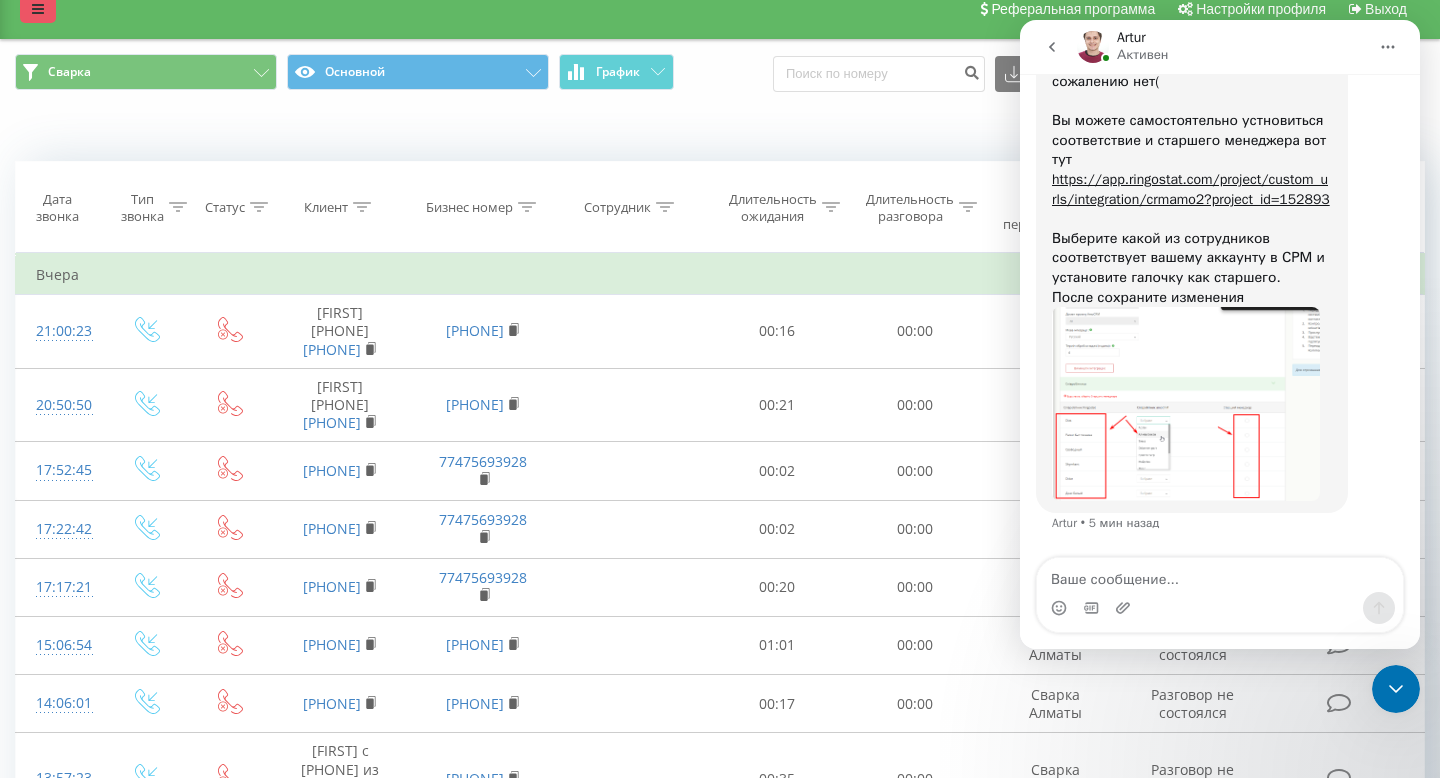 click at bounding box center (38, 9) 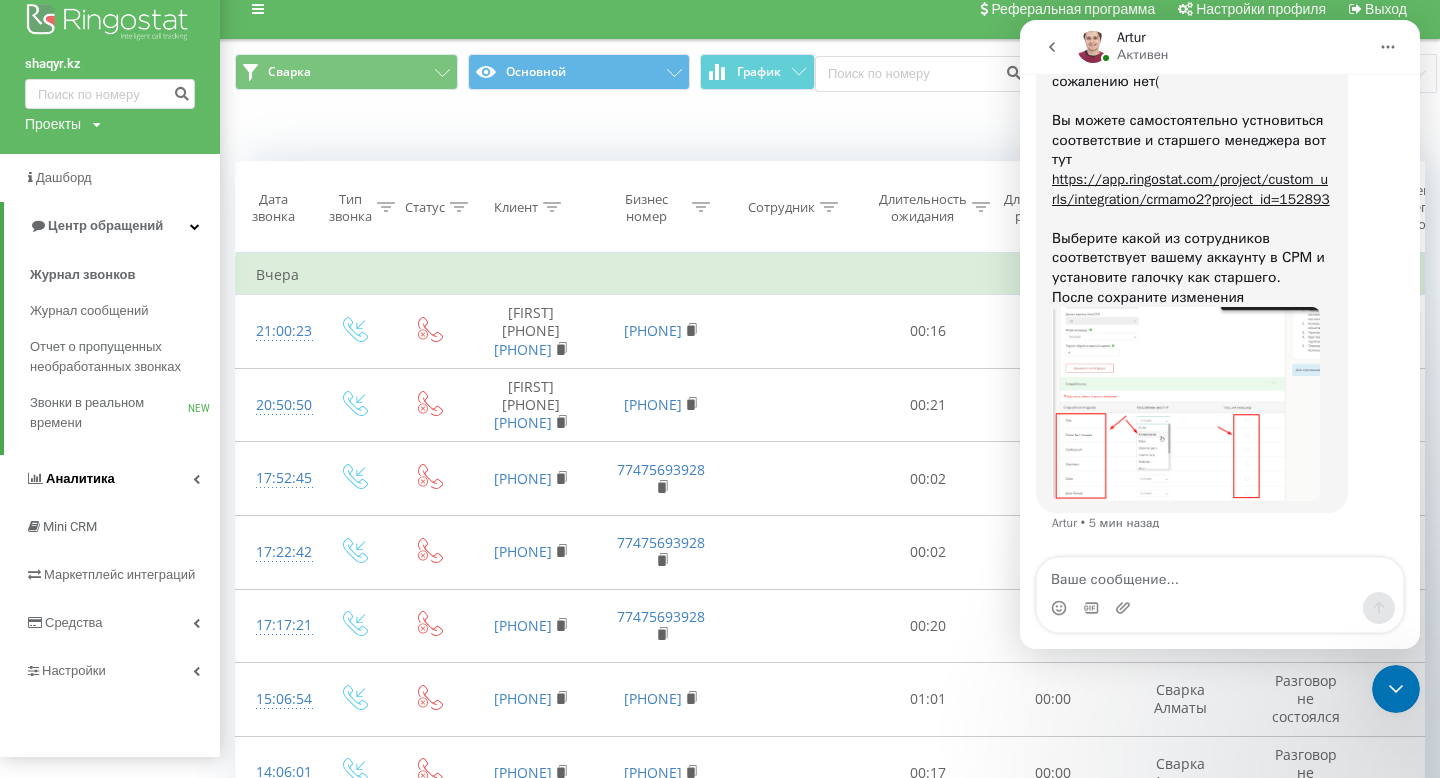 click on "Аналитика" at bounding box center [80, 478] 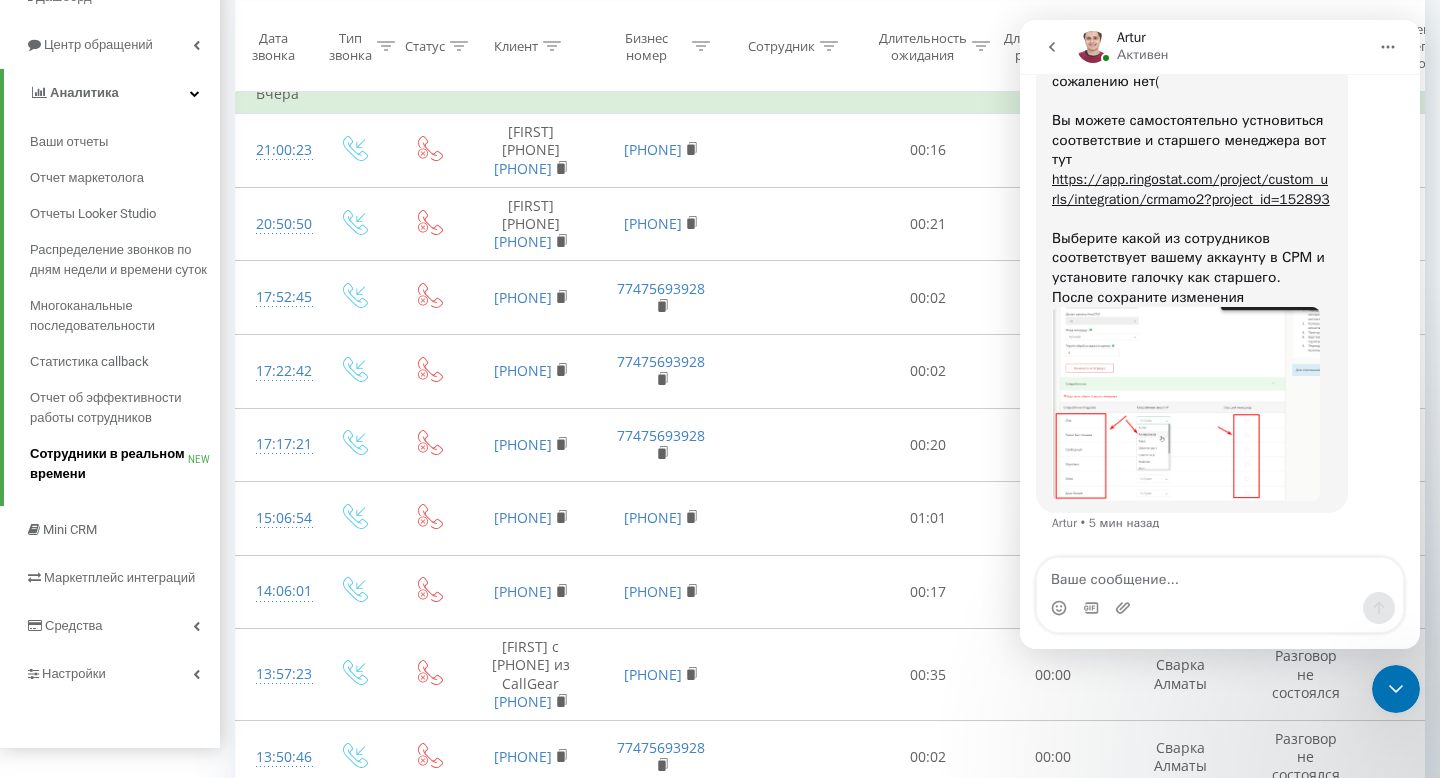 scroll, scrollTop: 201, scrollLeft: 0, axis: vertical 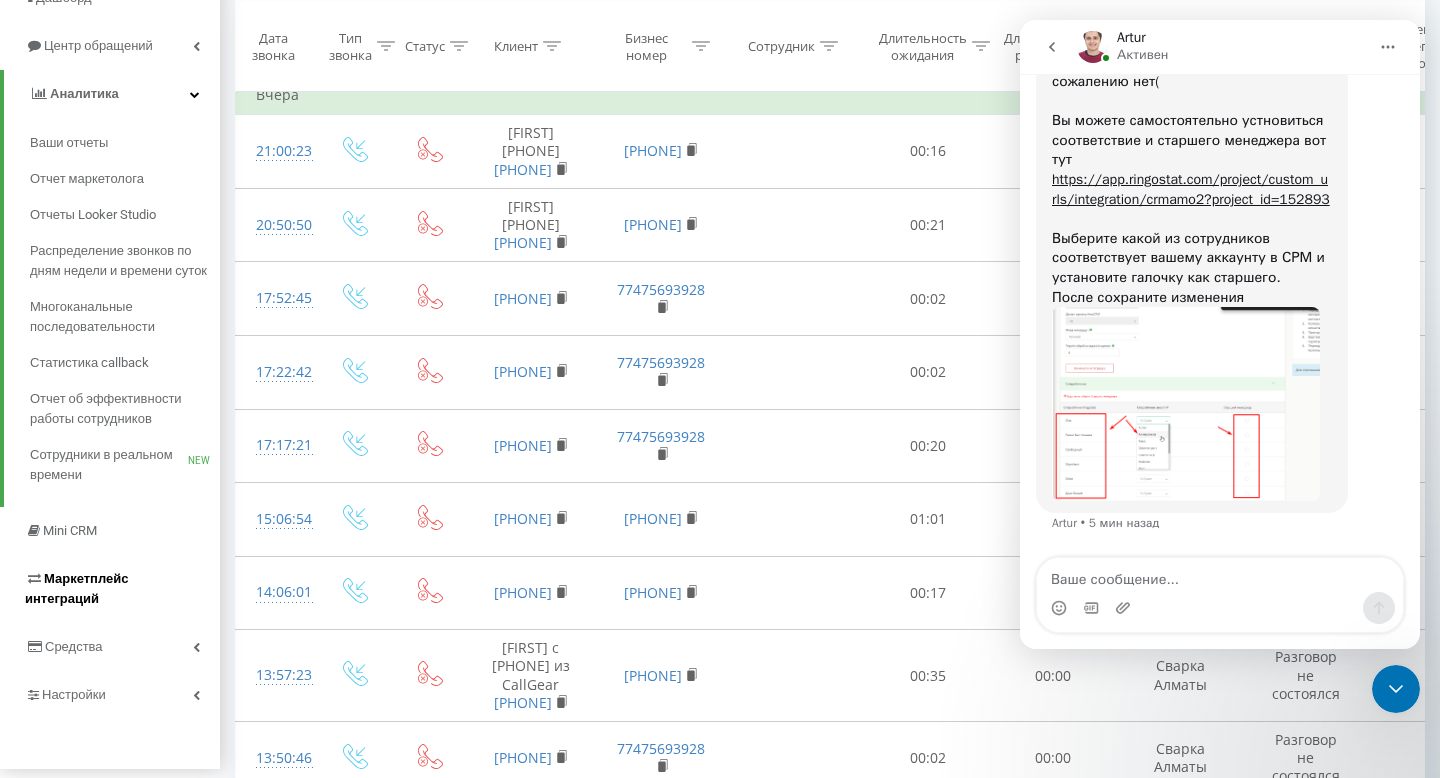 click on "Маркетплейс интеграций" at bounding box center (112, 589) 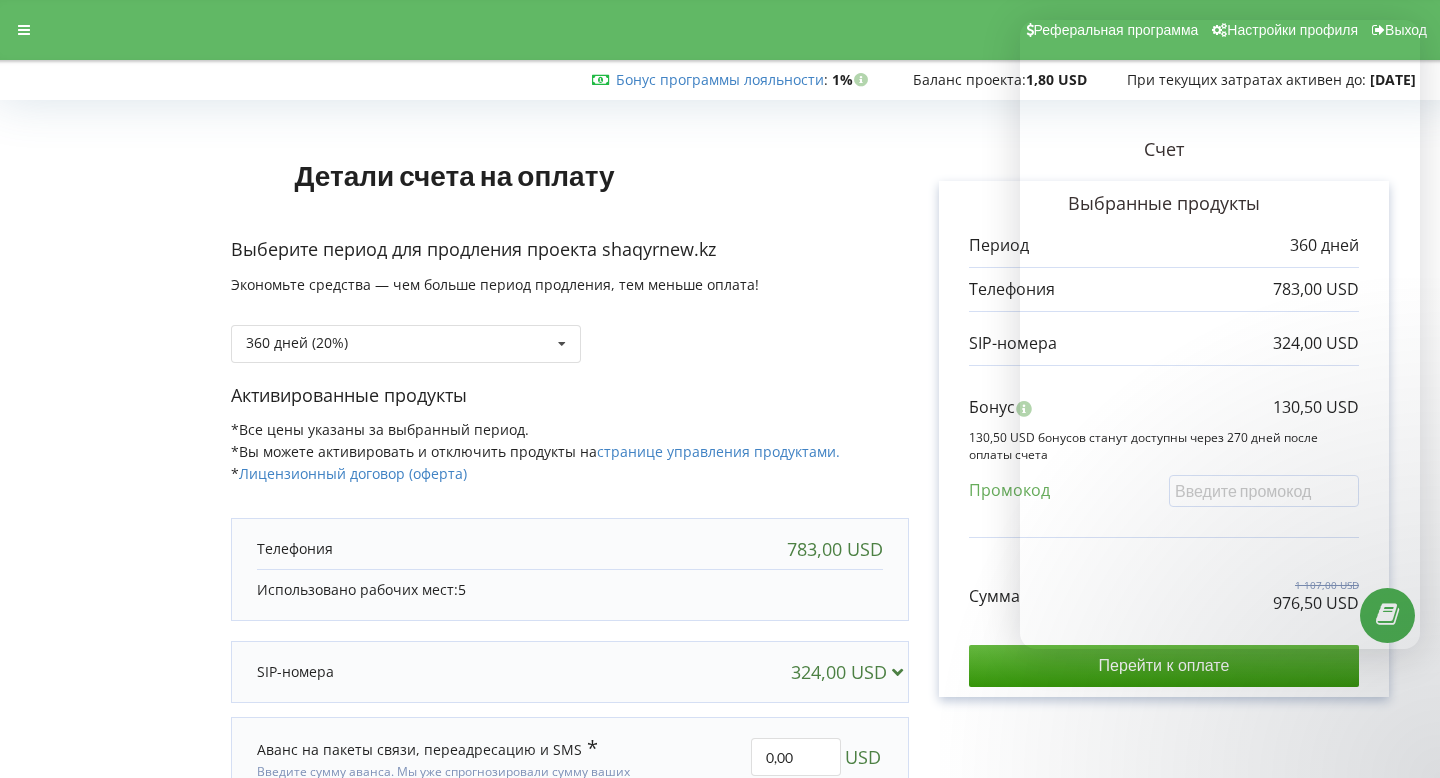 scroll, scrollTop: 0, scrollLeft: 0, axis: both 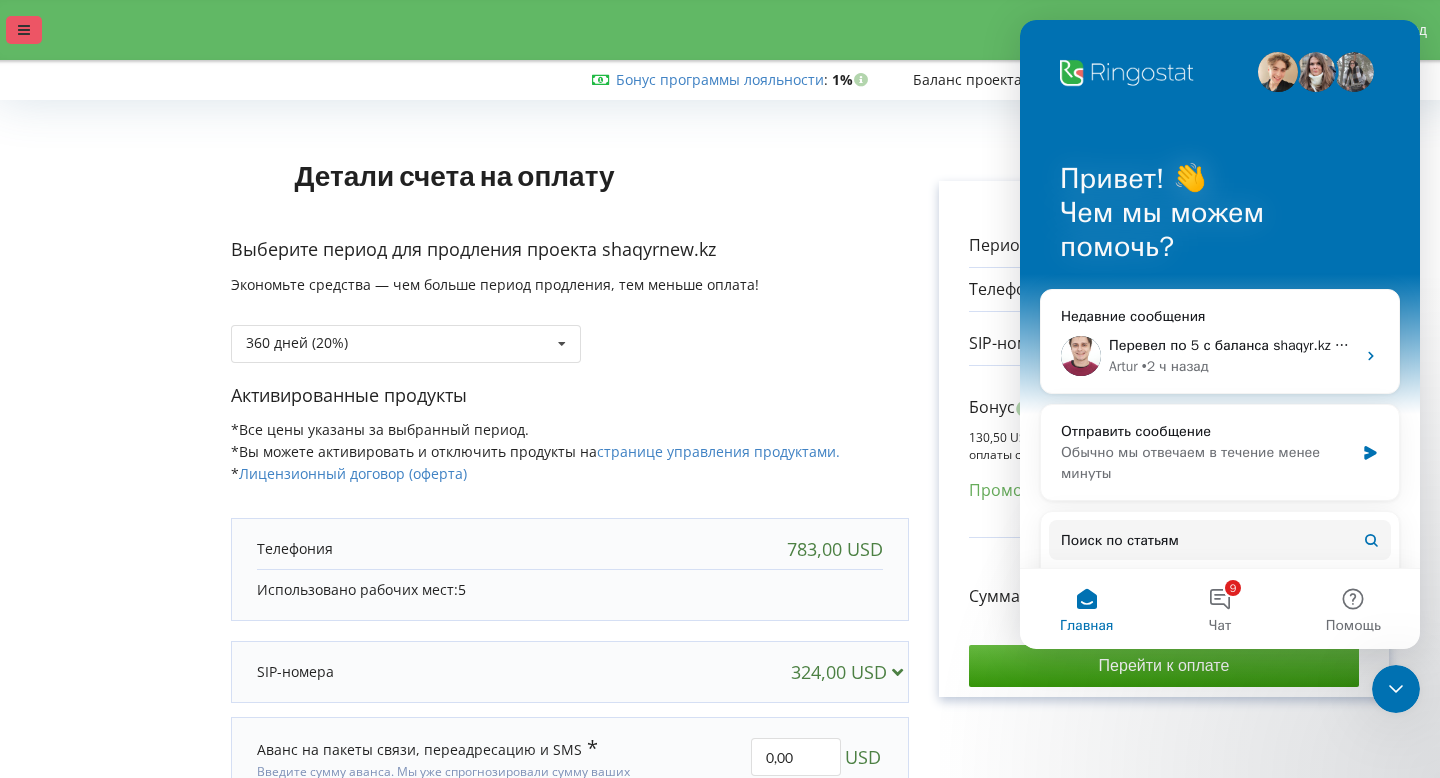 click at bounding box center (24, 30) 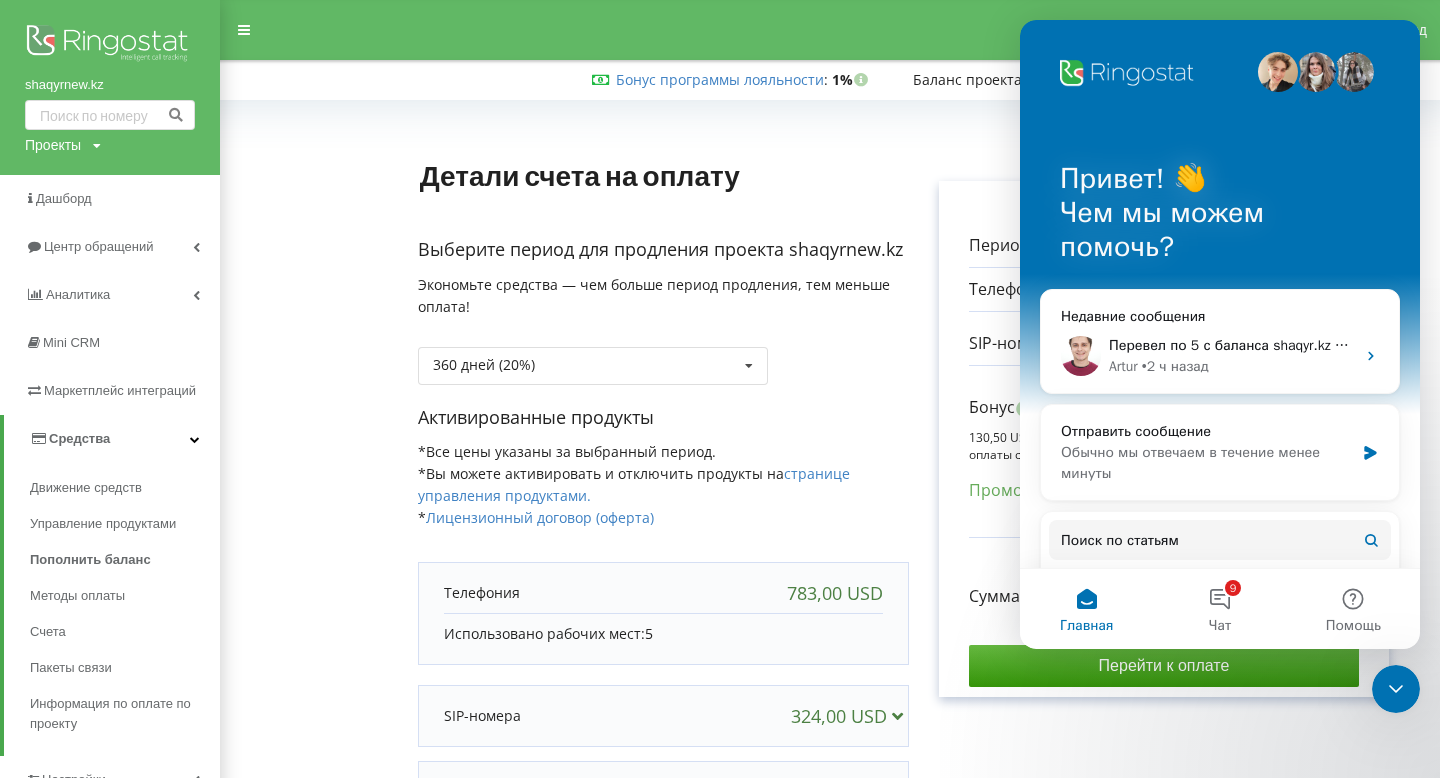click on "Проекты" at bounding box center (53, 145) 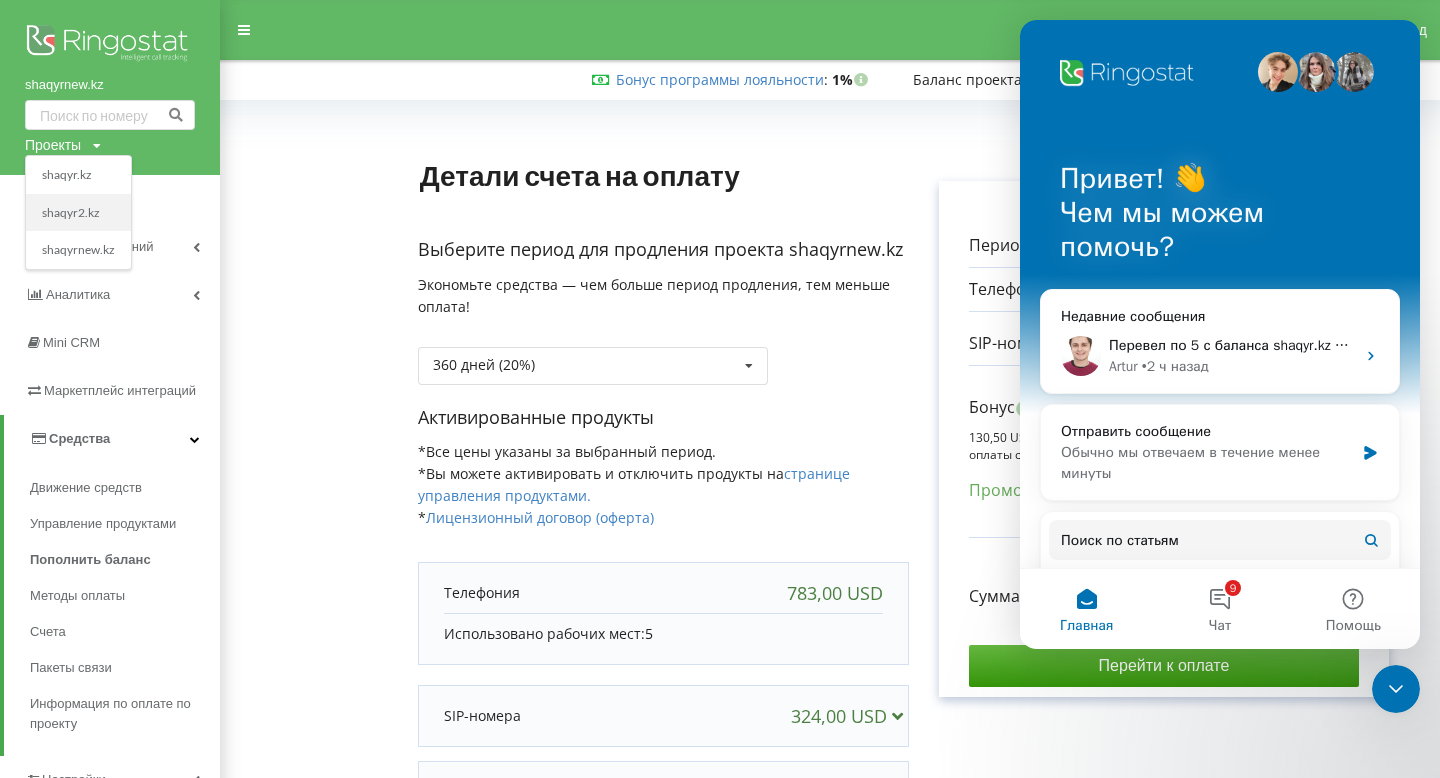 click on "shaqyr2.kz" at bounding box center [78, 213] 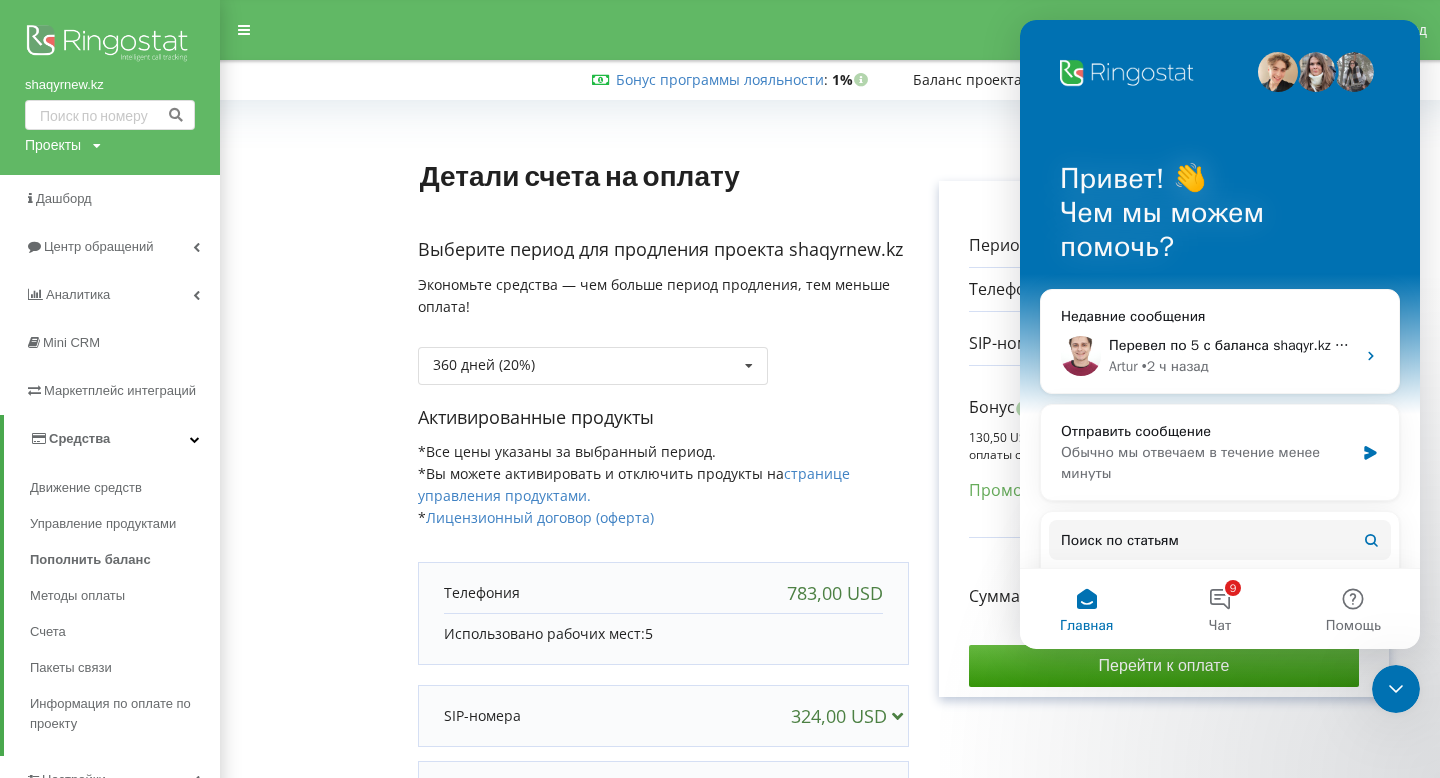 click at bounding box center (1396, 689) 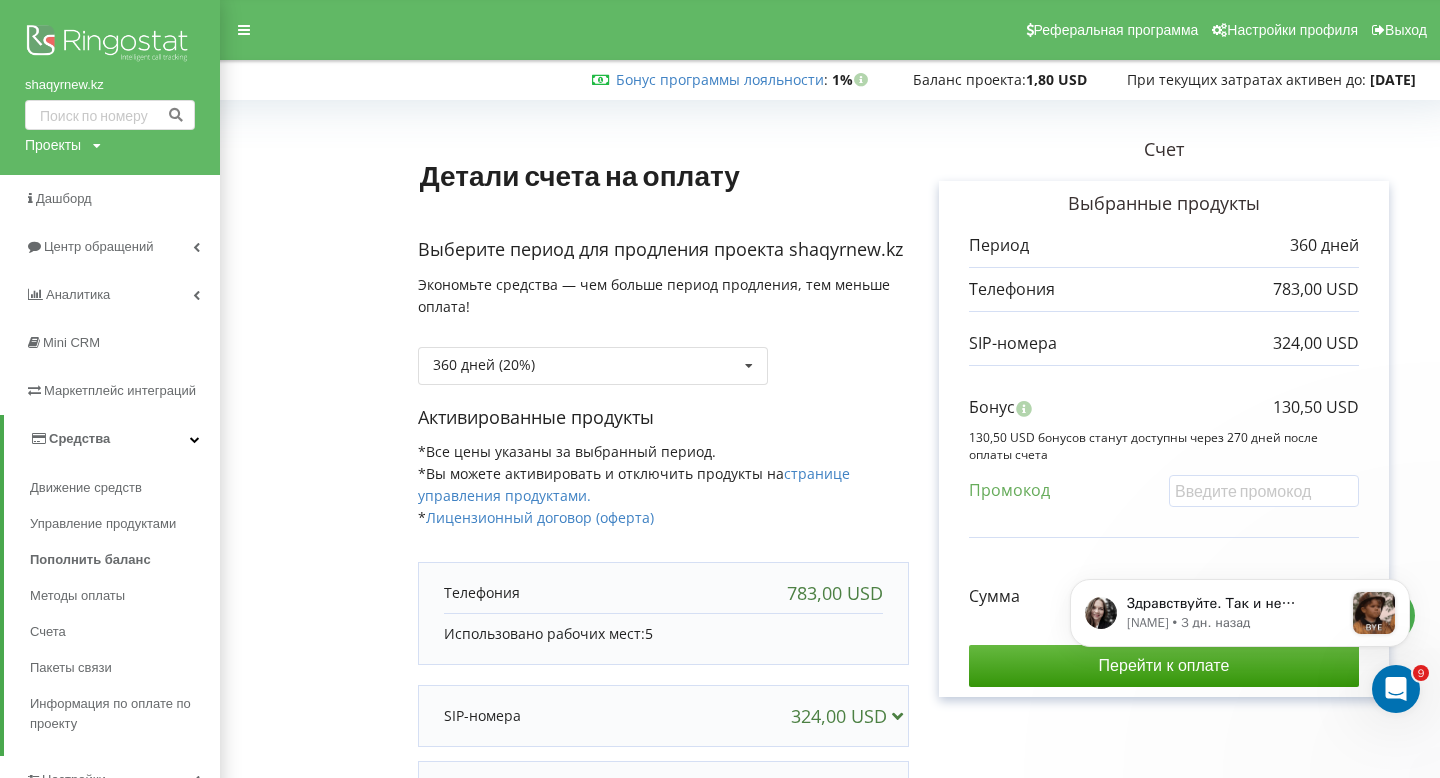 scroll, scrollTop: 0, scrollLeft: 0, axis: both 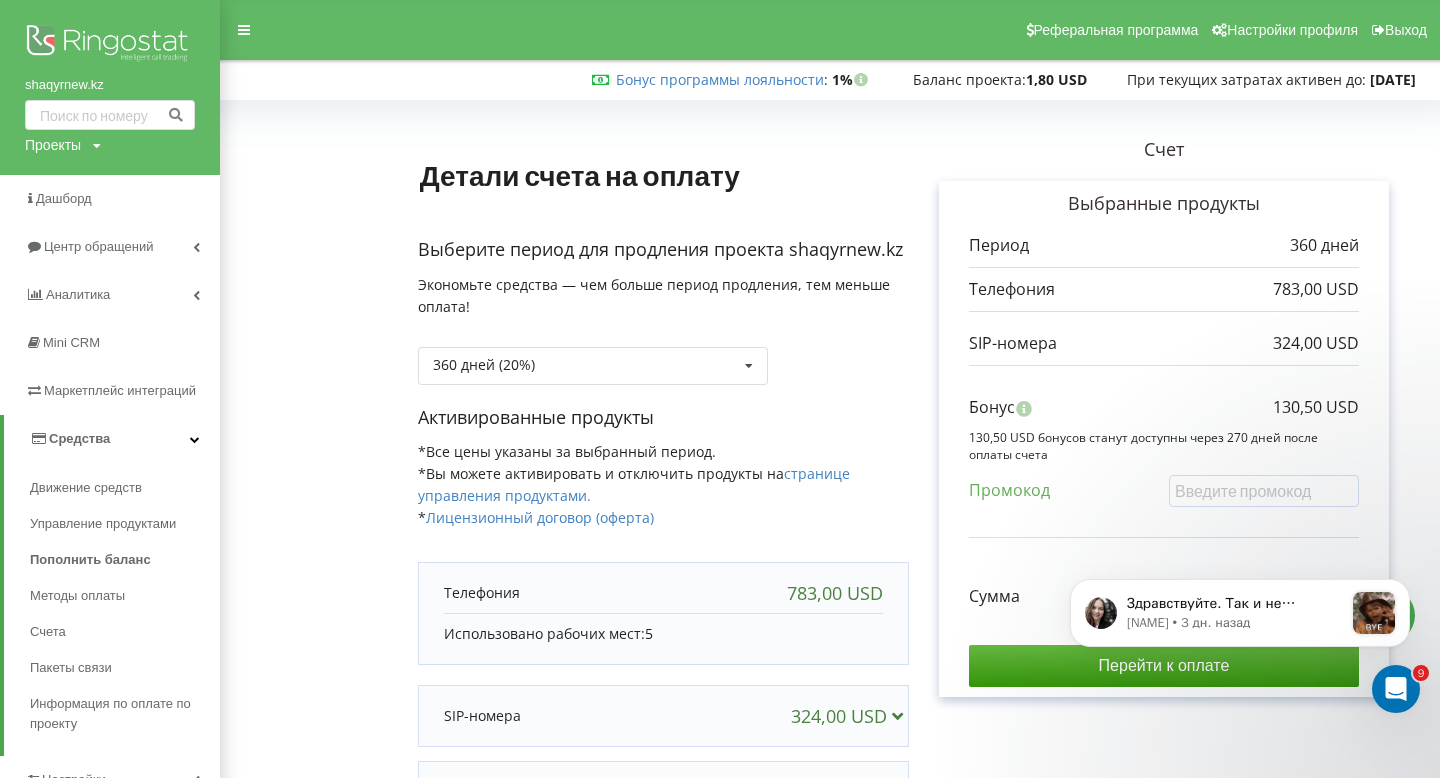 click on "Проекты" at bounding box center [53, 145] 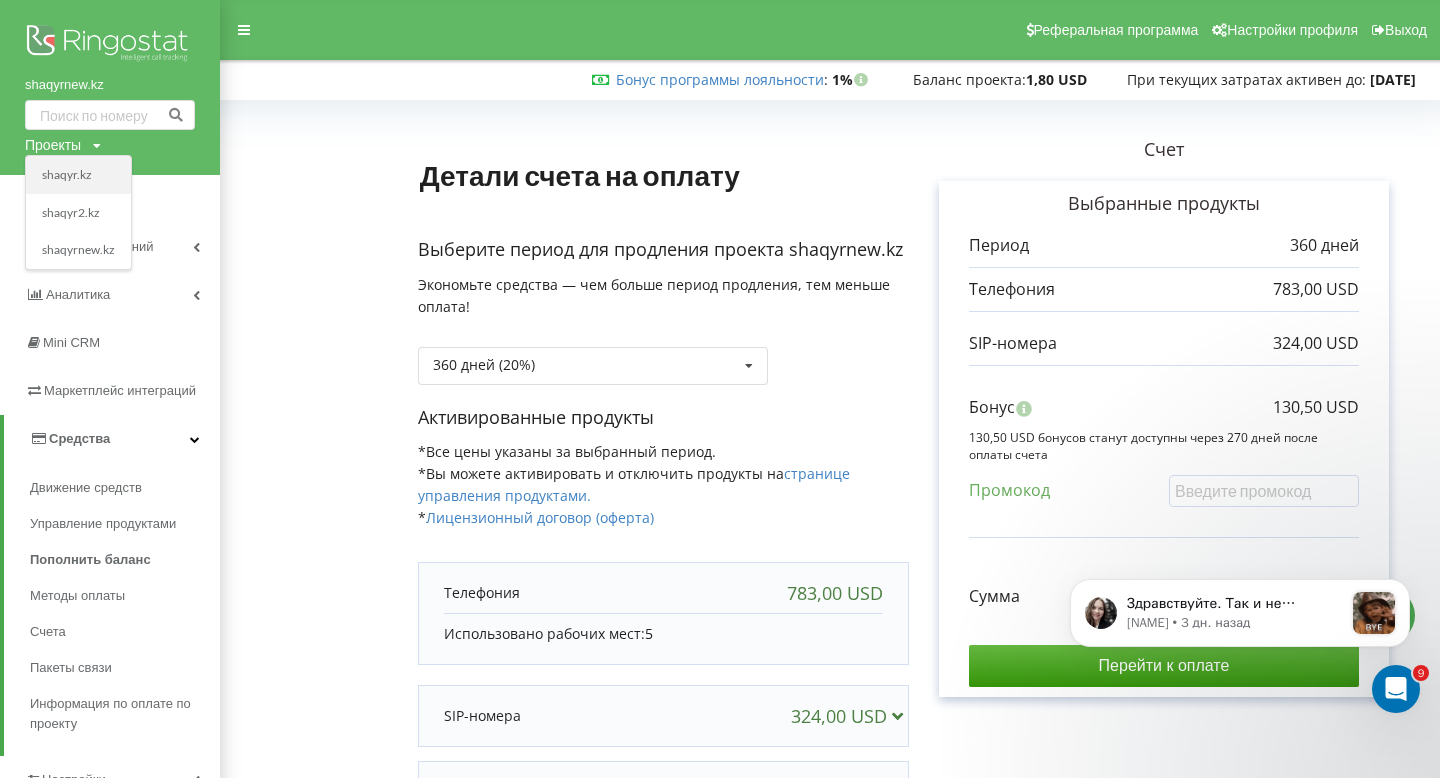 click on "shaqyr.kz" at bounding box center (78, 175) 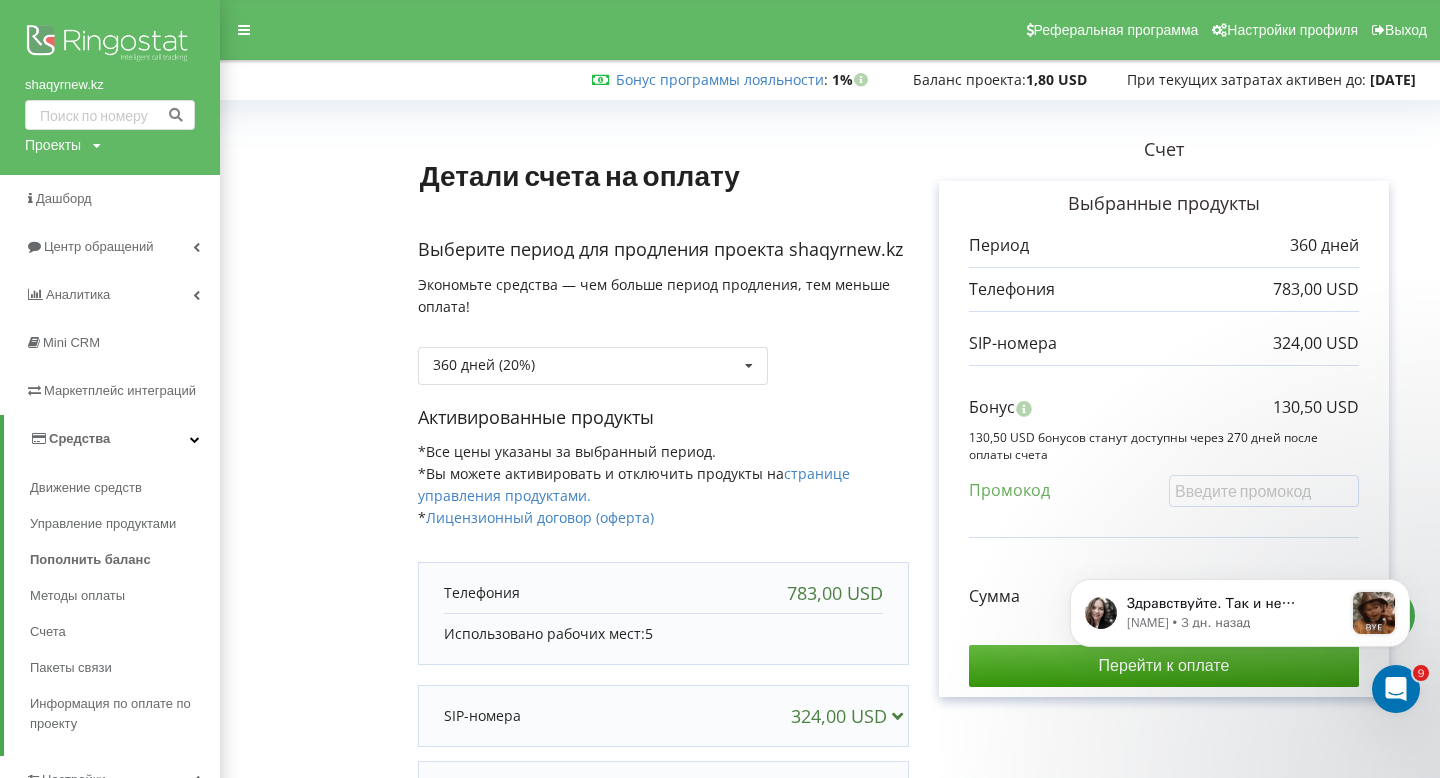 click on "Проекты" at bounding box center (53, 145) 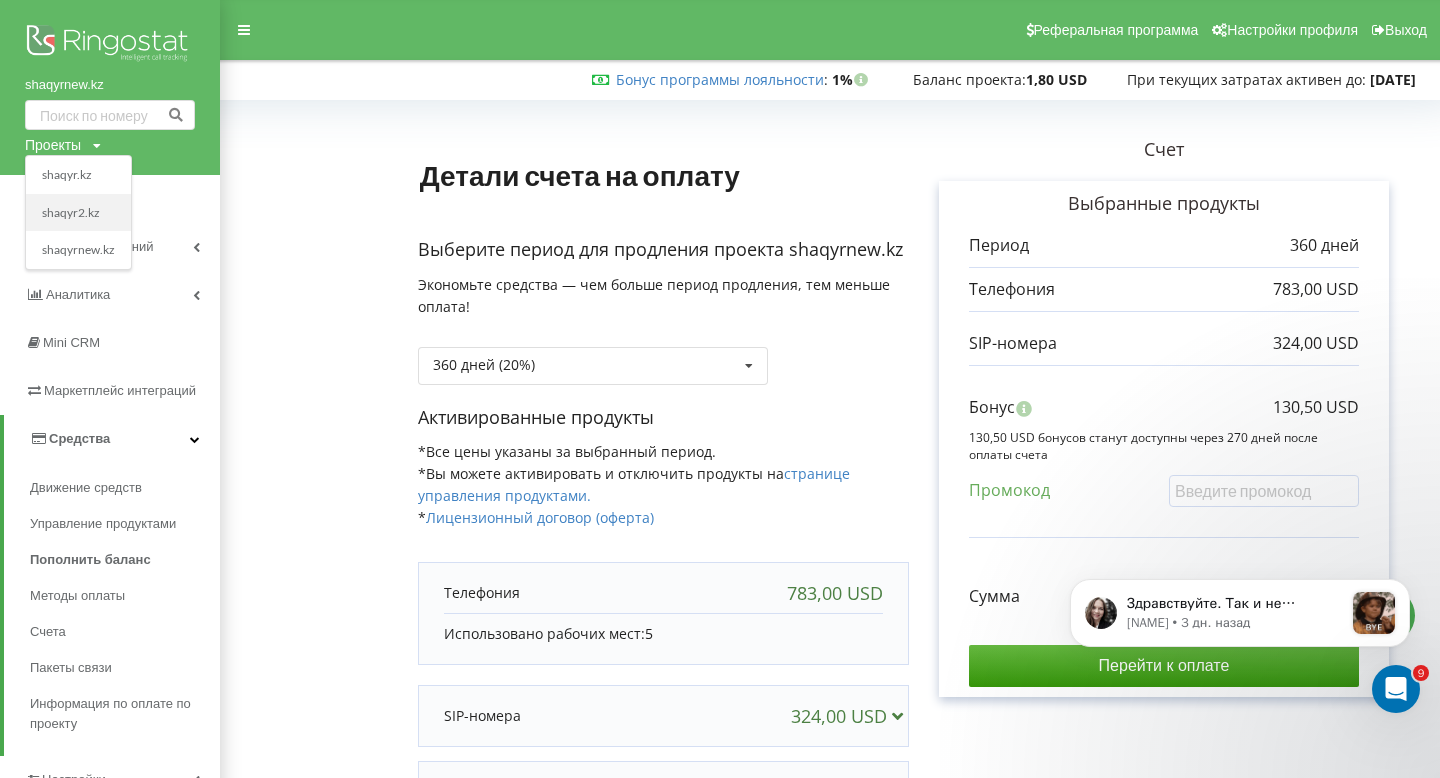 click on "shaqyr2.kz" at bounding box center (78, 213) 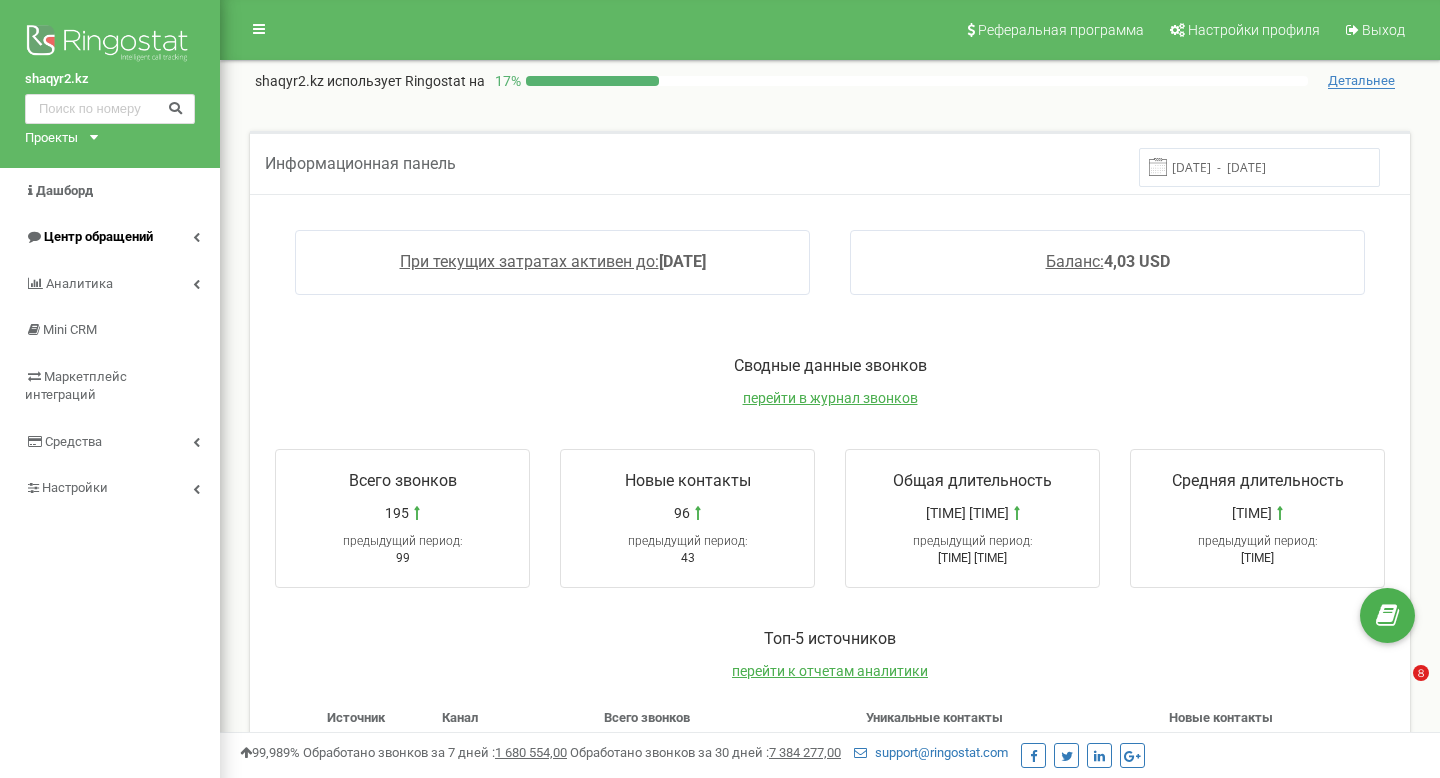 scroll, scrollTop: 0, scrollLeft: 0, axis: both 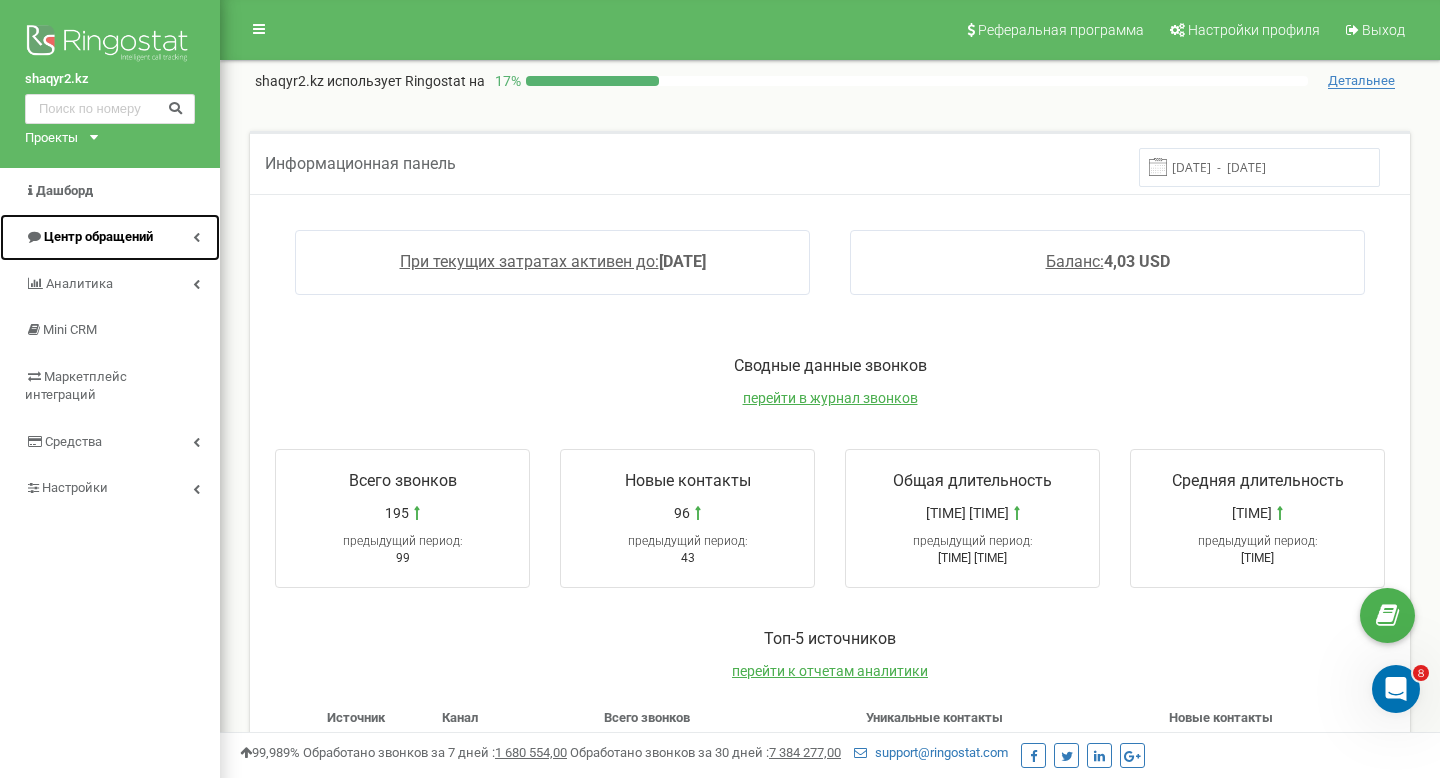 click on "Центр обращений" at bounding box center (110, 237) 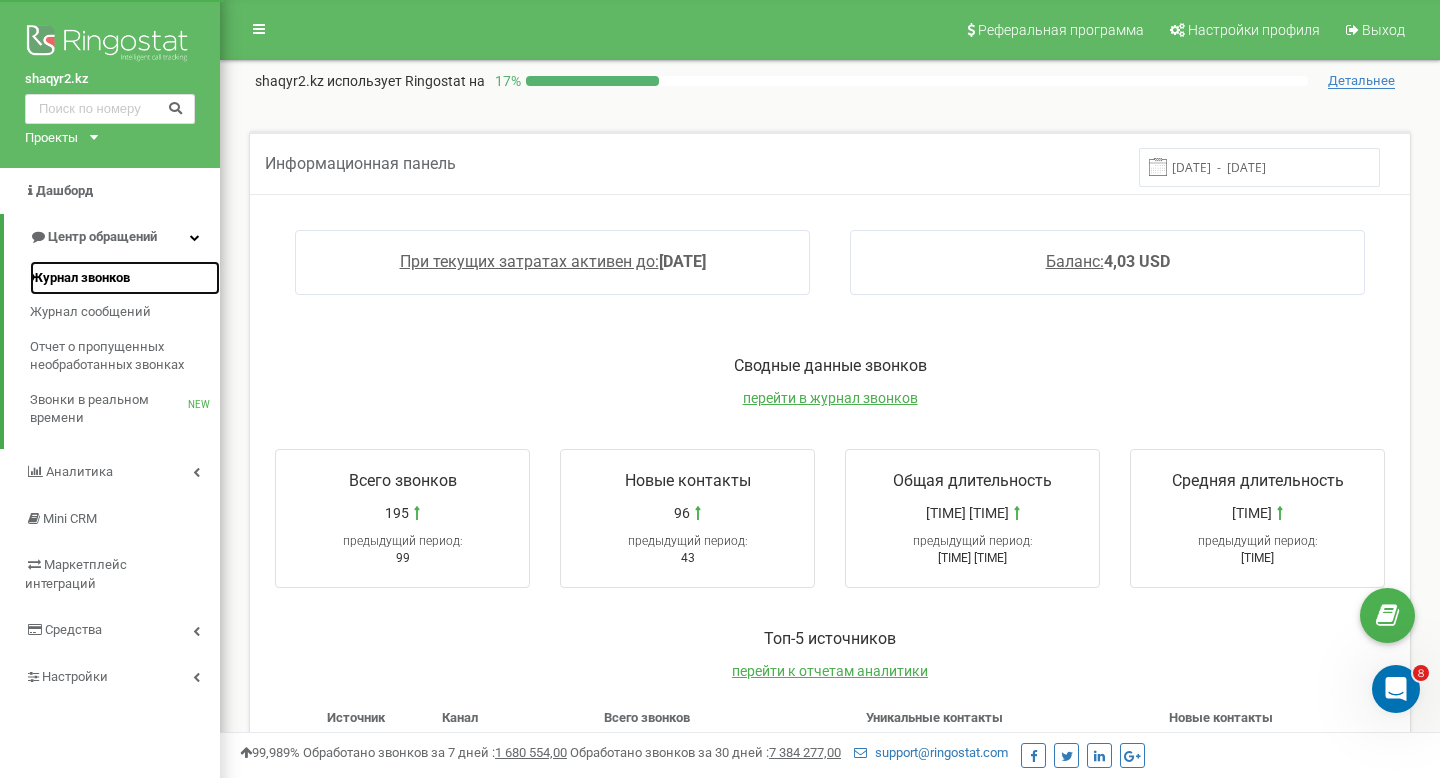 click on "Журнал звонков" at bounding box center (80, 278) 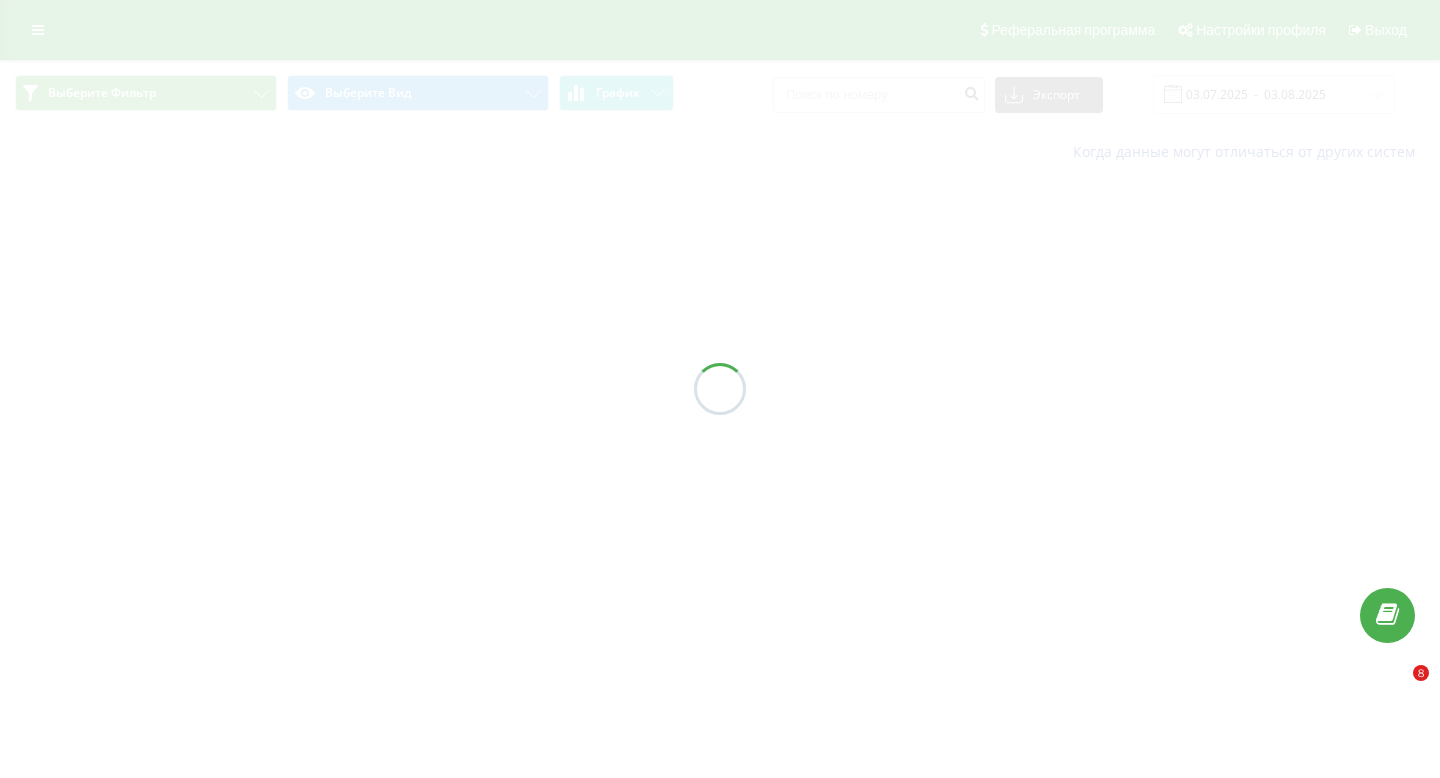 scroll, scrollTop: 0, scrollLeft: 0, axis: both 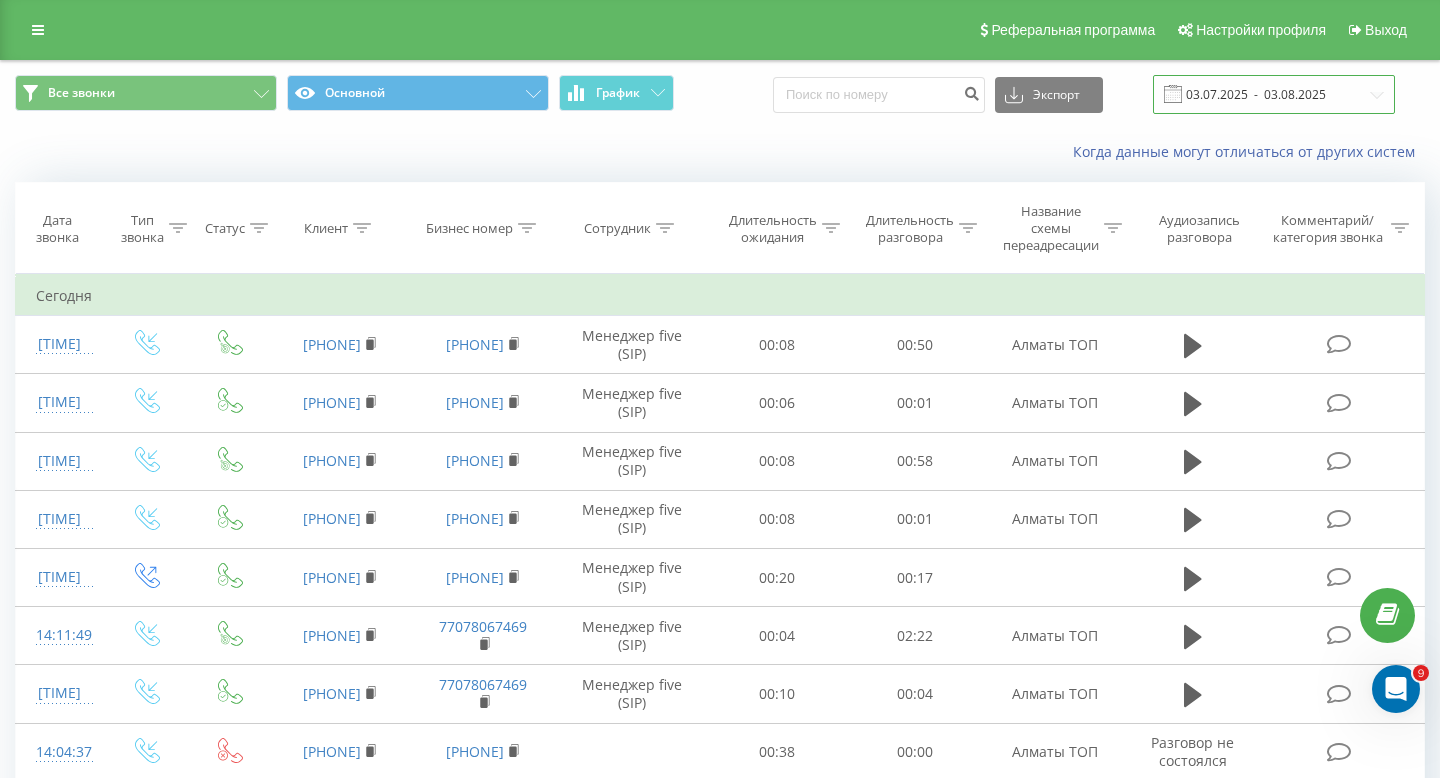 click on "03.07.2025  -  03.08.2025" at bounding box center (1274, 94) 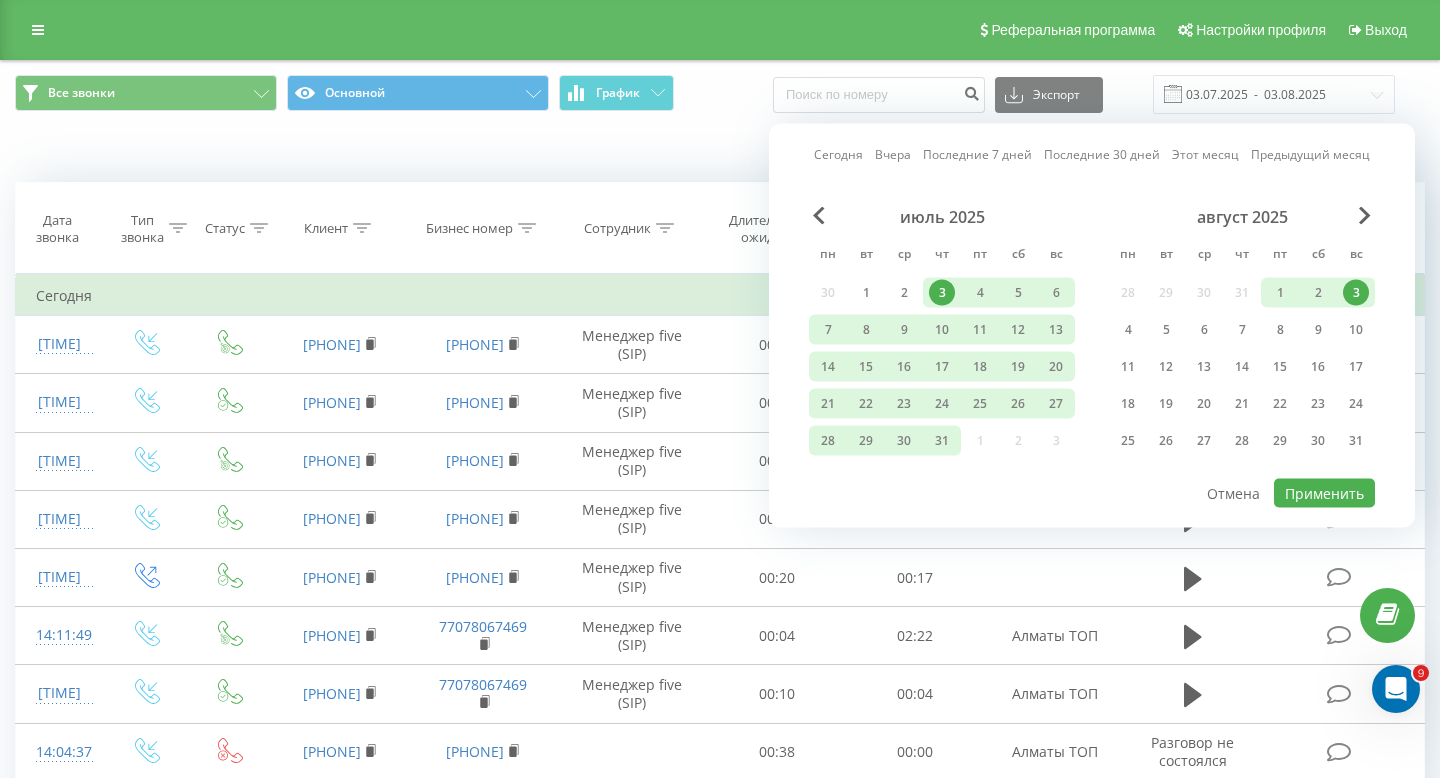 click on "Вчера" at bounding box center (893, 154) 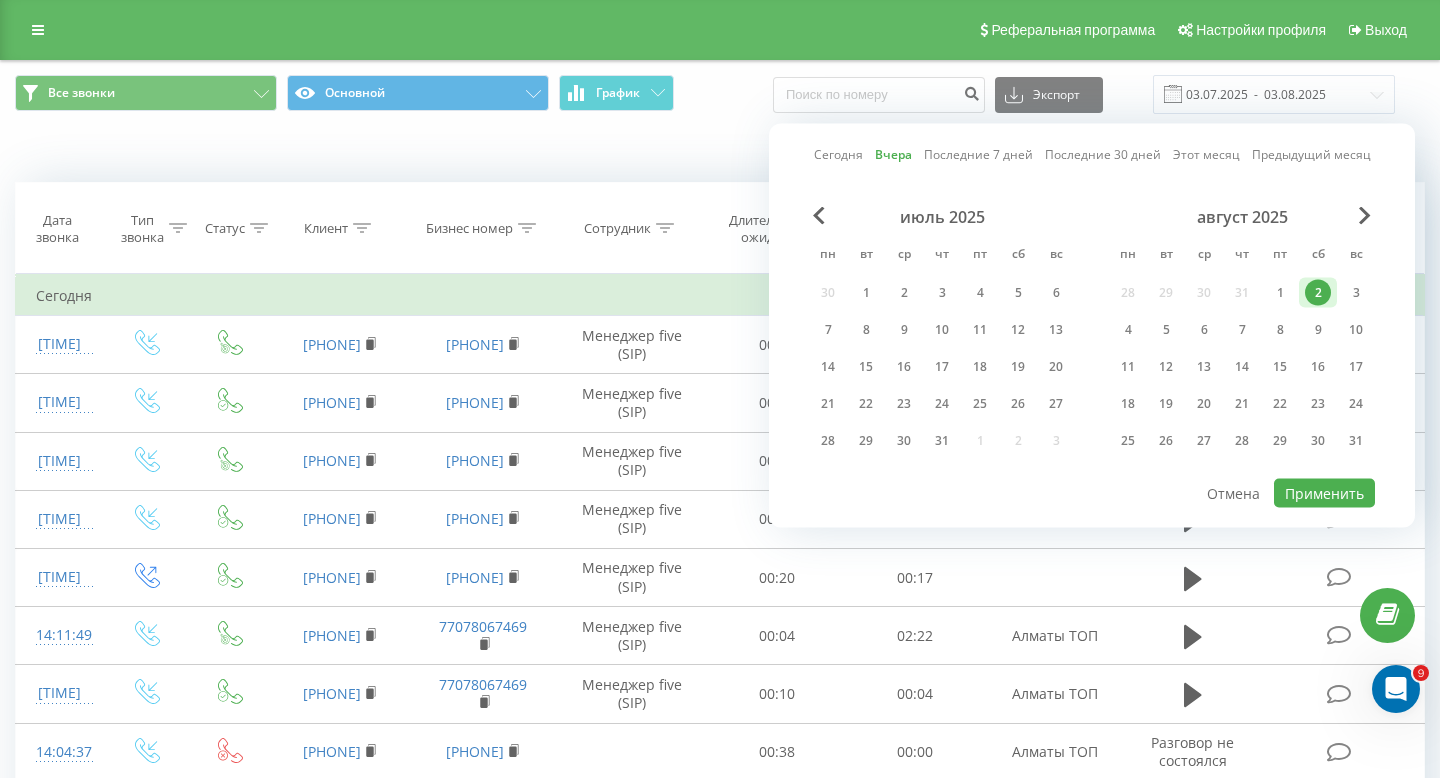 click on "Сегодня" at bounding box center (838, 154) 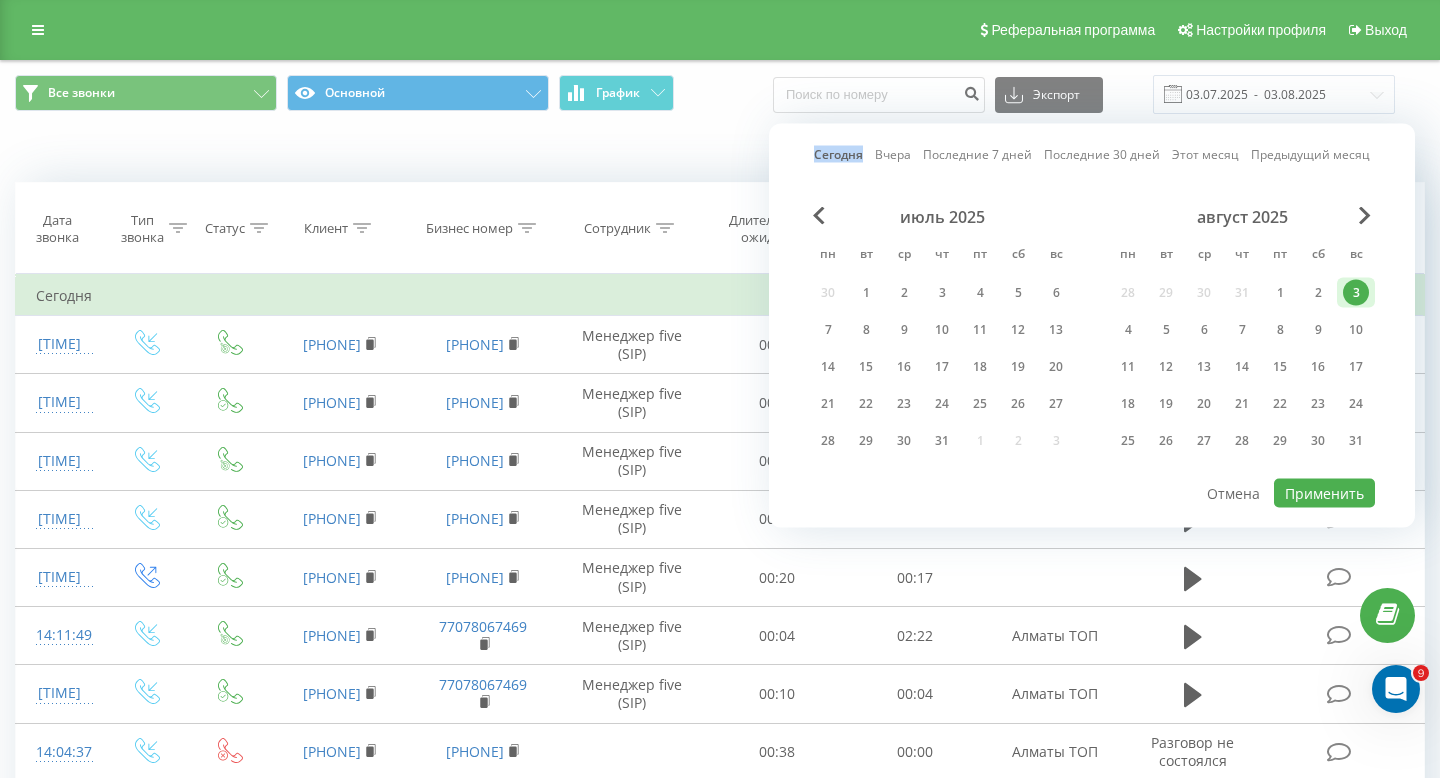 click on "Сегодня" at bounding box center [838, 154] 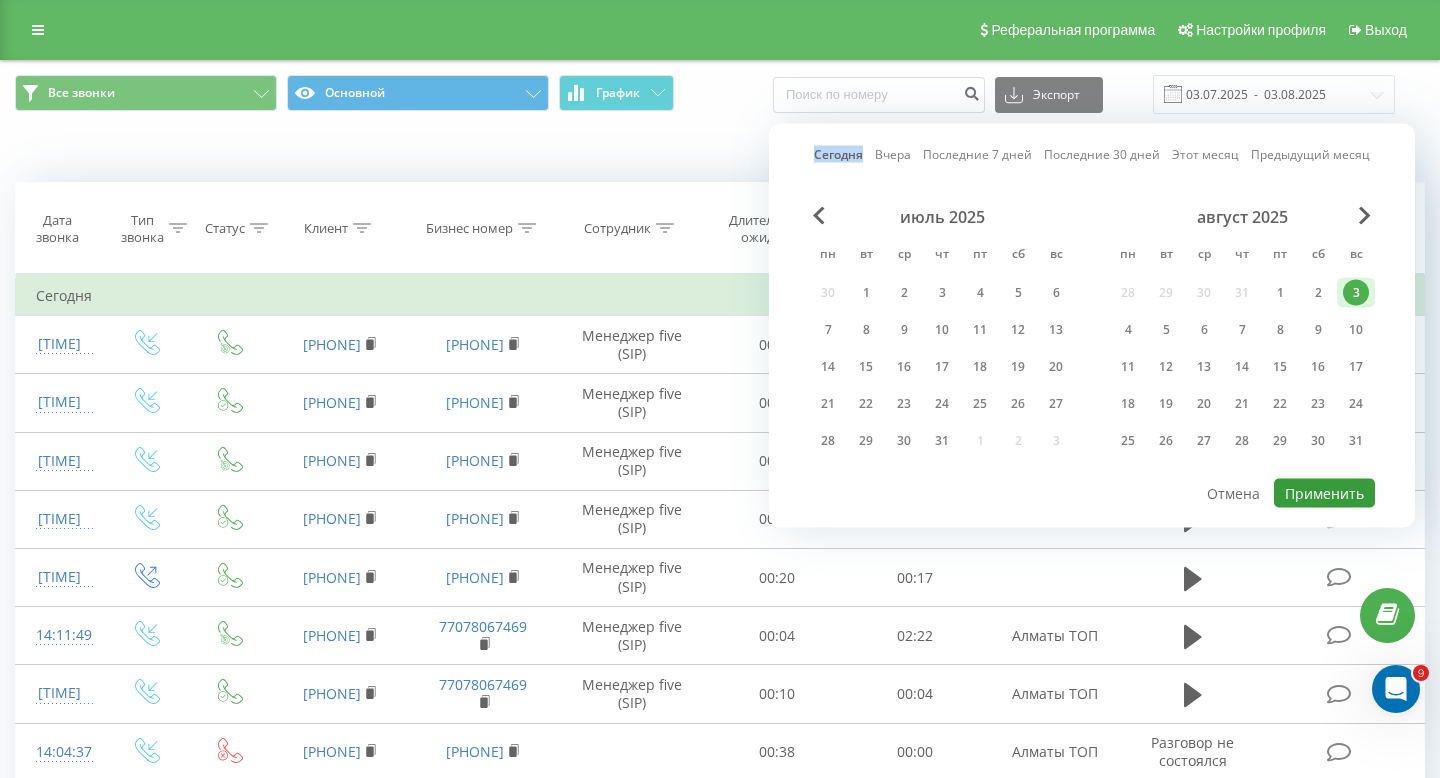 click on "Применить" at bounding box center (1324, 493) 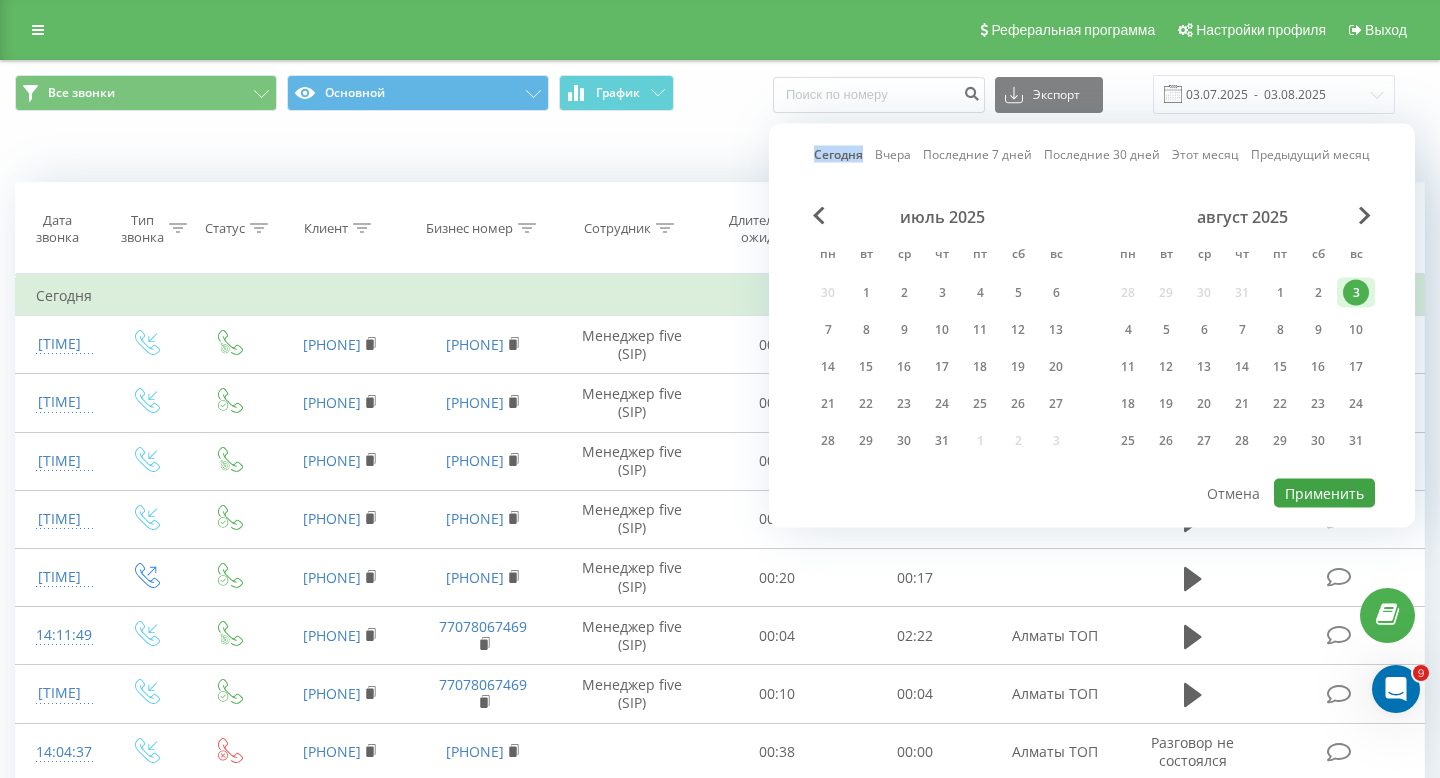 type on "03.08.2025  -  03.08.2025" 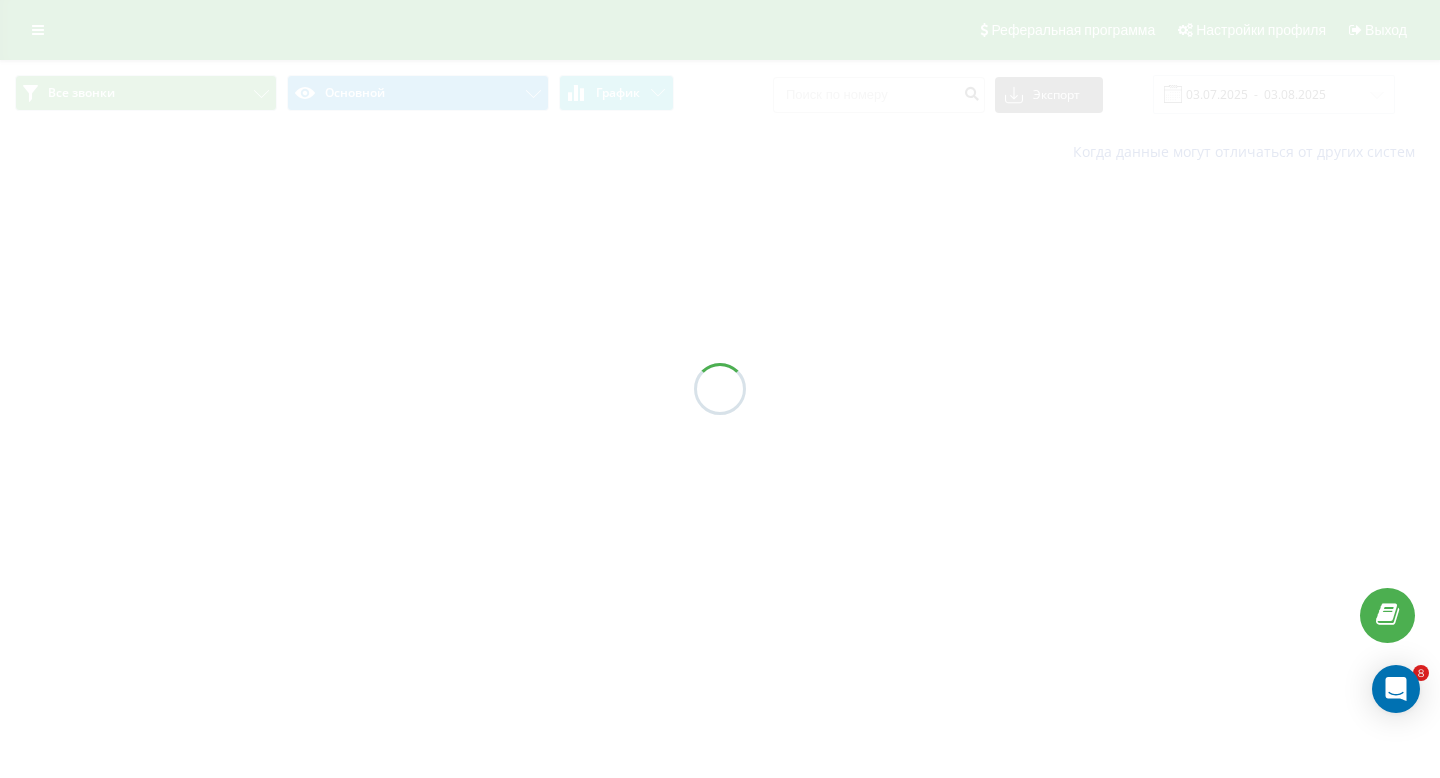 scroll, scrollTop: 0, scrollLeft: 0, axis: both 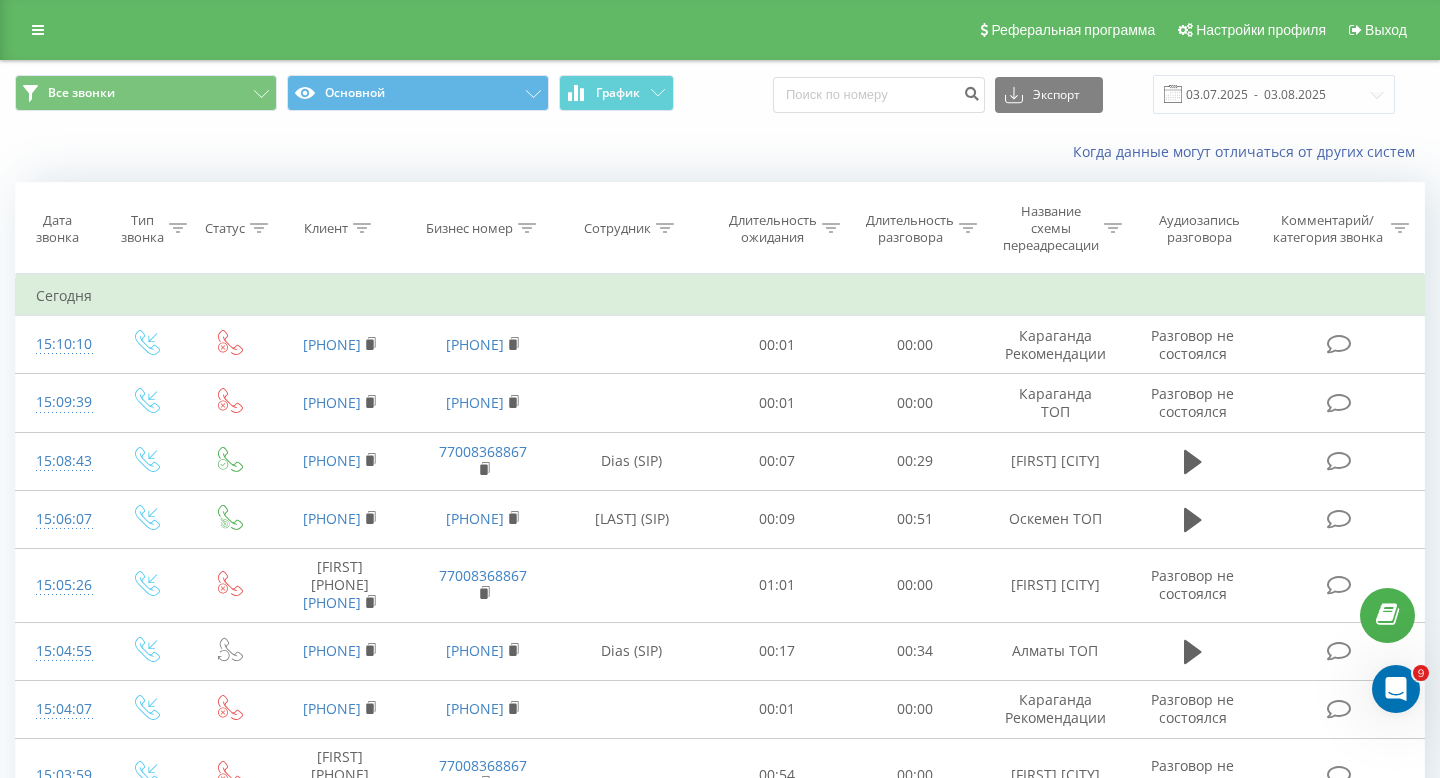 click on "Название схемы переадресации" at bounding box center (1062, 228) 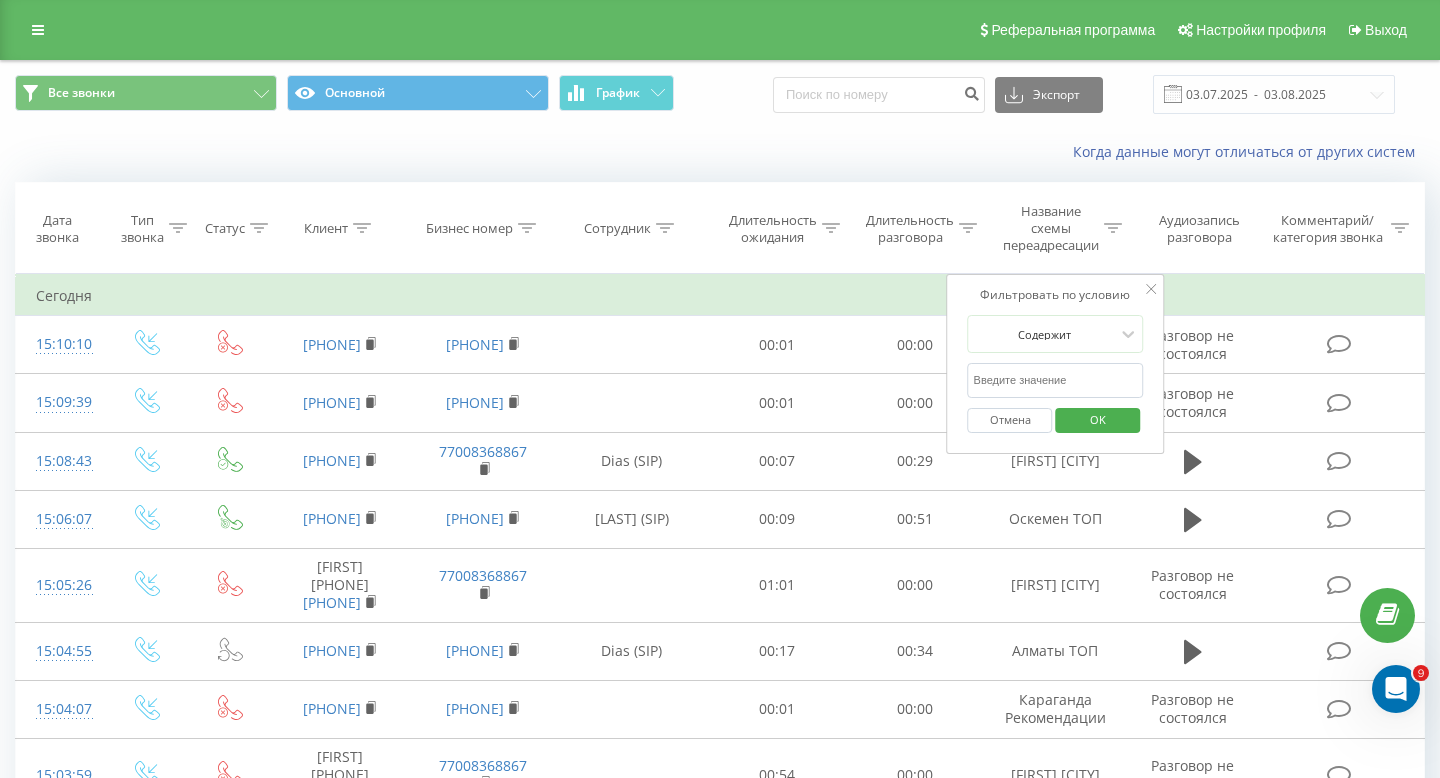click at bounding box center [1056, 380] 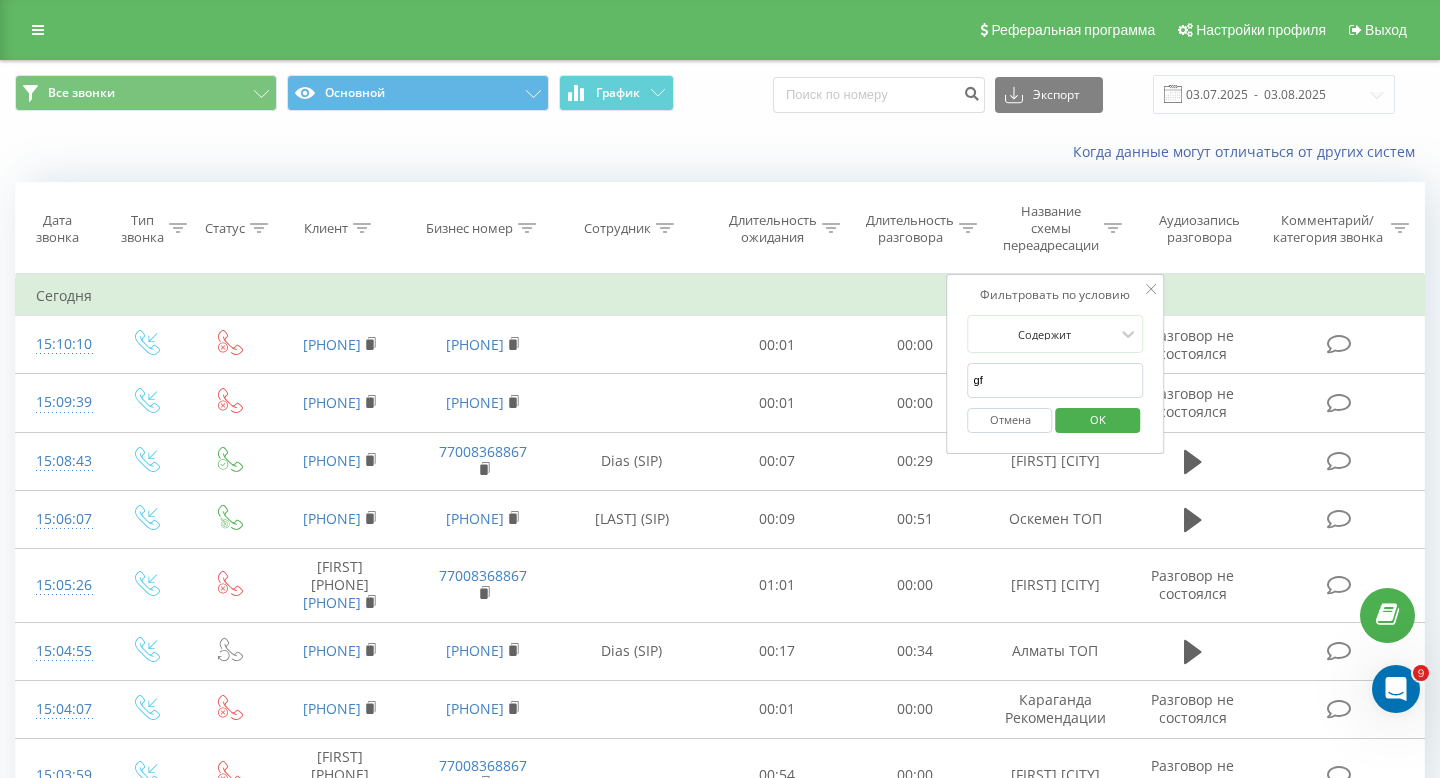 type on "g" 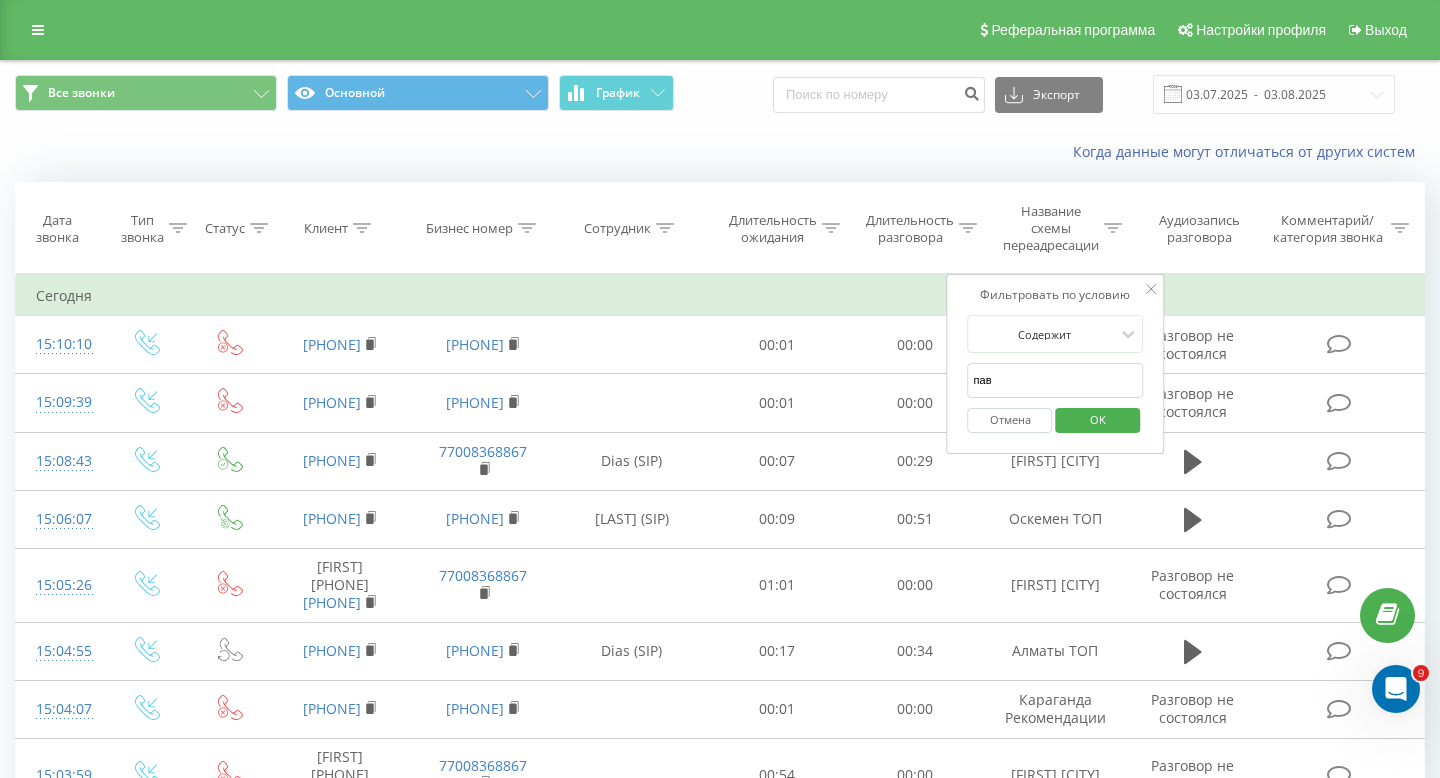 type on "[CITY]" 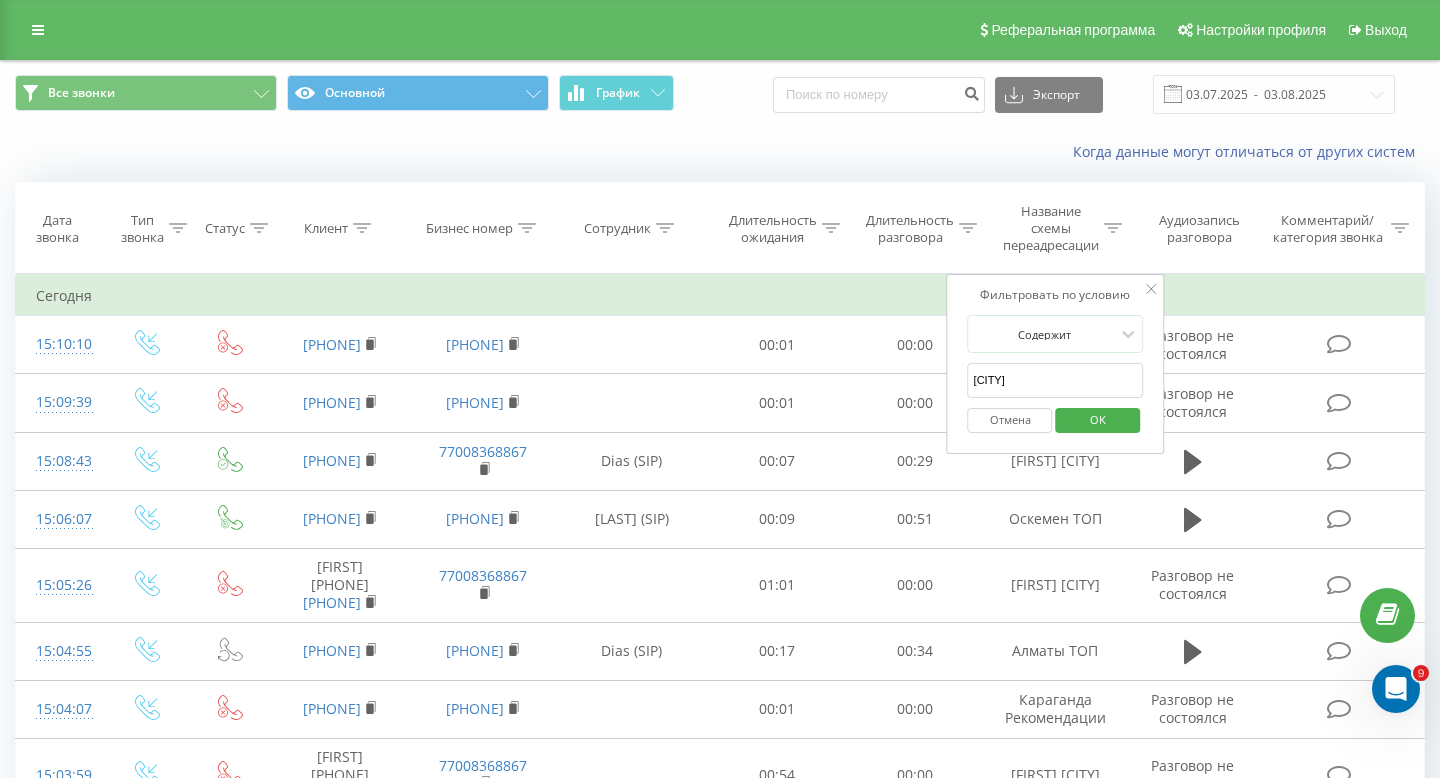 click on "OK" at bounding box center [1098, 419] 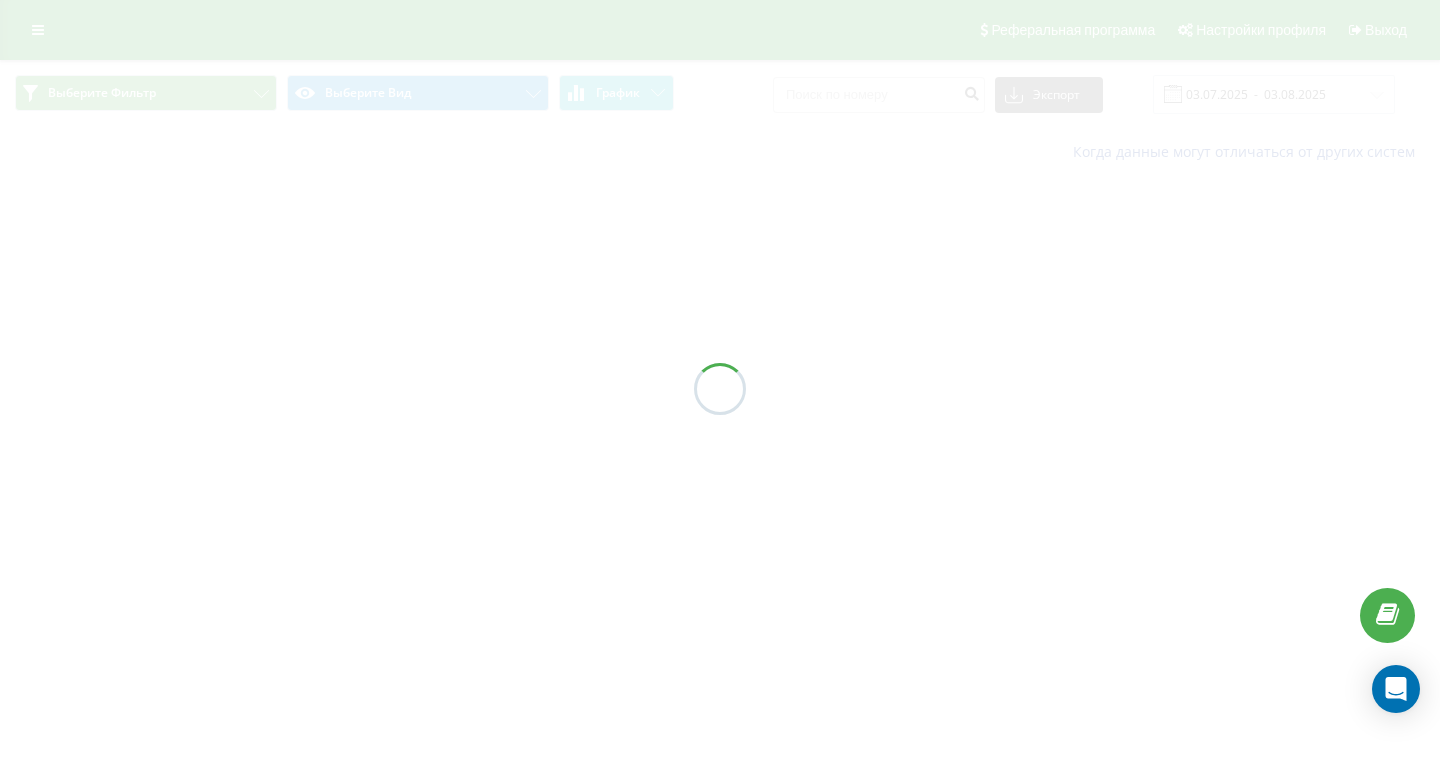 scroll, scrollTop: 0, scrollLeft: 0, axis: both 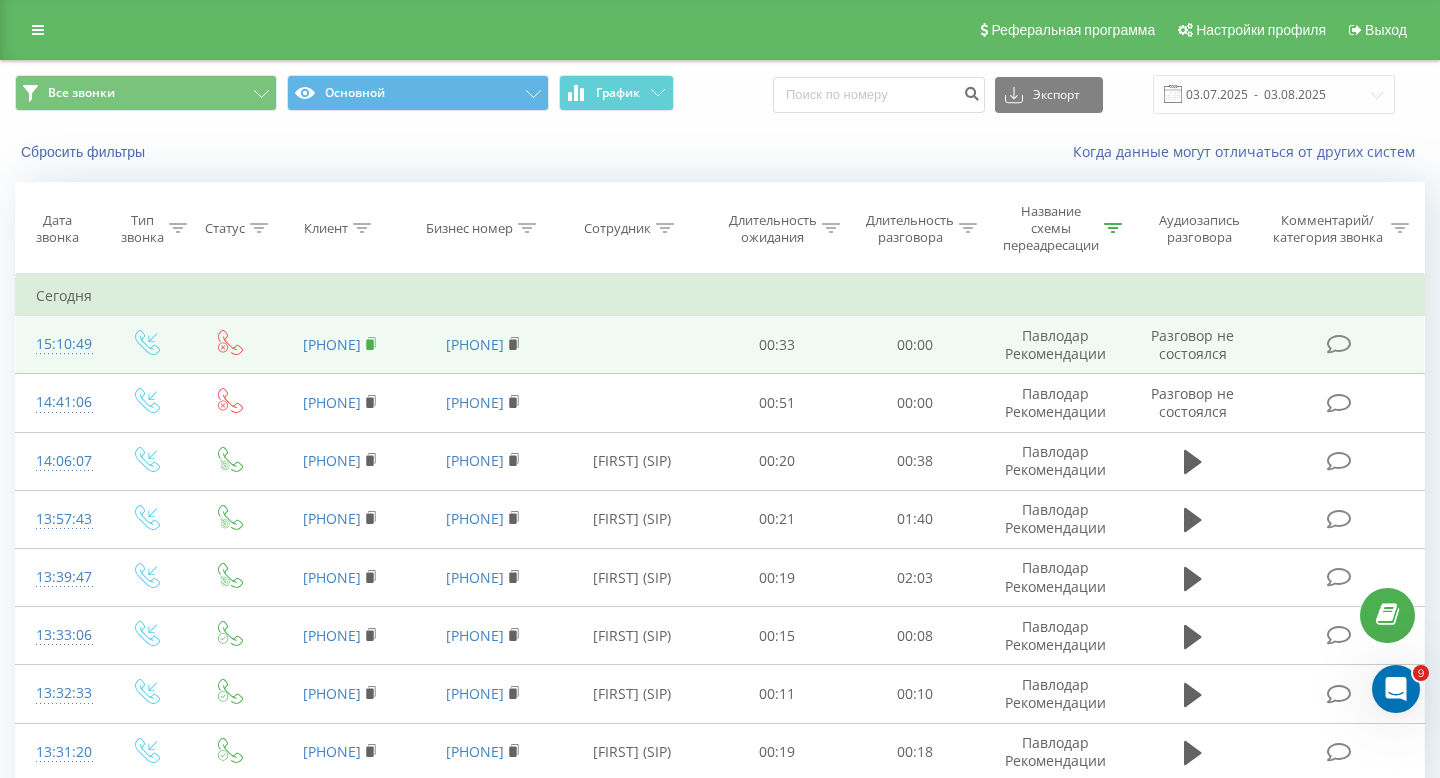 click 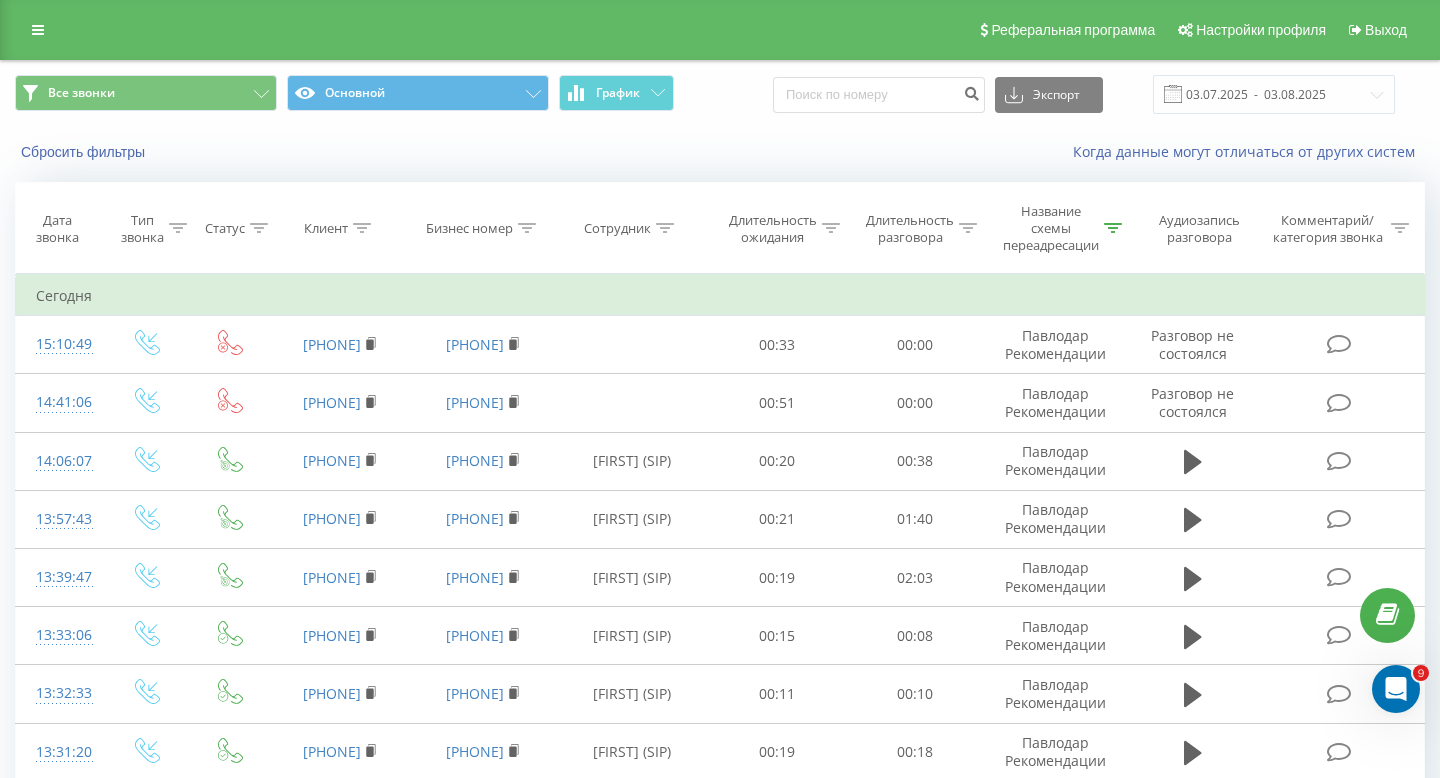 click at bounding box center (1396, 689) 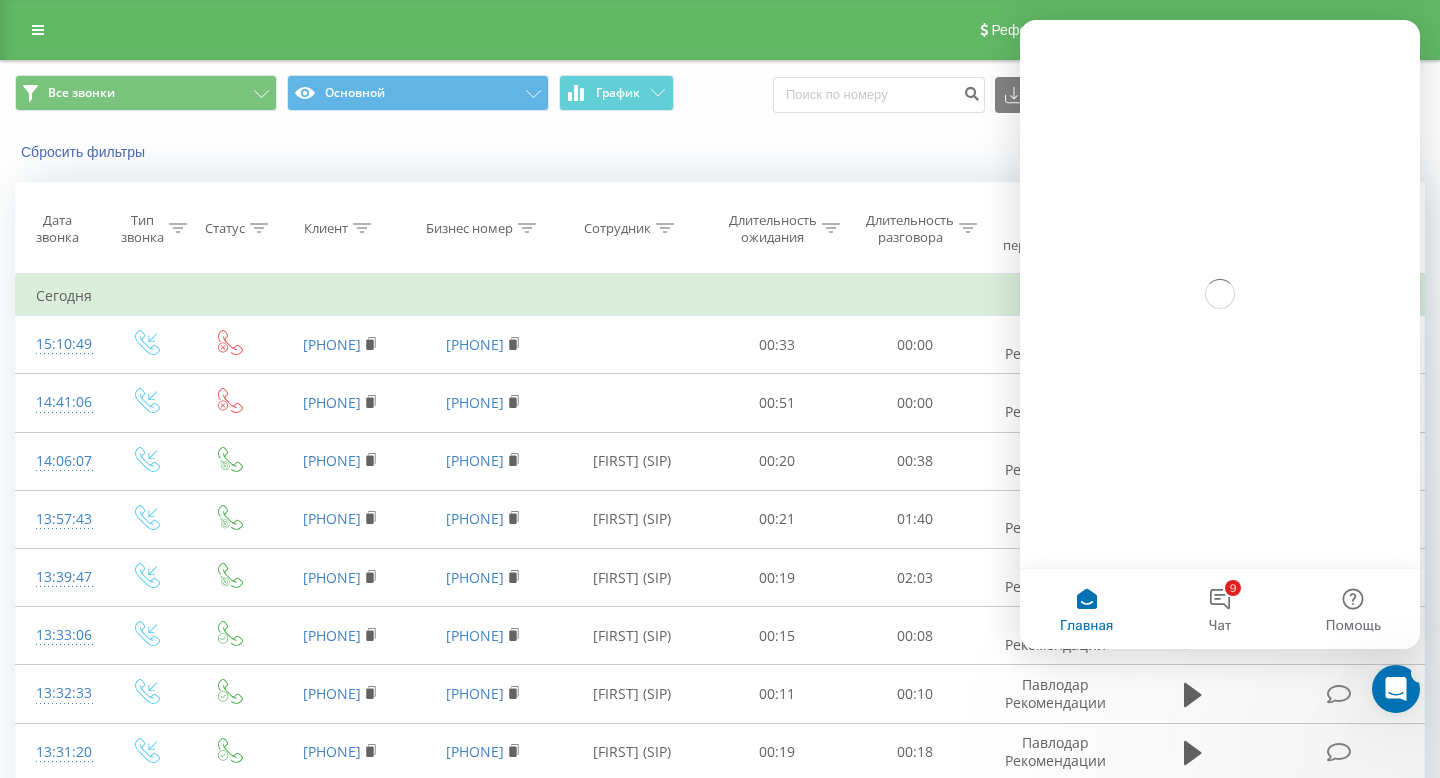 scroll, scrollTop: 0, scrollLeft: 0, axis: both 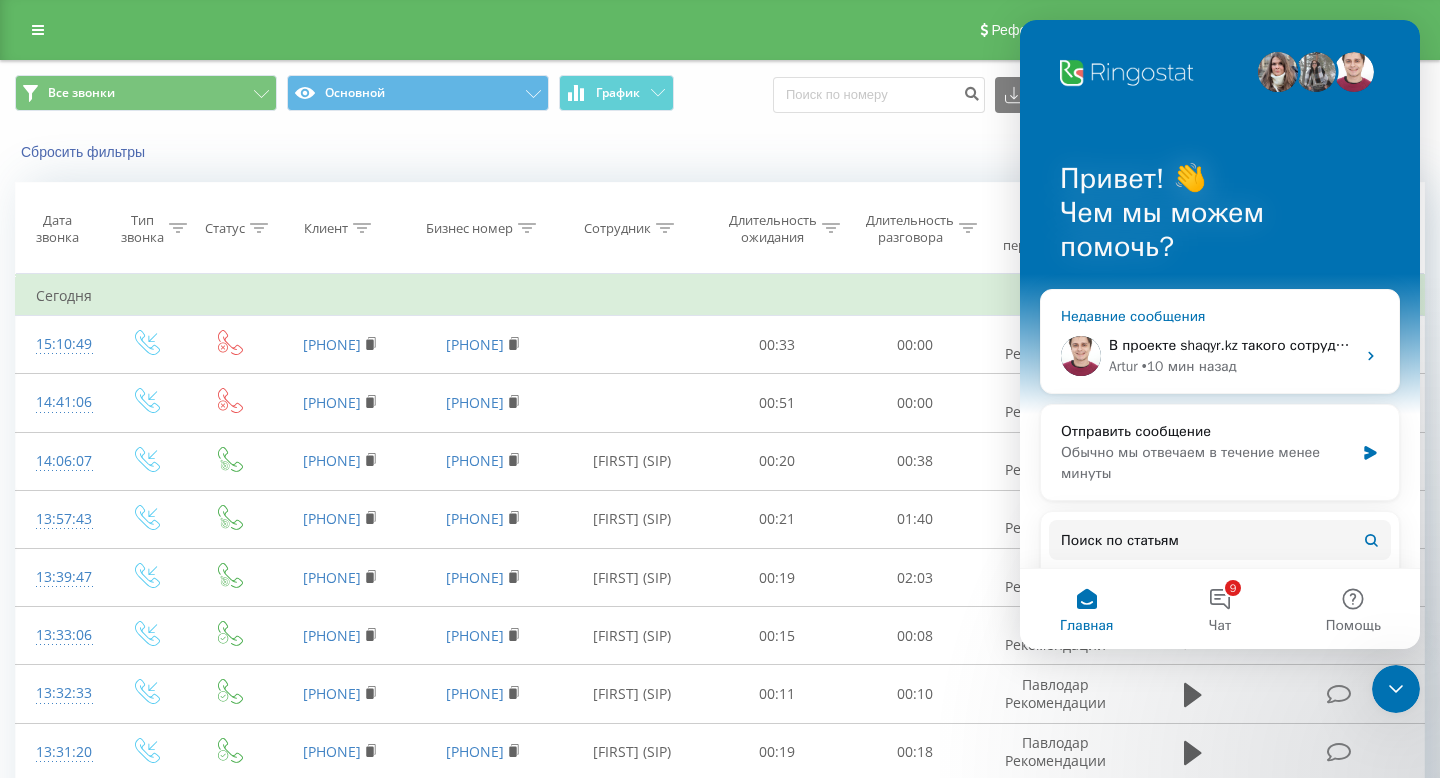 click on "•  10 мин назад" at bounding box center [1189, 366] 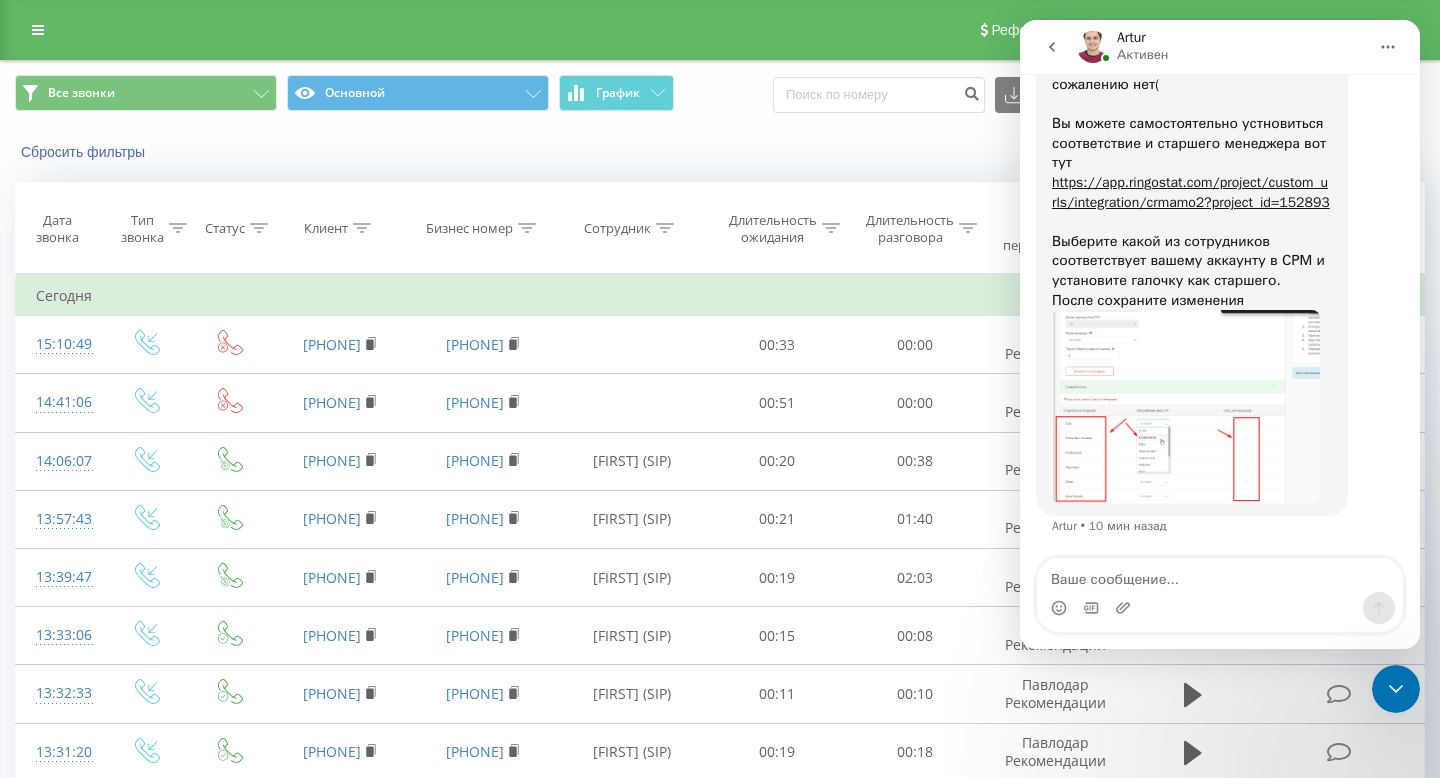 scroll, scrollTop: 1456, scrollLeft: 0, axis: vertical 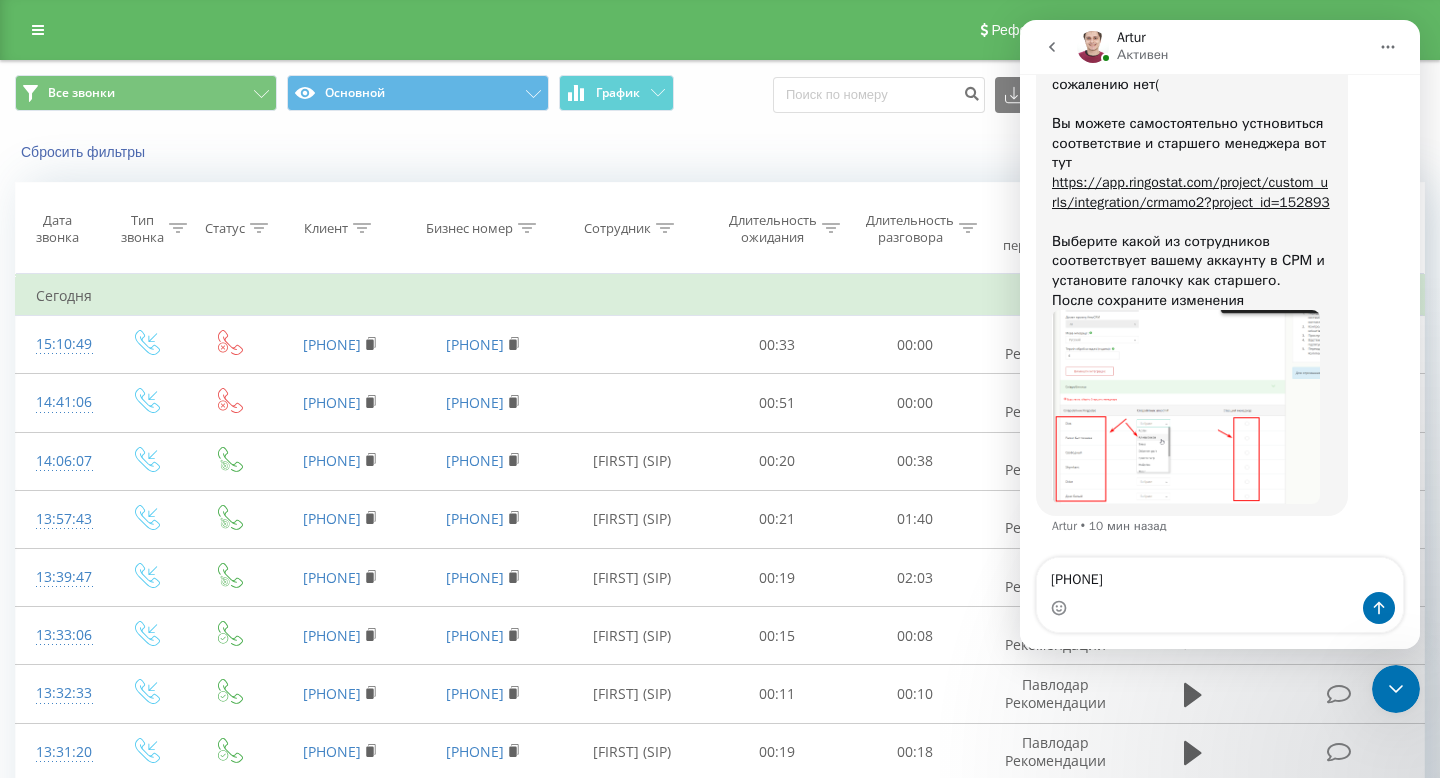 click on "[PHONE]" at bounding box center (1220, 575) 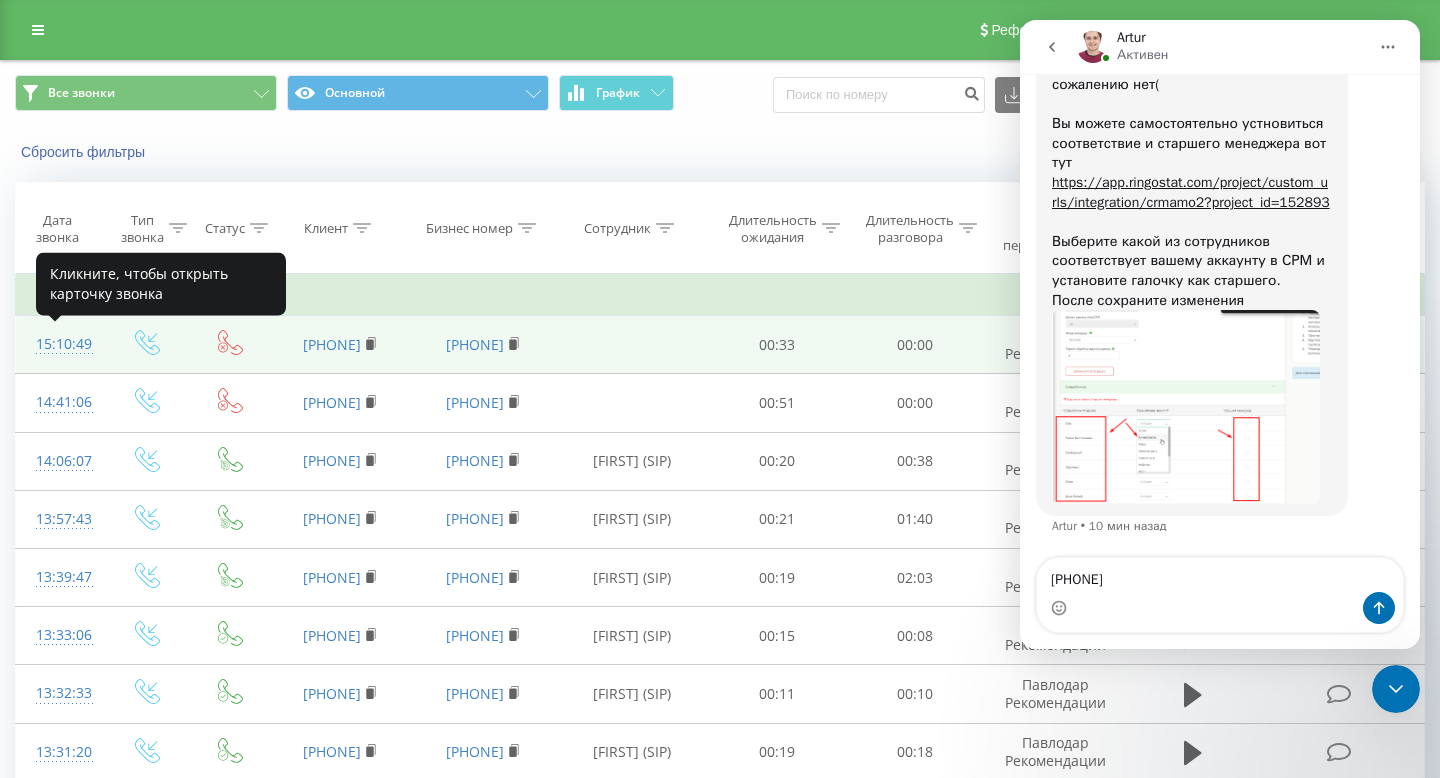 drag, startPoint x: 30, startPoint y: 349, endPoint x: 100, endPoint y: 349, distance: 70 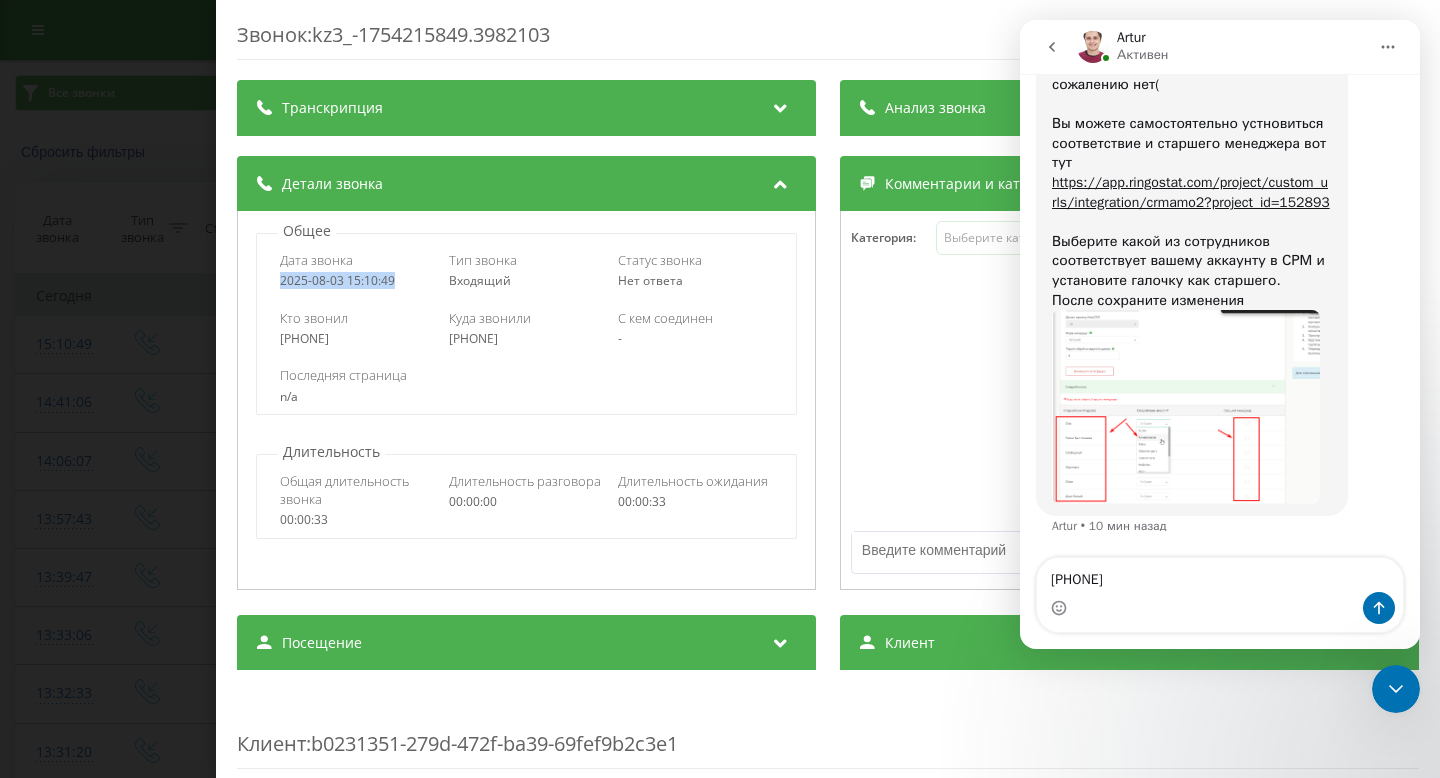 drag, startPoint x: 395, startPoint y: 285, endPoint x: 277, endPoint y: 285, distance: 118 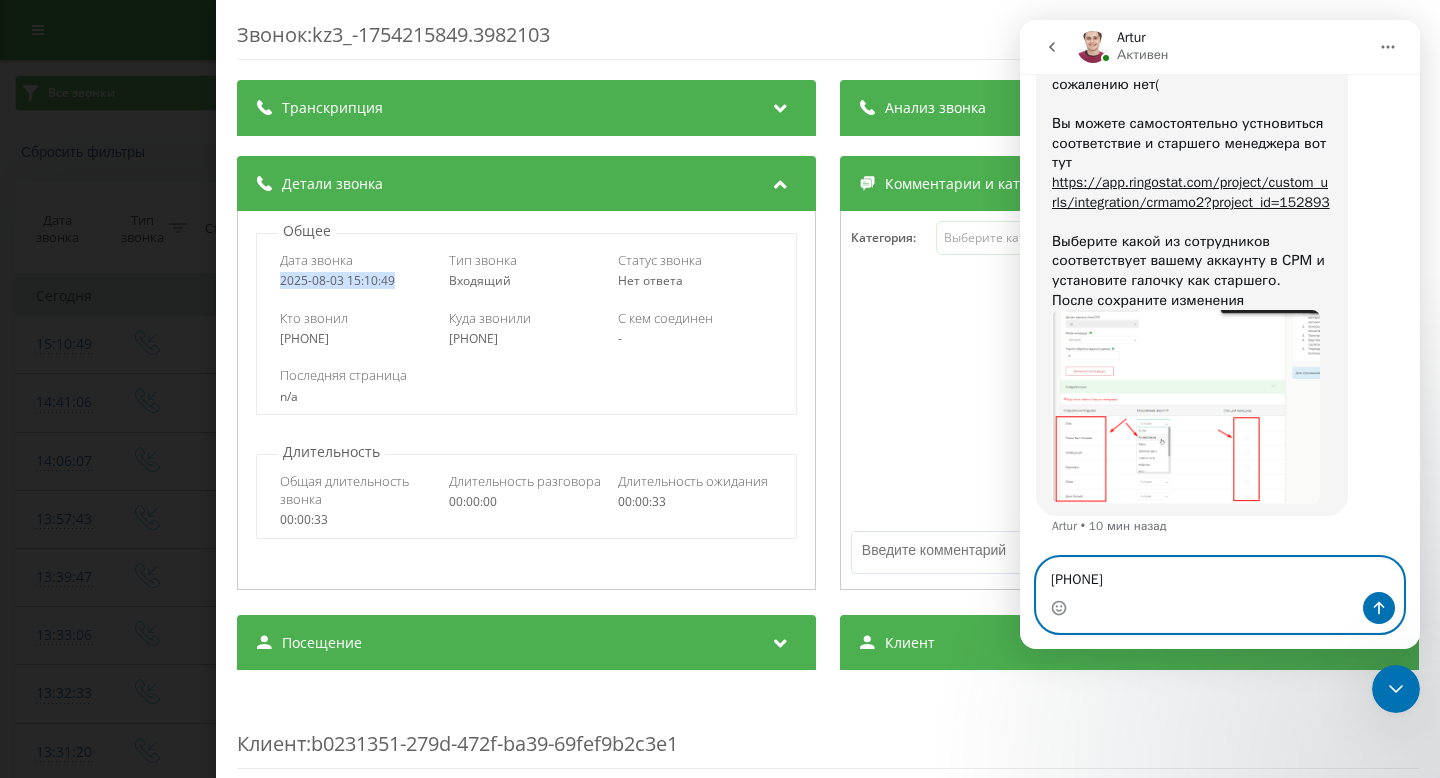click on "[PHONE]" at bounding box center [1220, 575] 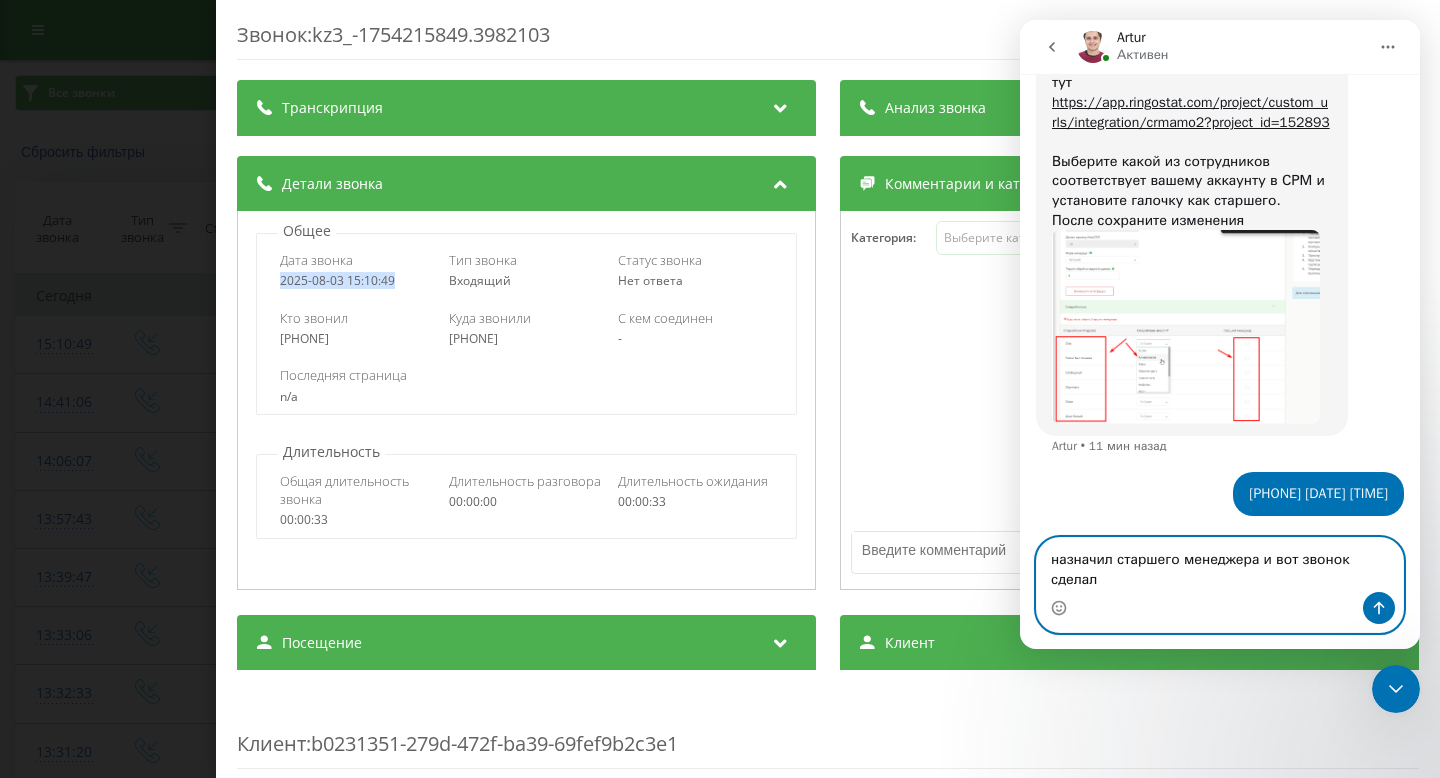 scroll, scrollTop: 1535, scrollLeft: 0, axis: vertical 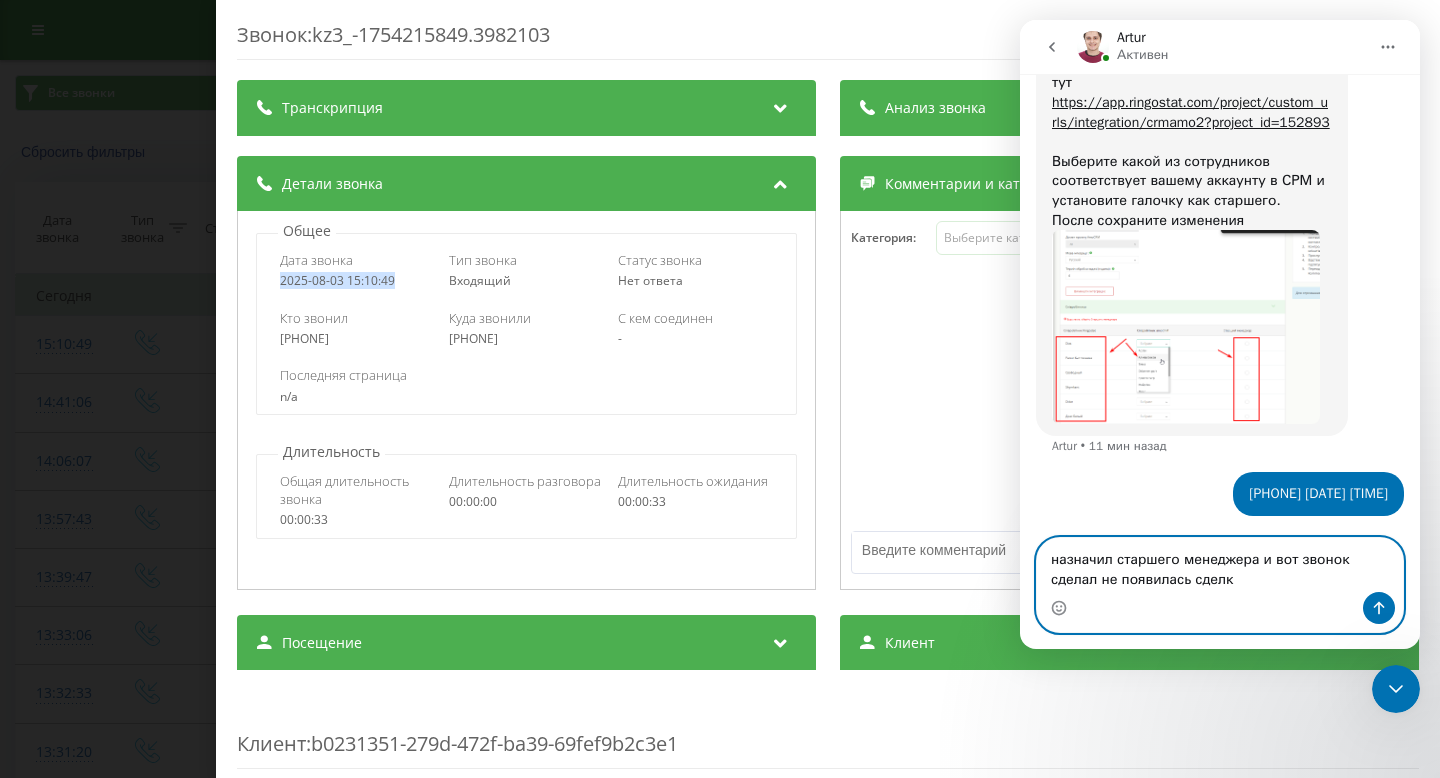 type on "назначил старшего менеджера и вот звонок сделал не появилась сделка" 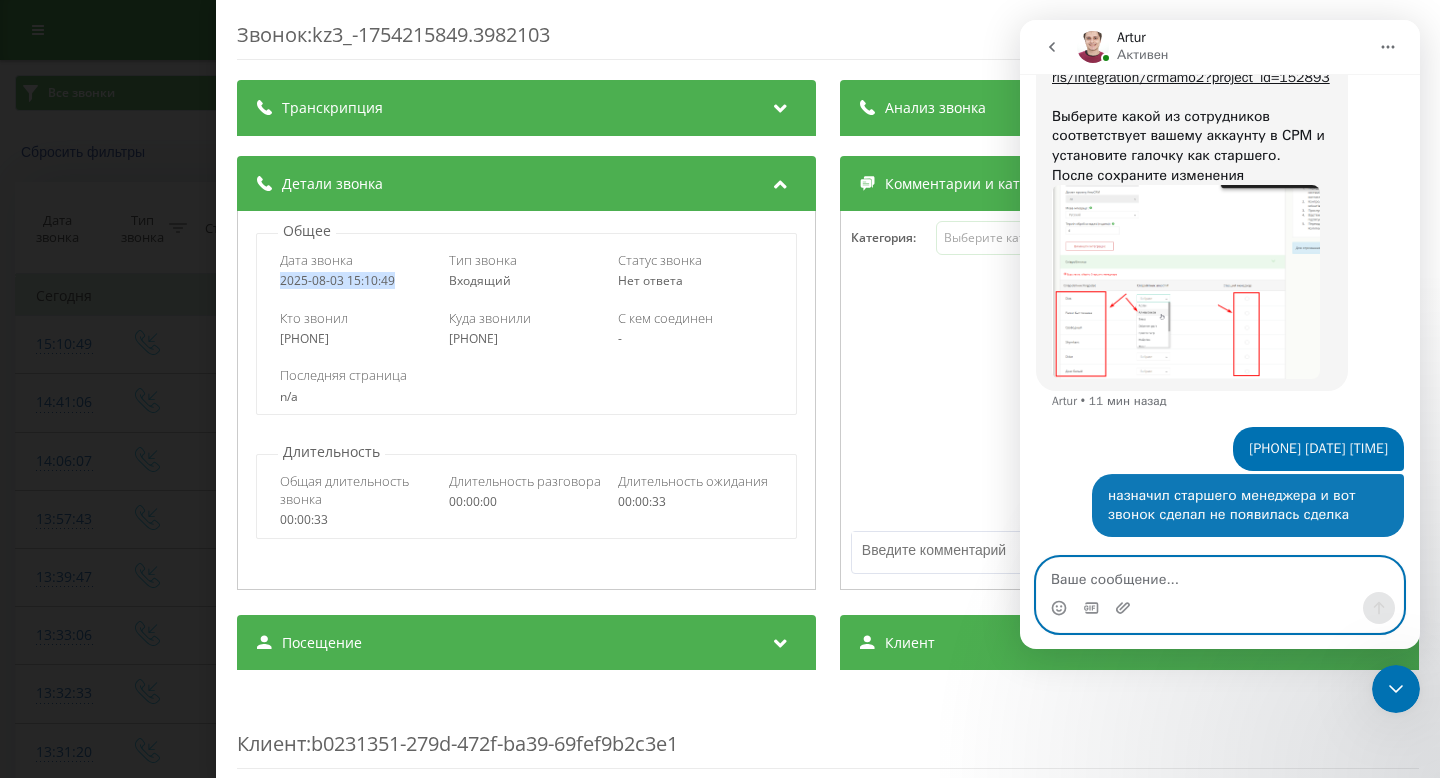 scroll, scrollTop: 1580, scrollLeft: 0, axis: vertical 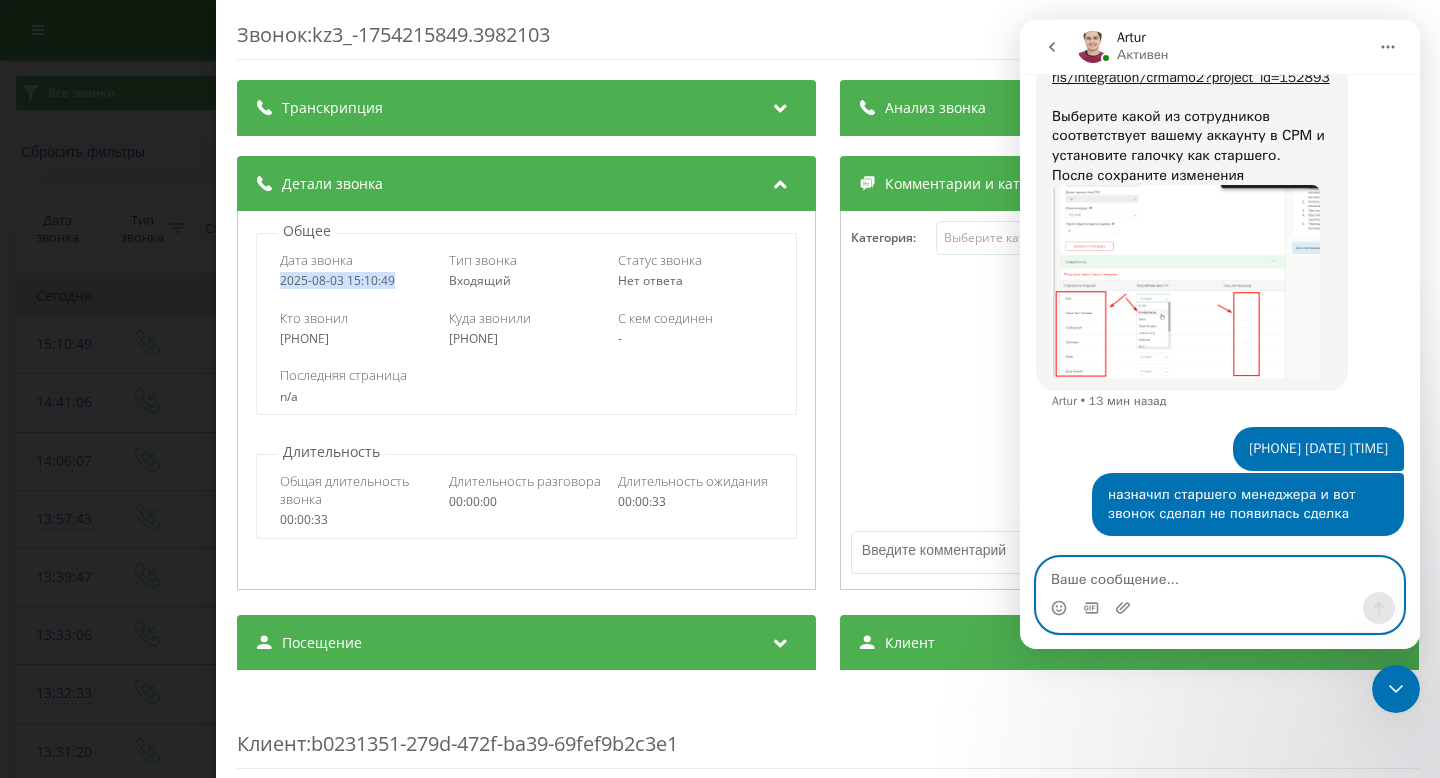 type 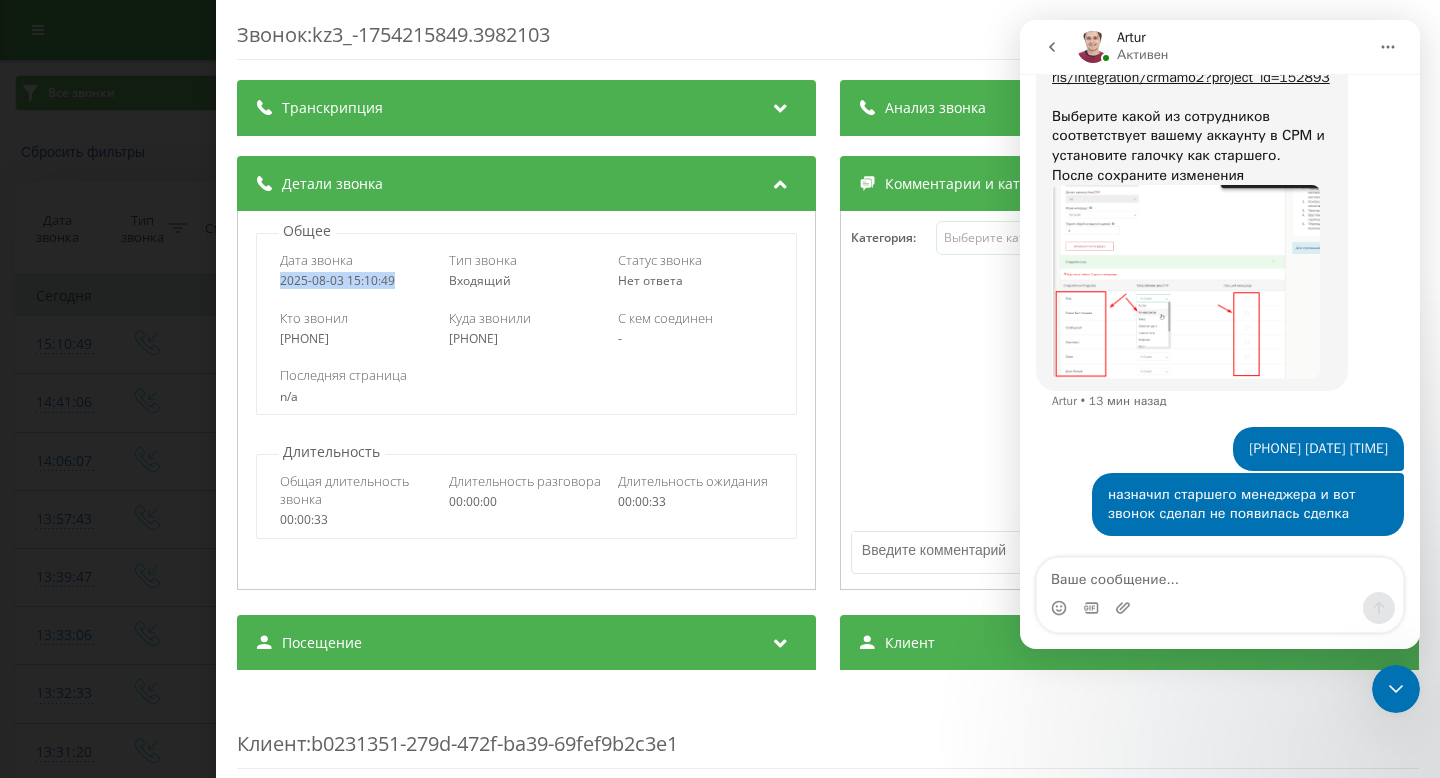 click on "Звонок :  kz3_-1754215849.3982103 Транскрипция Для анализа AI будущих звонков  настройте и активируйте профиль на странице . Если профиль уже есть и звонок соответствует его условиям, обновите страницу через 10 минут – AI анализирует текущий звонок. Анализ звонка Для анализа AI будущих звонков  настройте и активируйте профиль на странице . Если профиль уже есть и звонок соответствует его условиям, обновите страницу через 10 минут – AI анализирует текущий звонок. Детали звонка Общее Дата звонка [DATE] [TIME] Тип звонка Входящий Статус звонка Нет ответа Кто звонил [PHONE] - n/a :" at bounding box center [720, 389] 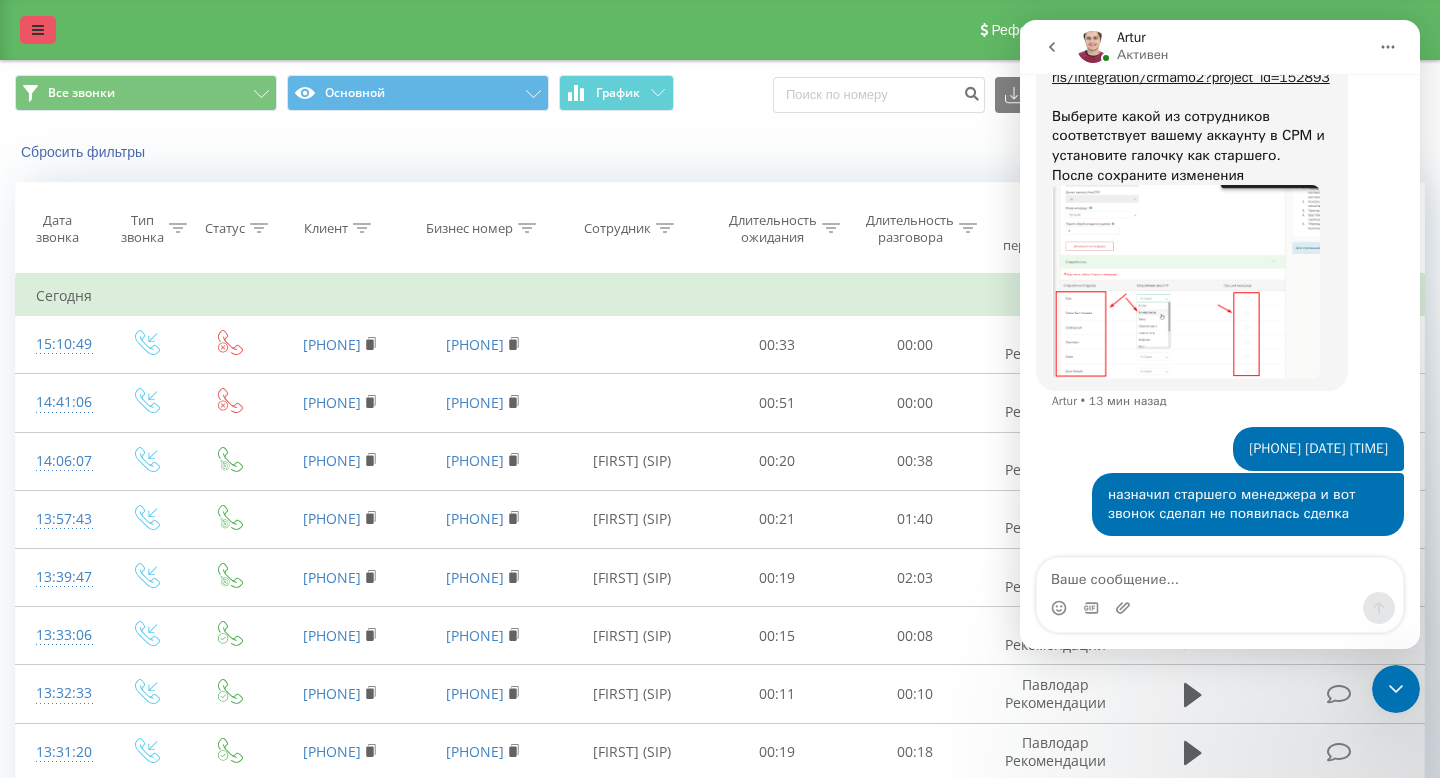 click at bounding box center [38, 30] 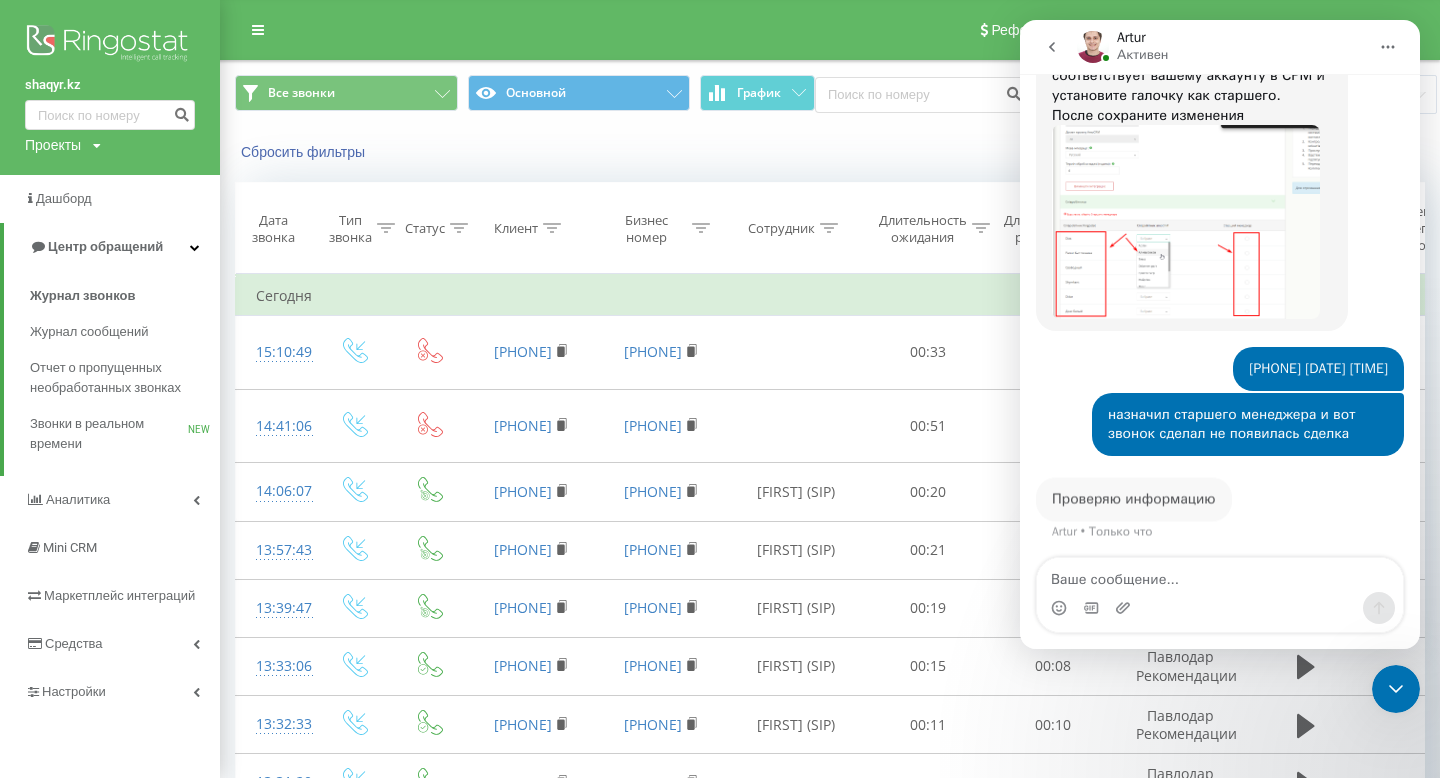 scroll, scrollTop: 1640, scrollLeft: 0, axis: vertical 